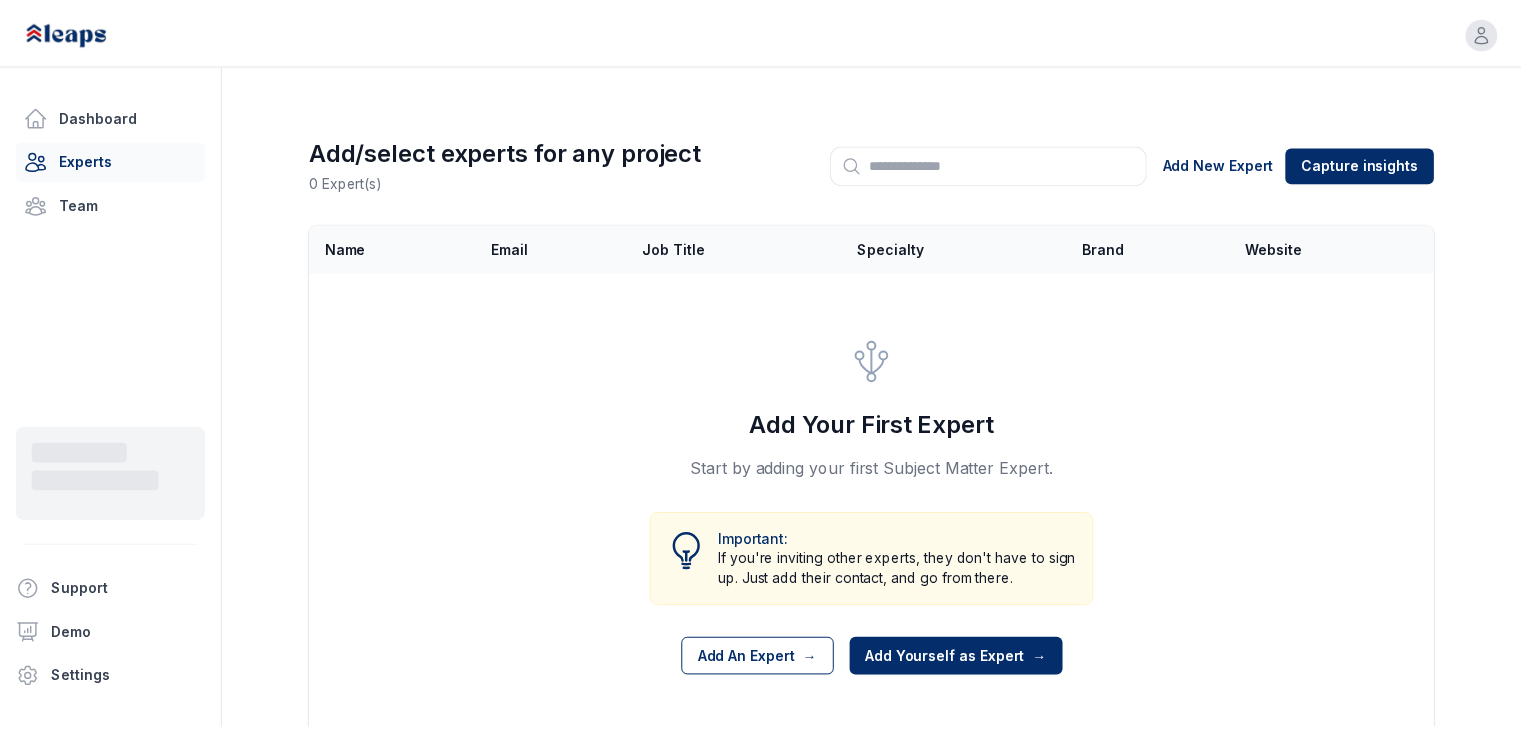 scroll, scrollTop: 0, scrollLeft: 0, axis: both 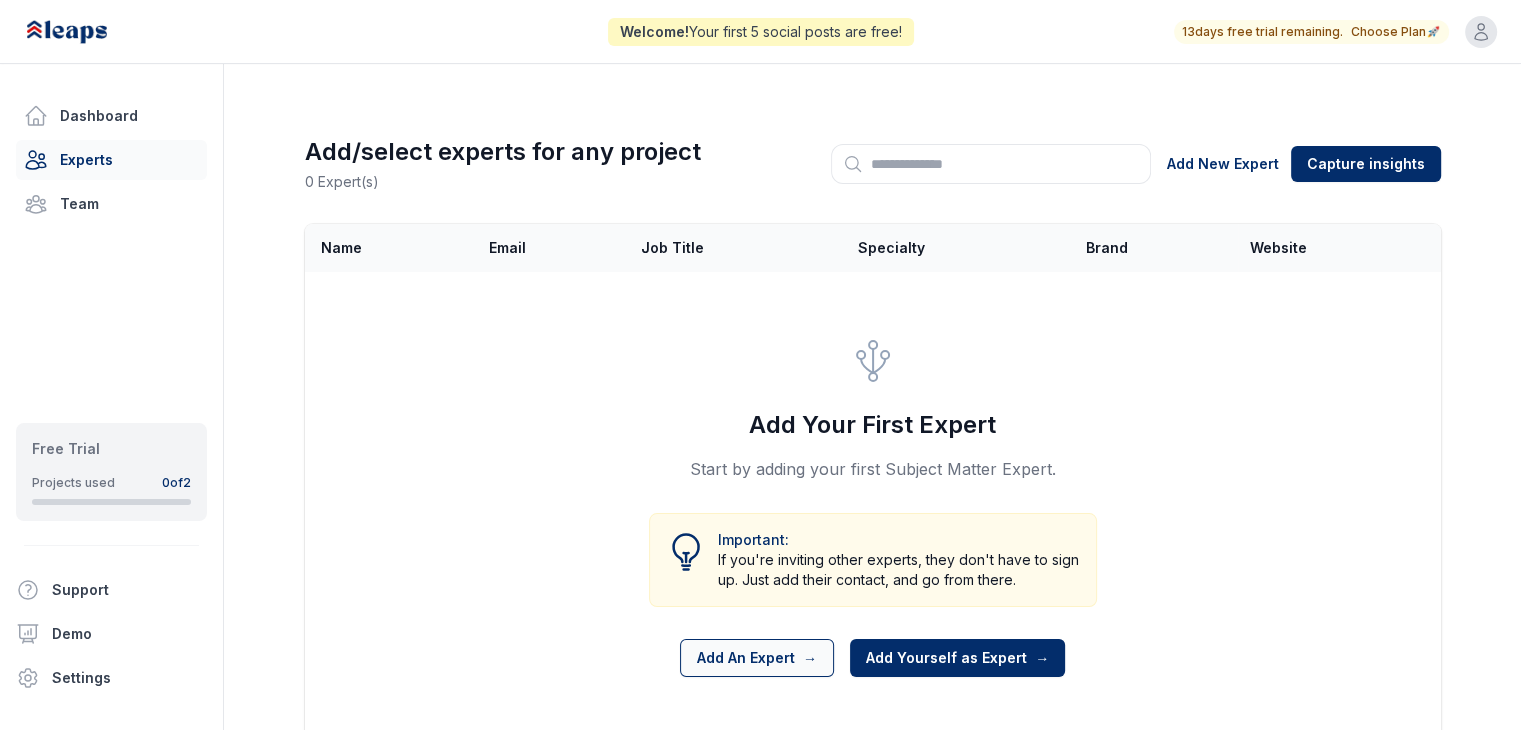 click on "Add An Expert →" at bounding box center (757, 658) 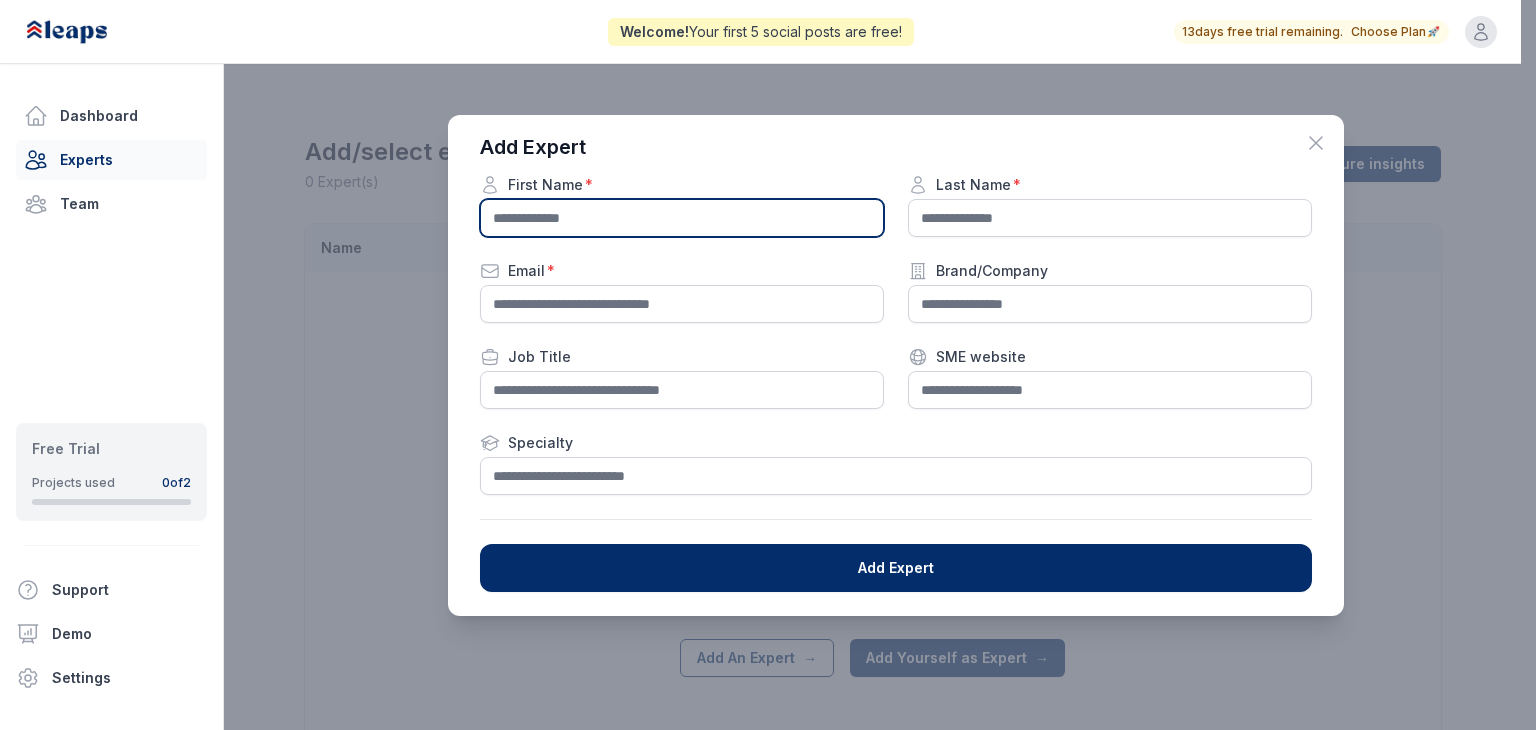 click at bounding box center (682, 218) 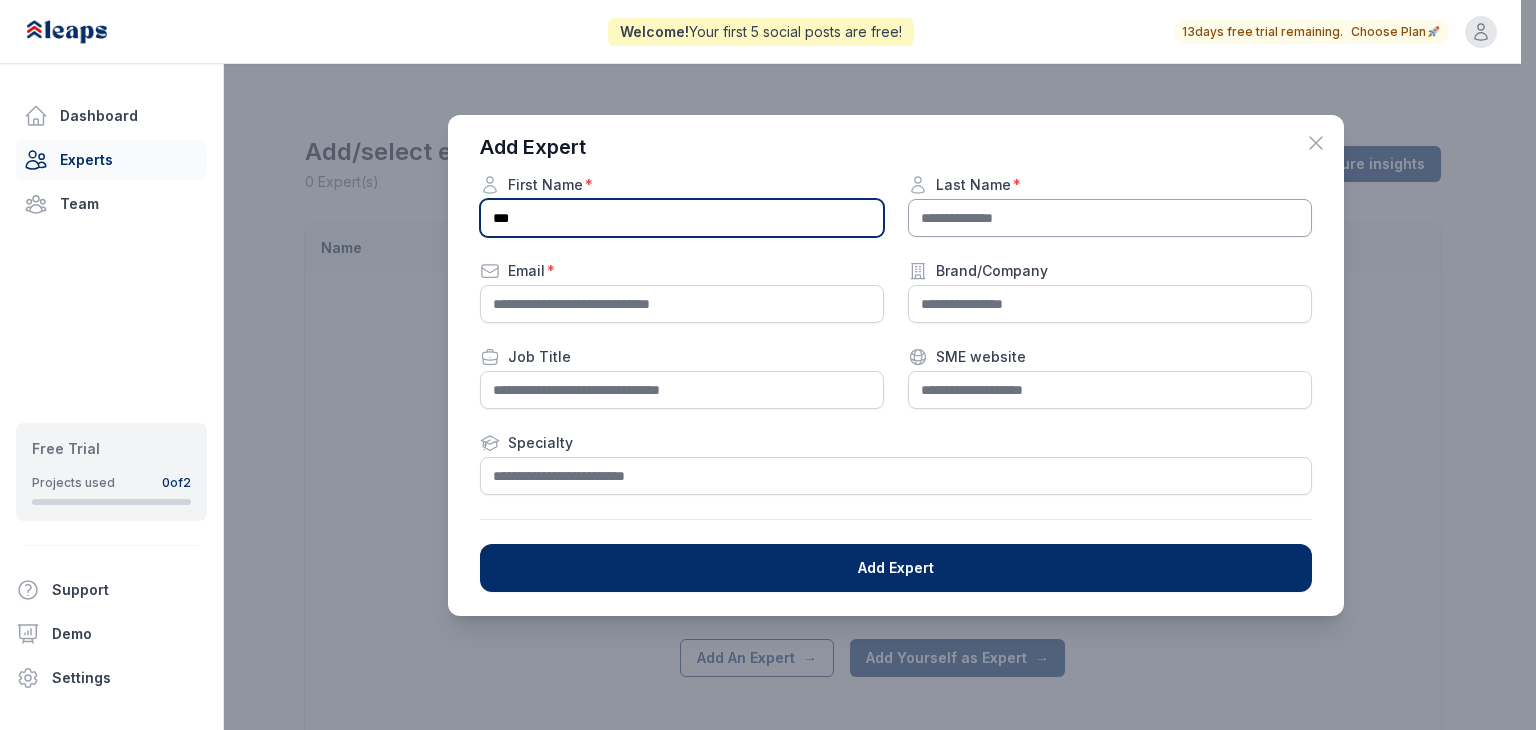 type on "***" 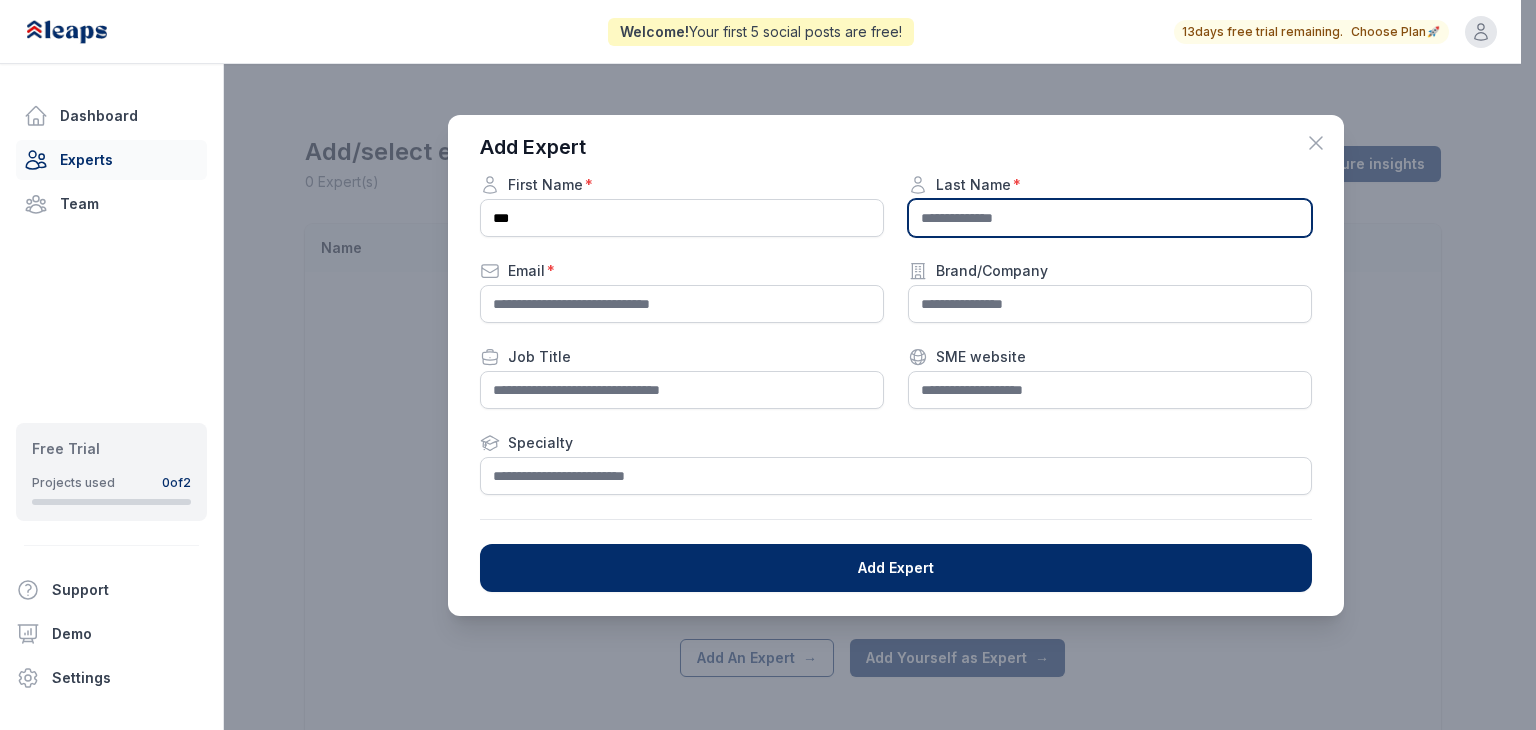 click at bounding box center (1110, 218) 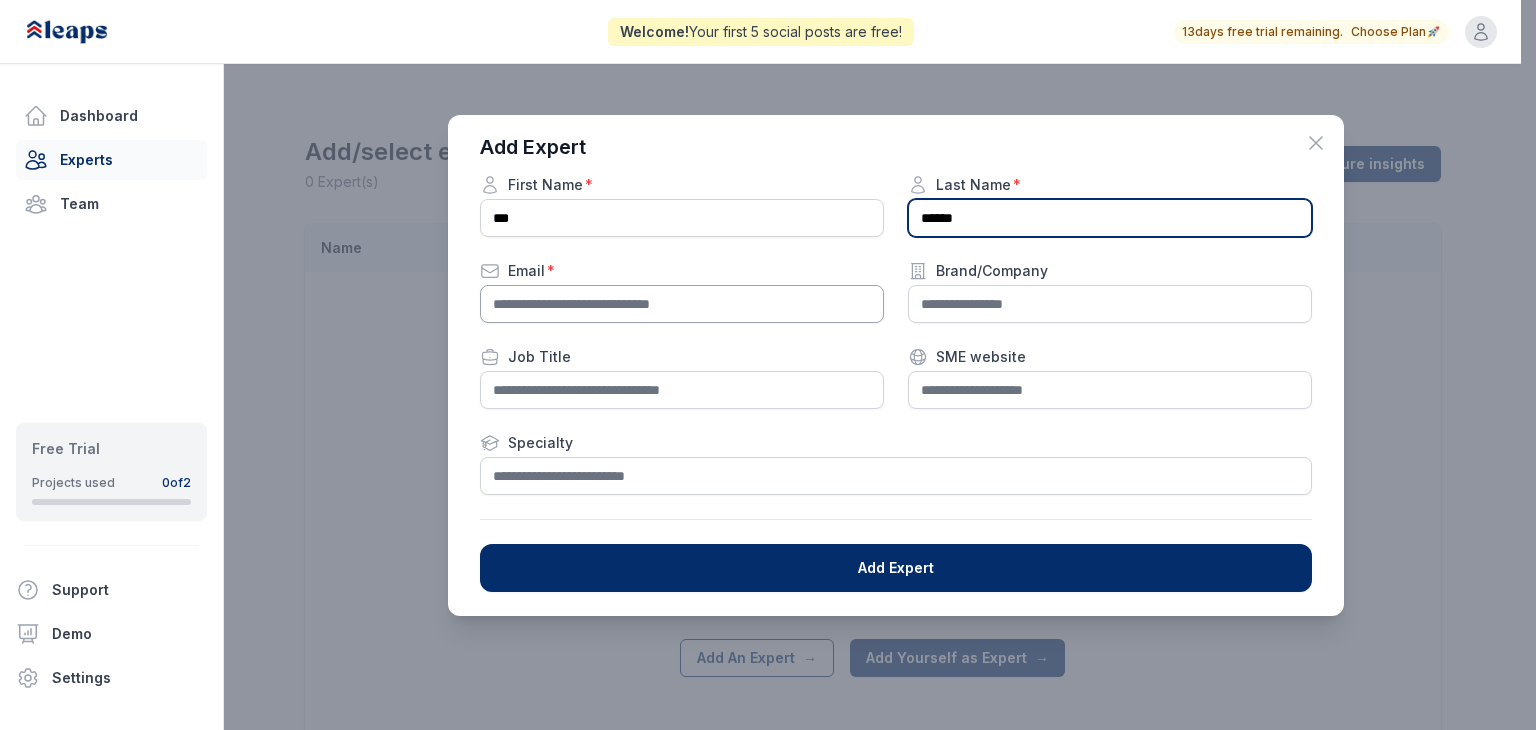 type on "******" 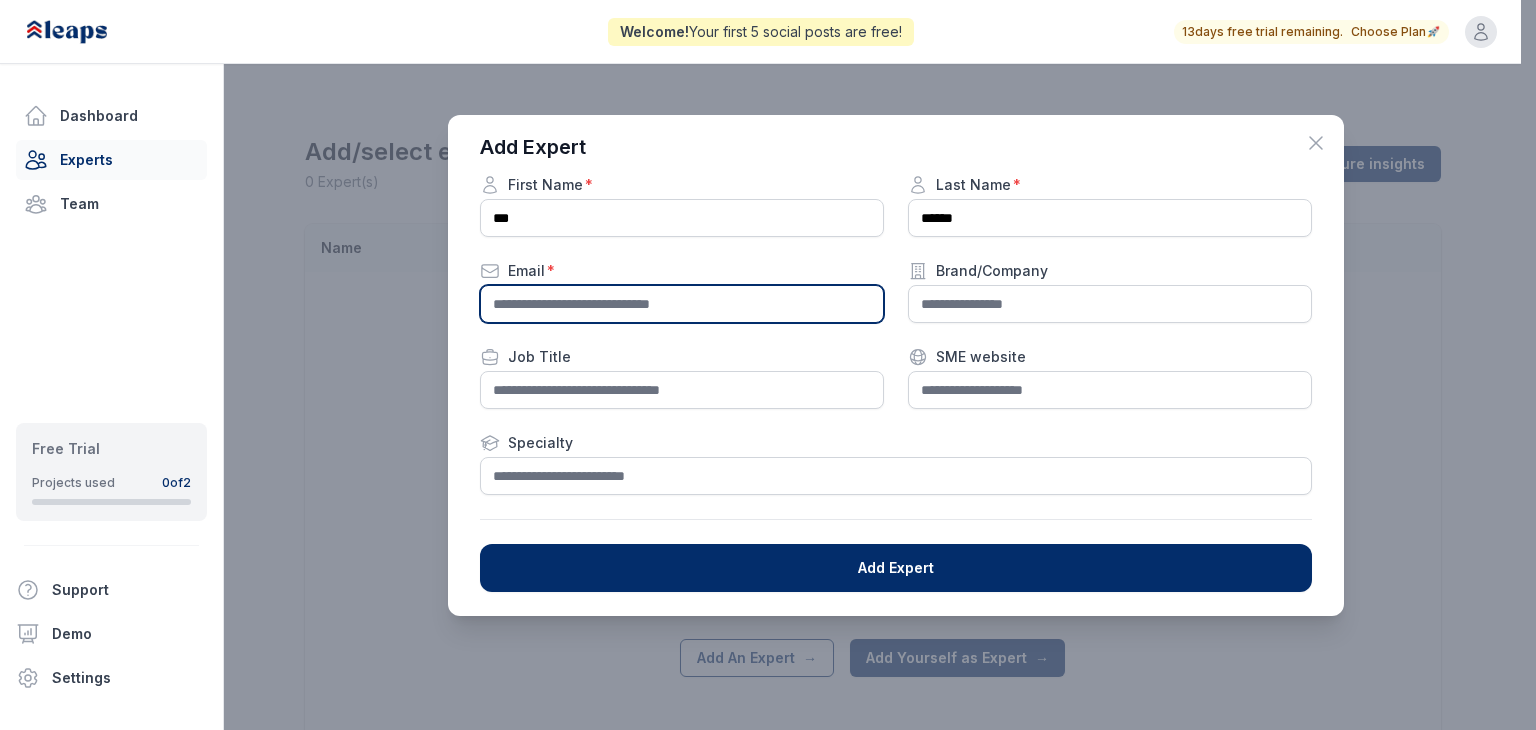 click at bounding box center (682, 304) 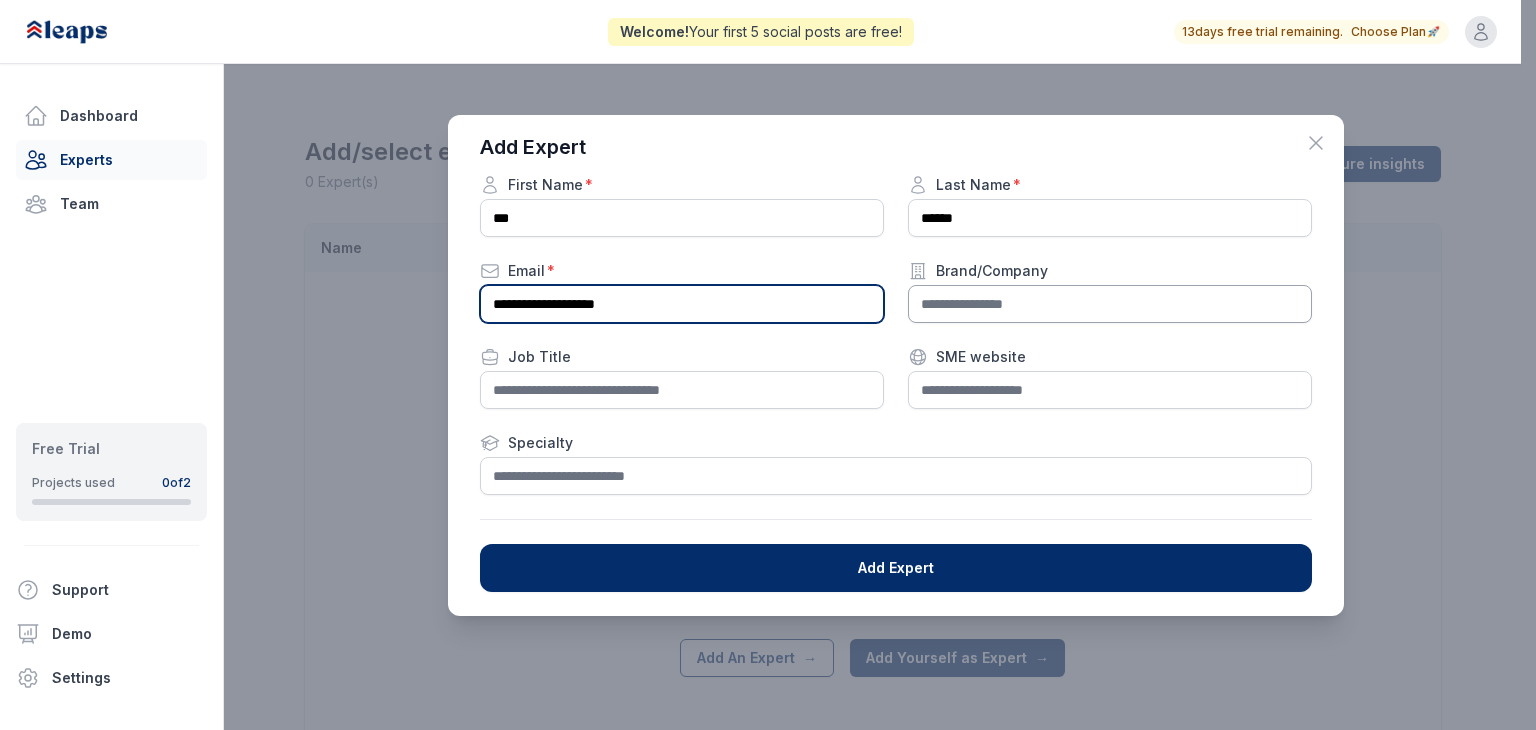type on "**********" 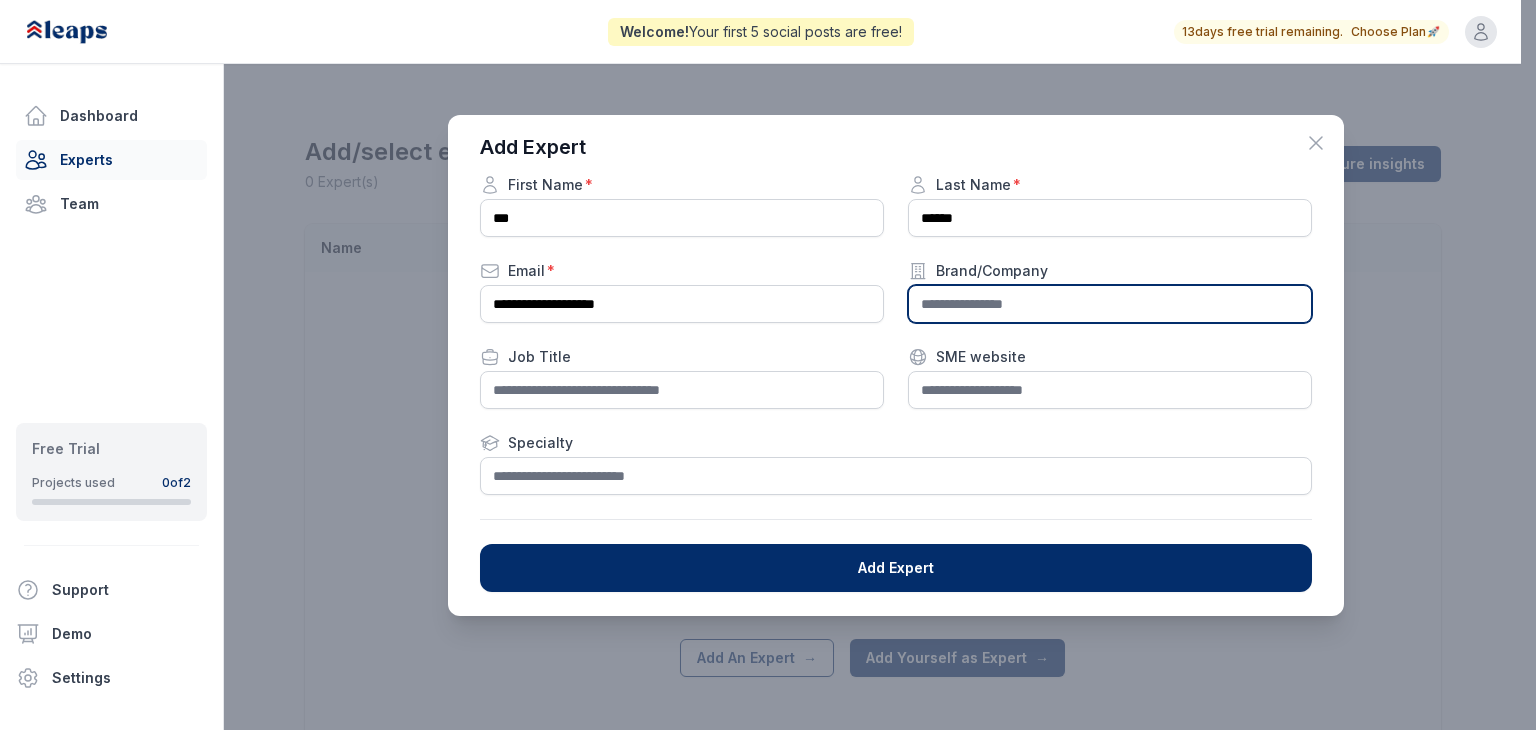 click at bounding box center [1110, 304] 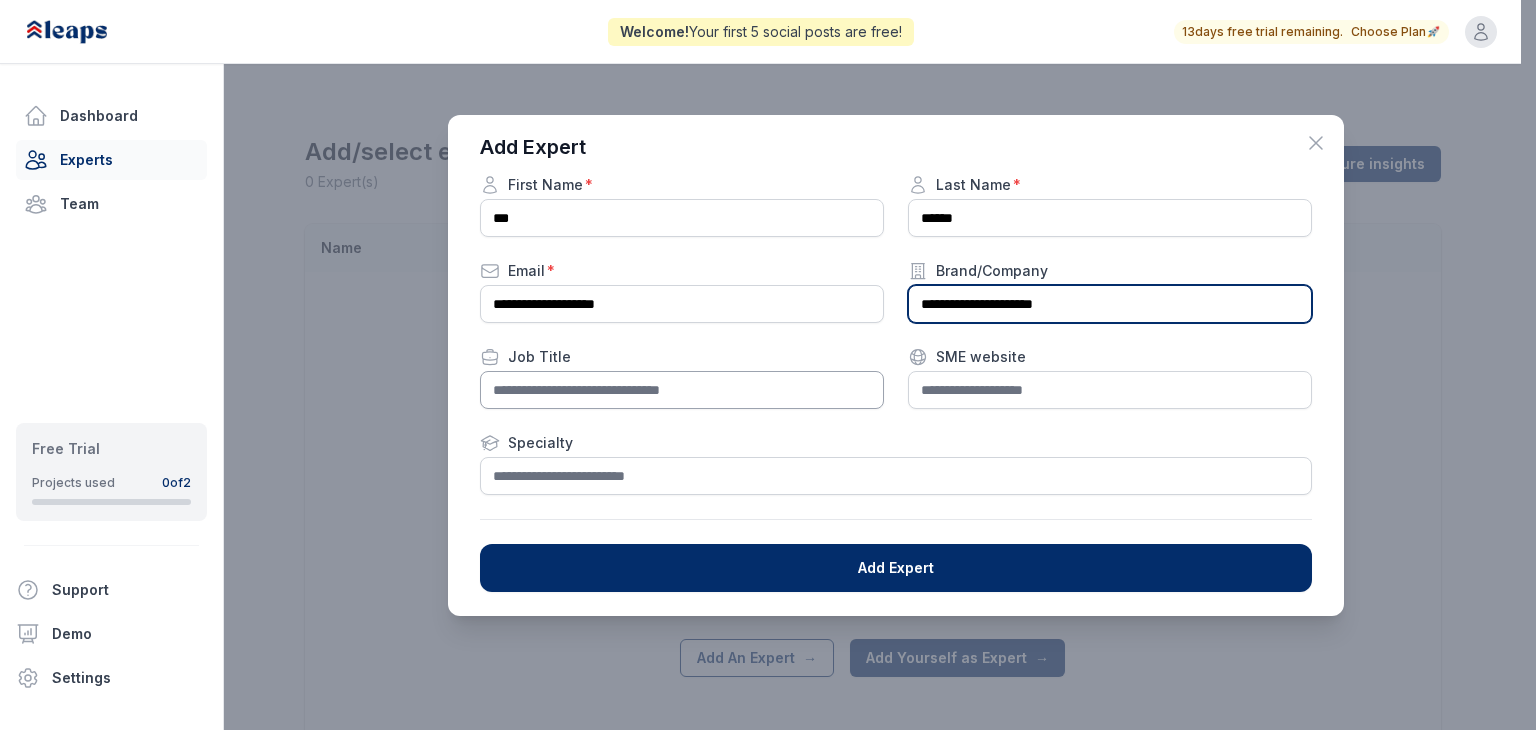 type on "**********" 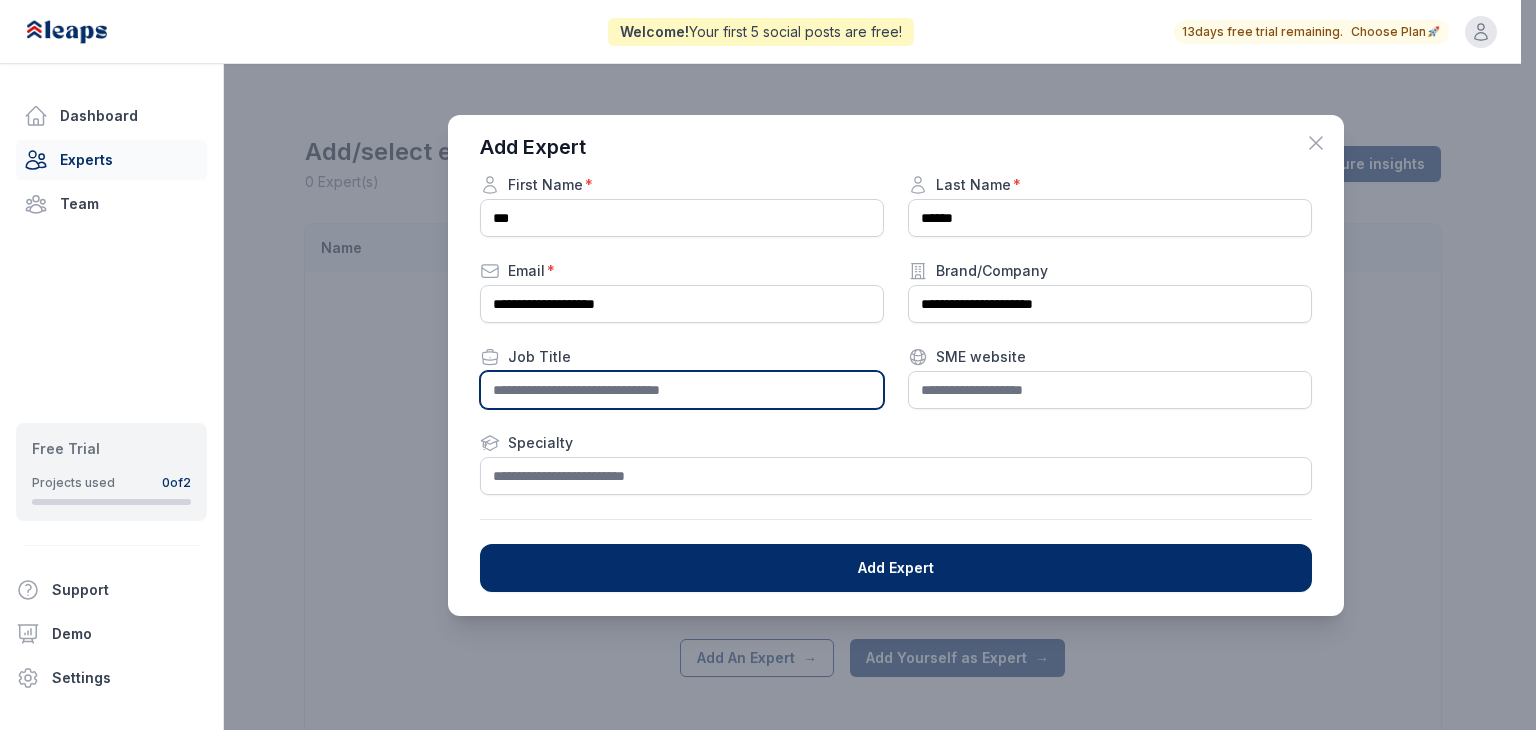click at bounding box center (682, 390) 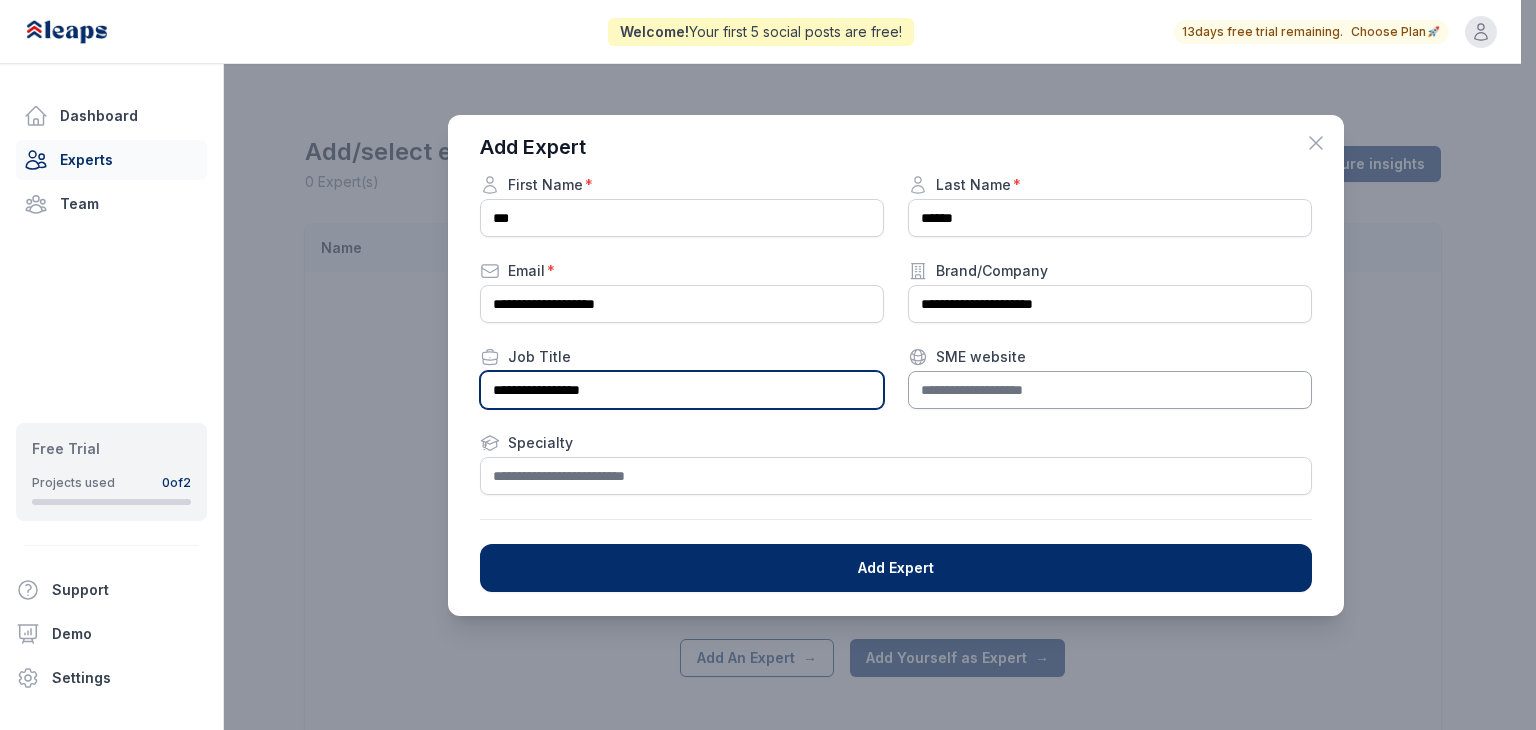 type on "**********" 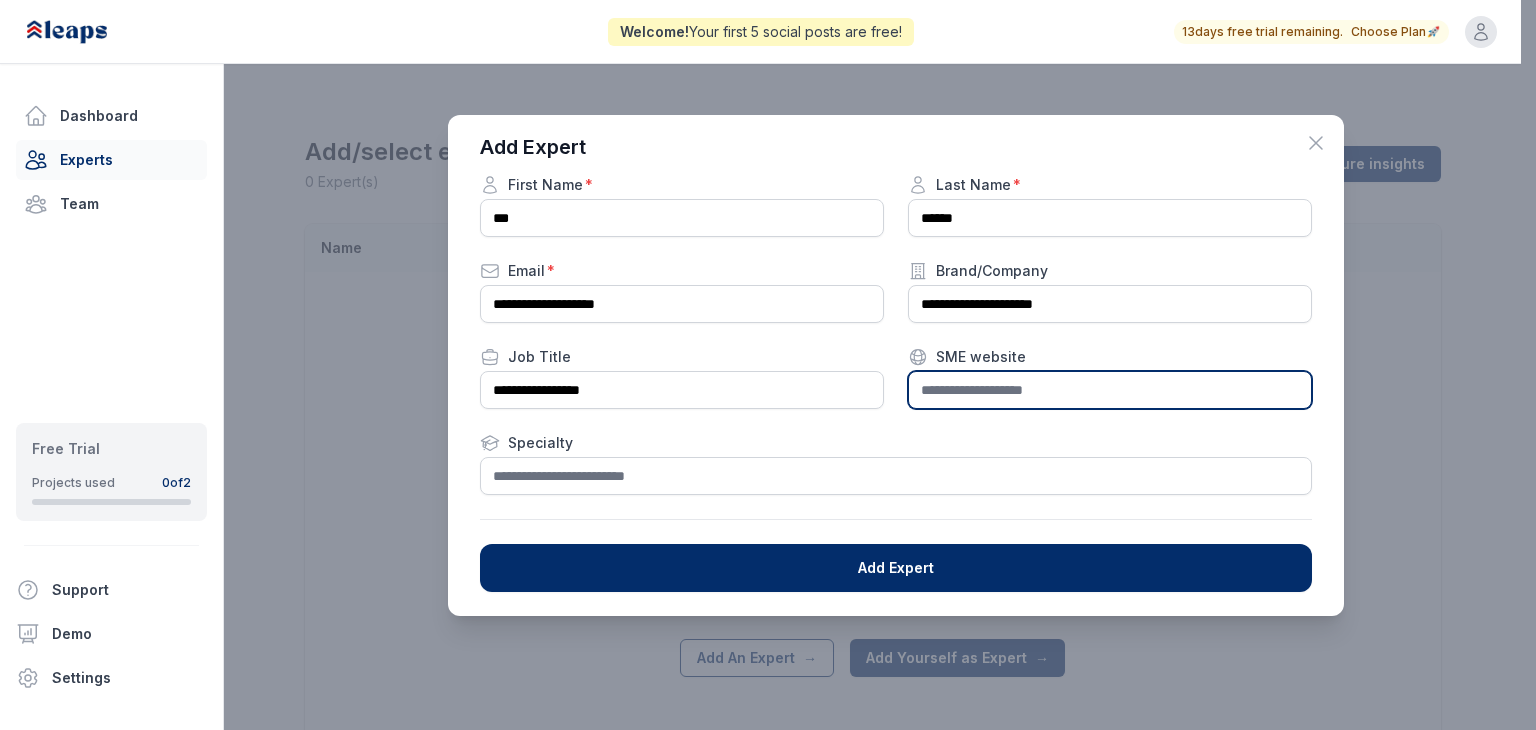 click at bounding box center [1110, 390] 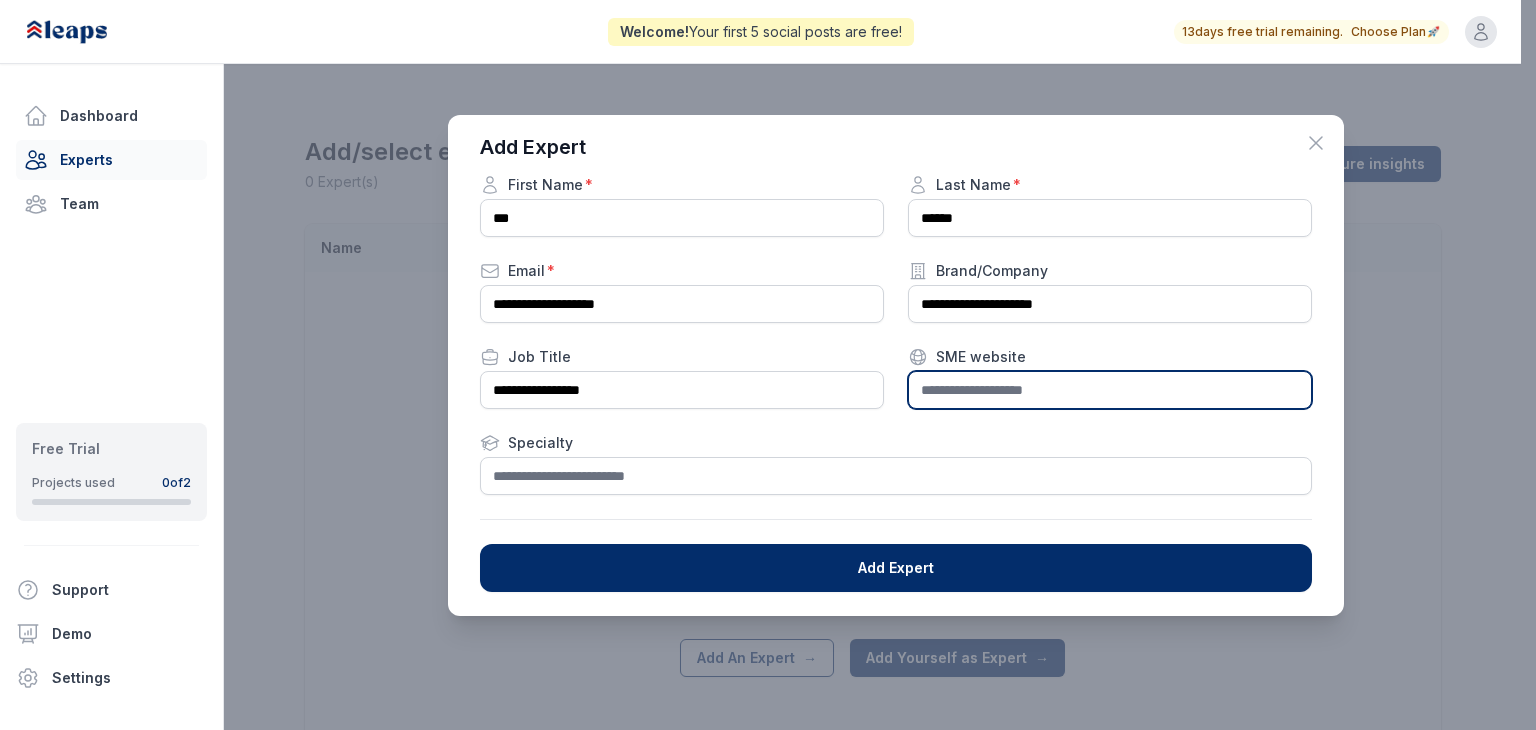 click at bounding box center (1110, 390) 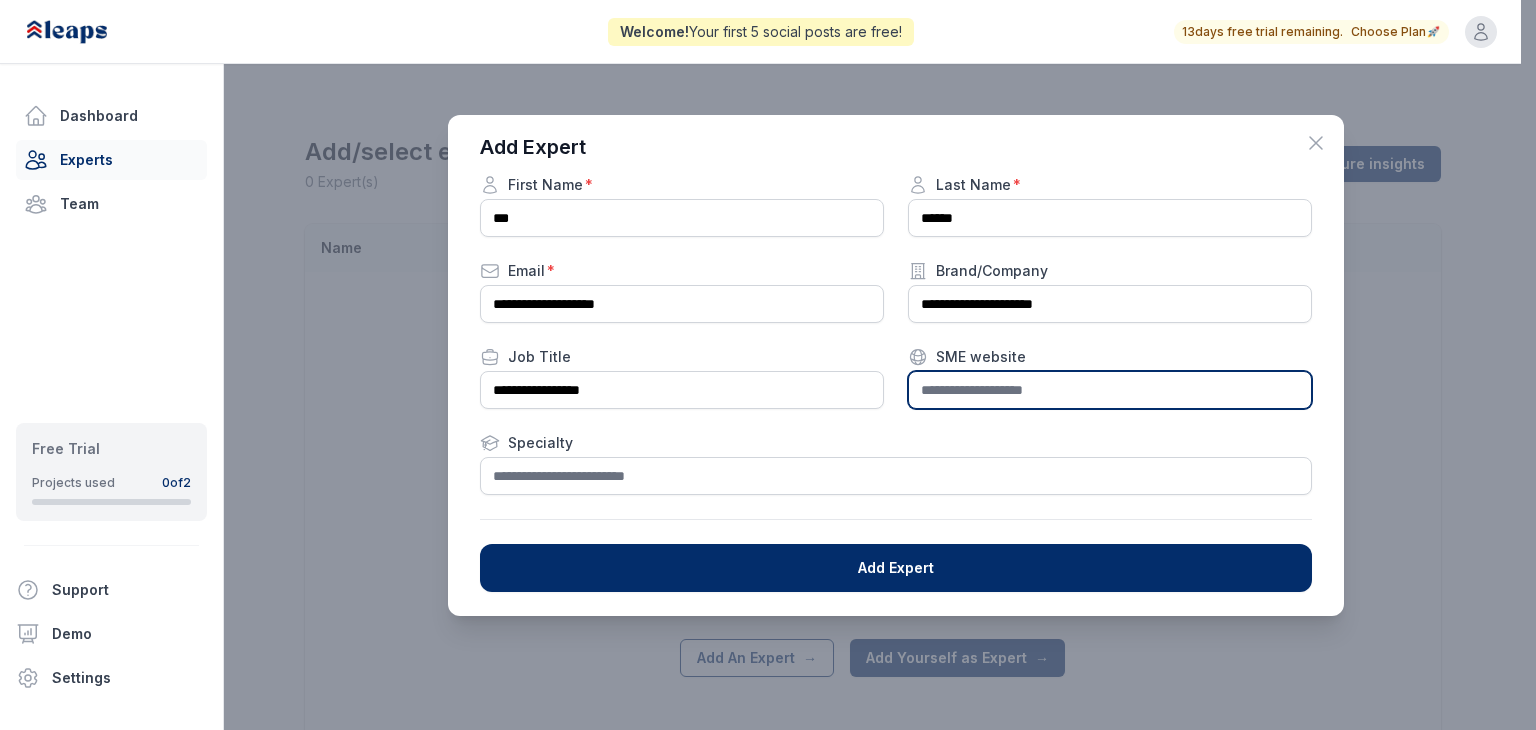 paste on "**********" 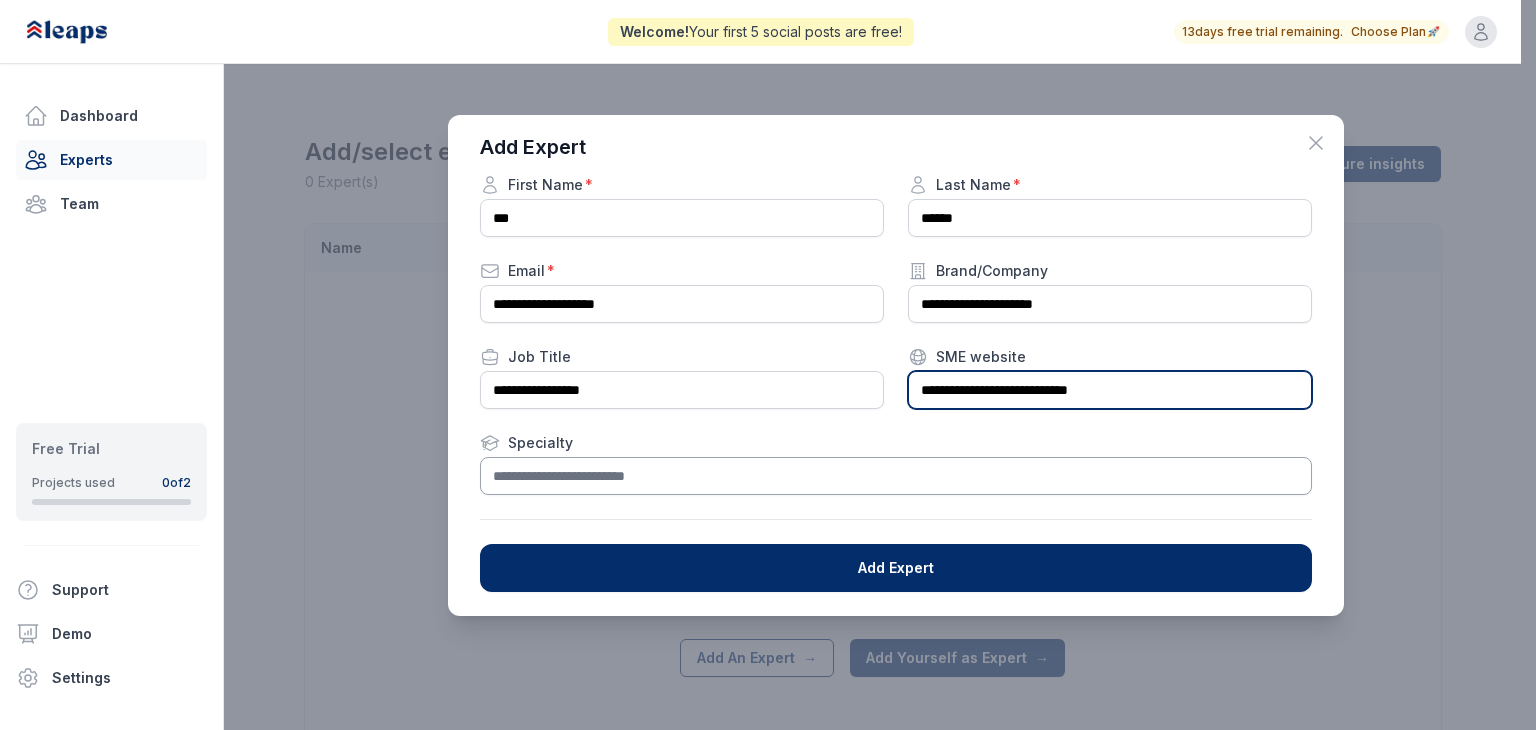type on "**********" 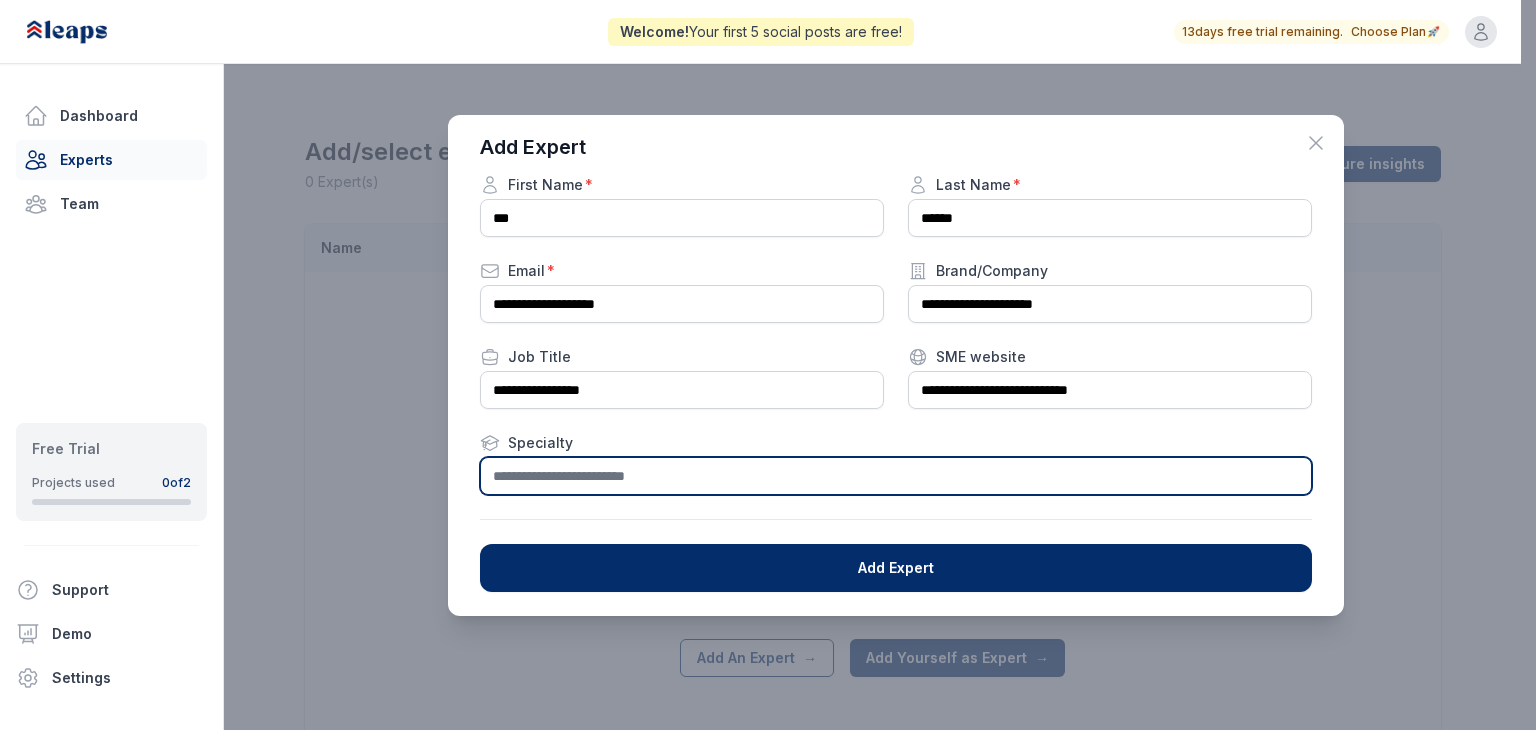 click at bounding box center (896, 476) 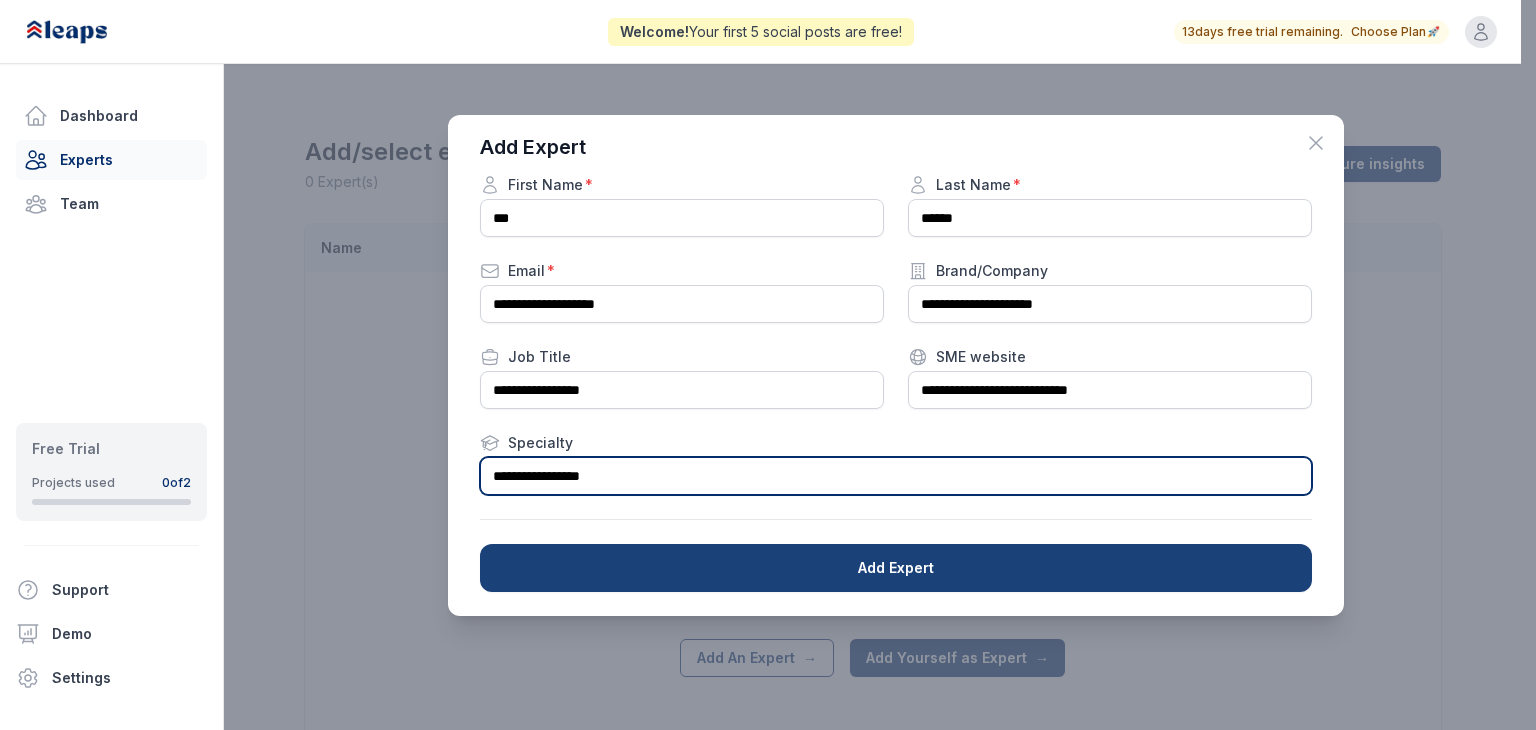 type on "**********" 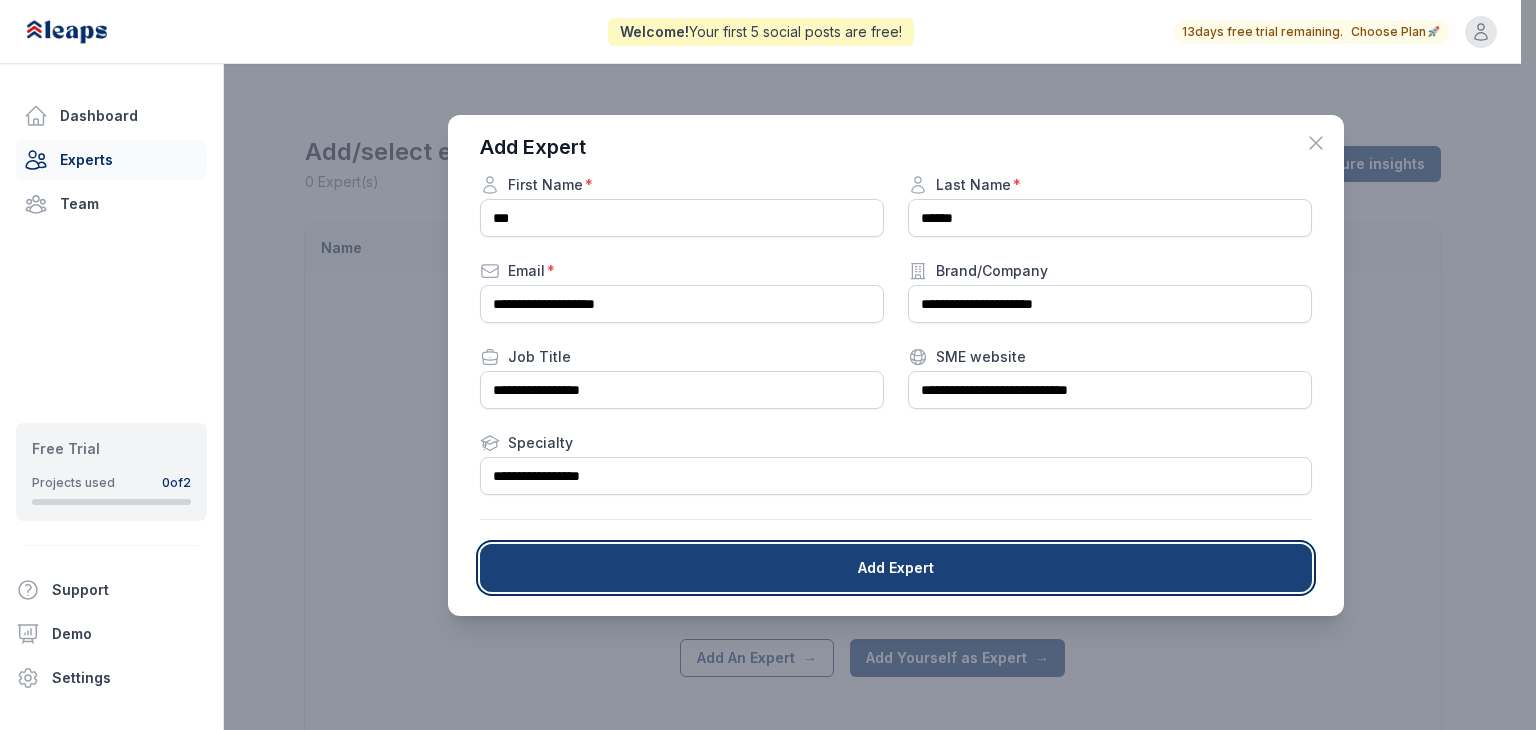 click on "Add Expert" at bounding box center (896, 568) 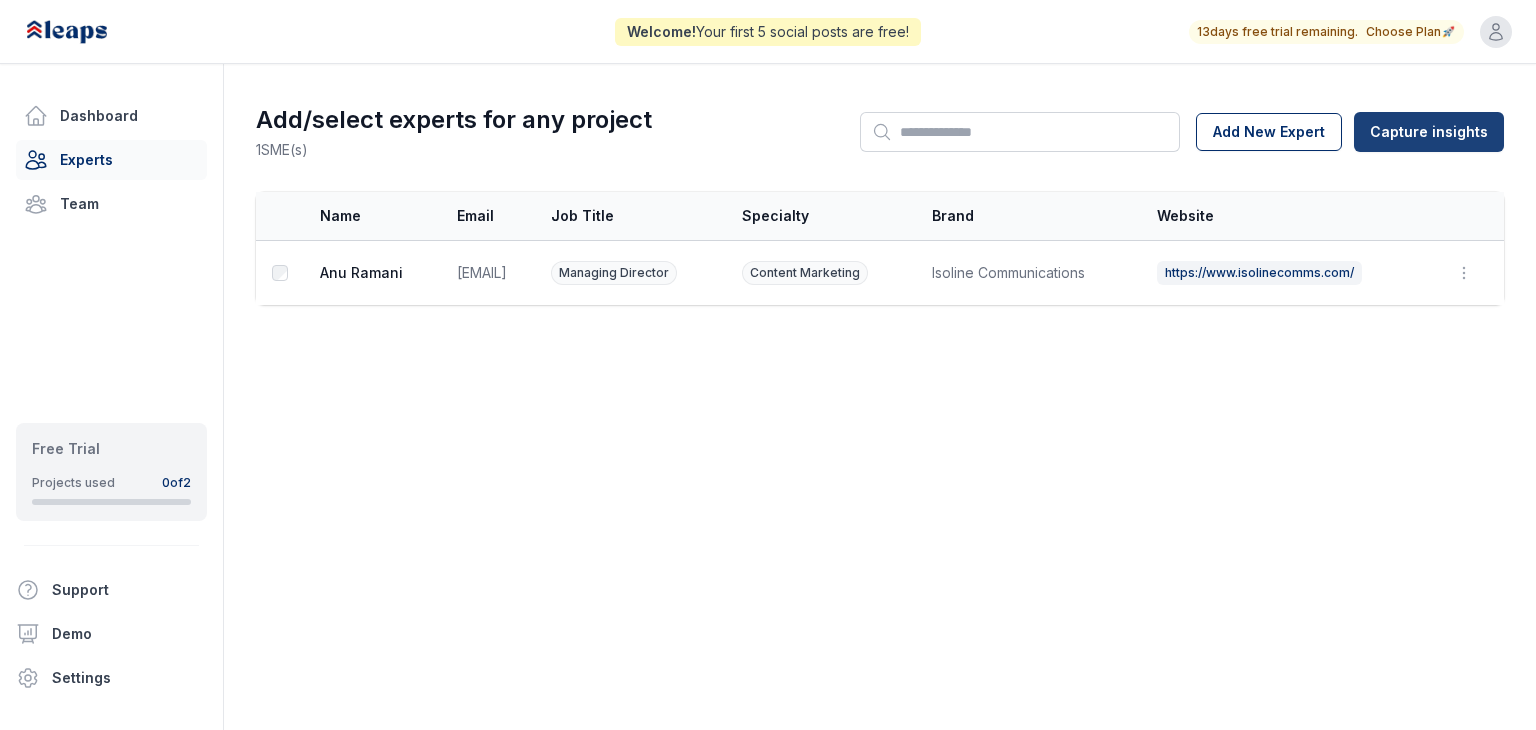click on "[FIRST] [LAST] has requested your expert insights on this project for any project 1 SME(s) Search Add New Expert Capture insights Select Name Email Job Title Specialty Brand Website Actions Anu [LAST] [EMAIL] Managing Director Content Marketing Isoline Communications https://www.isolinecomms.com/ Open options Edit Delete" at bounding box center (768, 365) 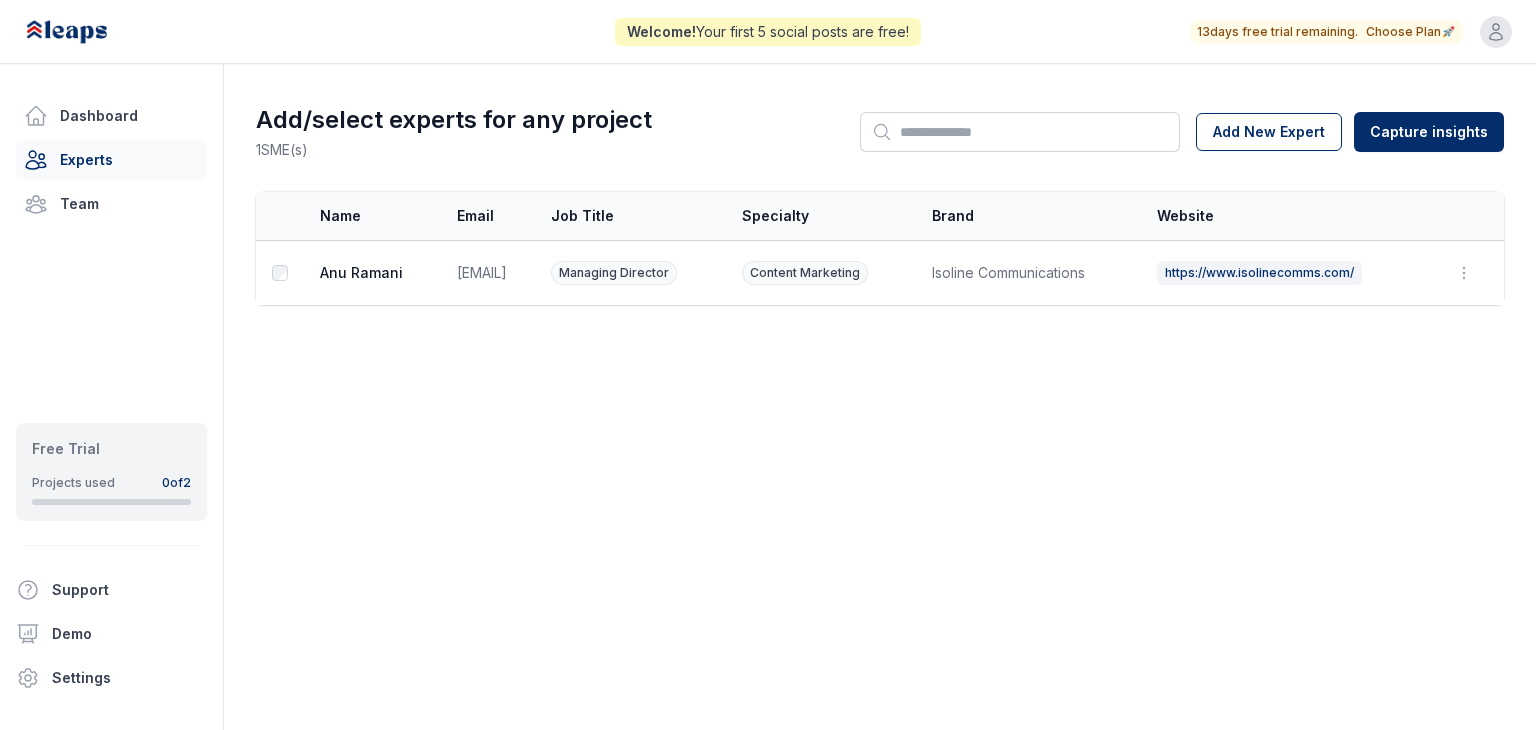 click on "[FIRST] [LAST] has requested your expert insights on this project for any project 1 SME(s) Search Add New Expert Capture insights Select Name Email Job Title Specialty Brand Website Actions Anu [LAST] [EMAIL] Managing Director Content Marketing Isoline Communications https://www.isolinecomms.com/ Open options Edit Delete" at bounding box center [768, 365] 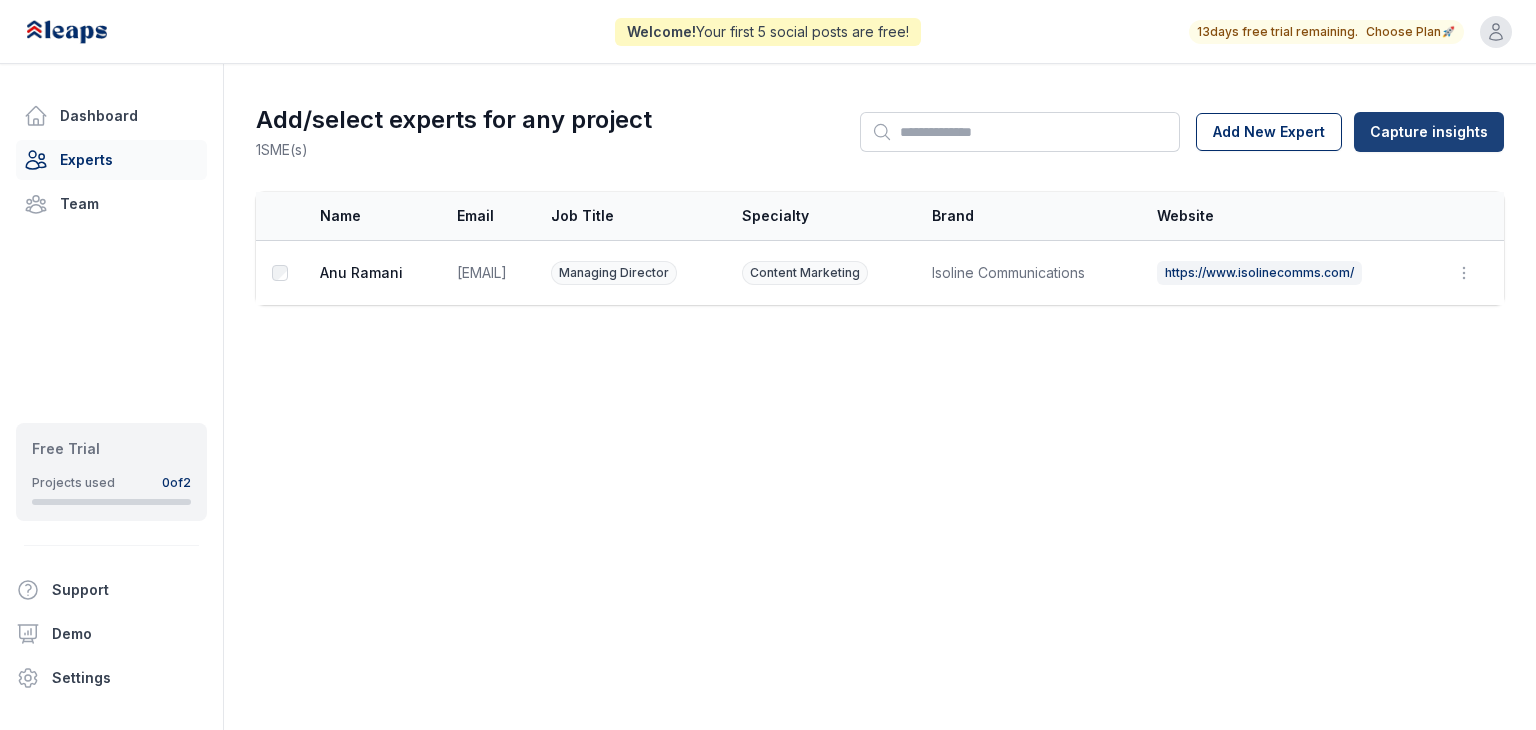 click on "[FIRST] [LAST] has requested your expert insights on this project for any project 1 SME(s) Search Add New Expert Capture insights Select Name Email Job Title Specialty Brand Website Actions Anu [LAST] [EMAIL] Managing Director Content Marketing Isoline Communications https://www.isolinecomms.com/ Open options Edit Delete" at bounding box center [768, 365] 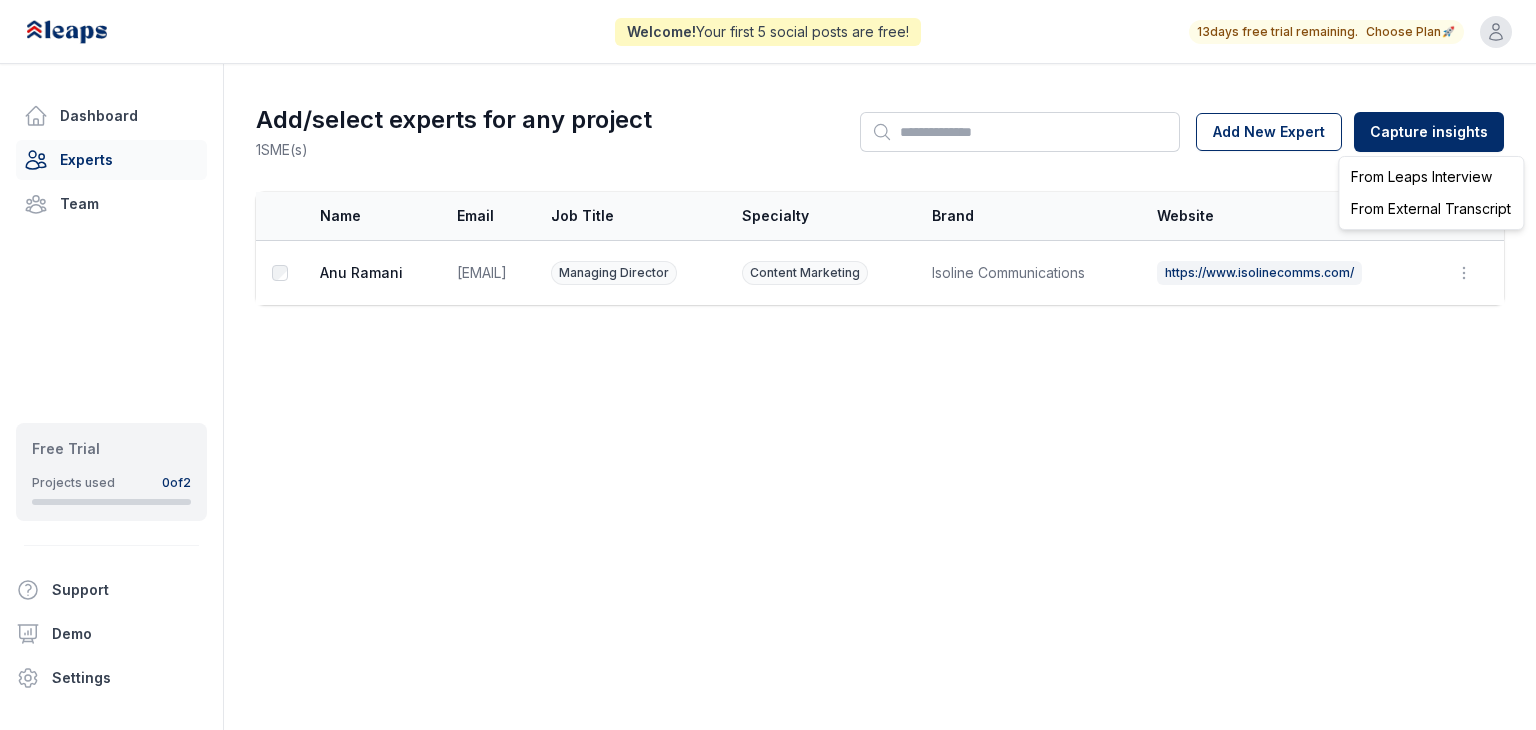 click on "From Leaps Interview" at bounding box center [1431, 177] 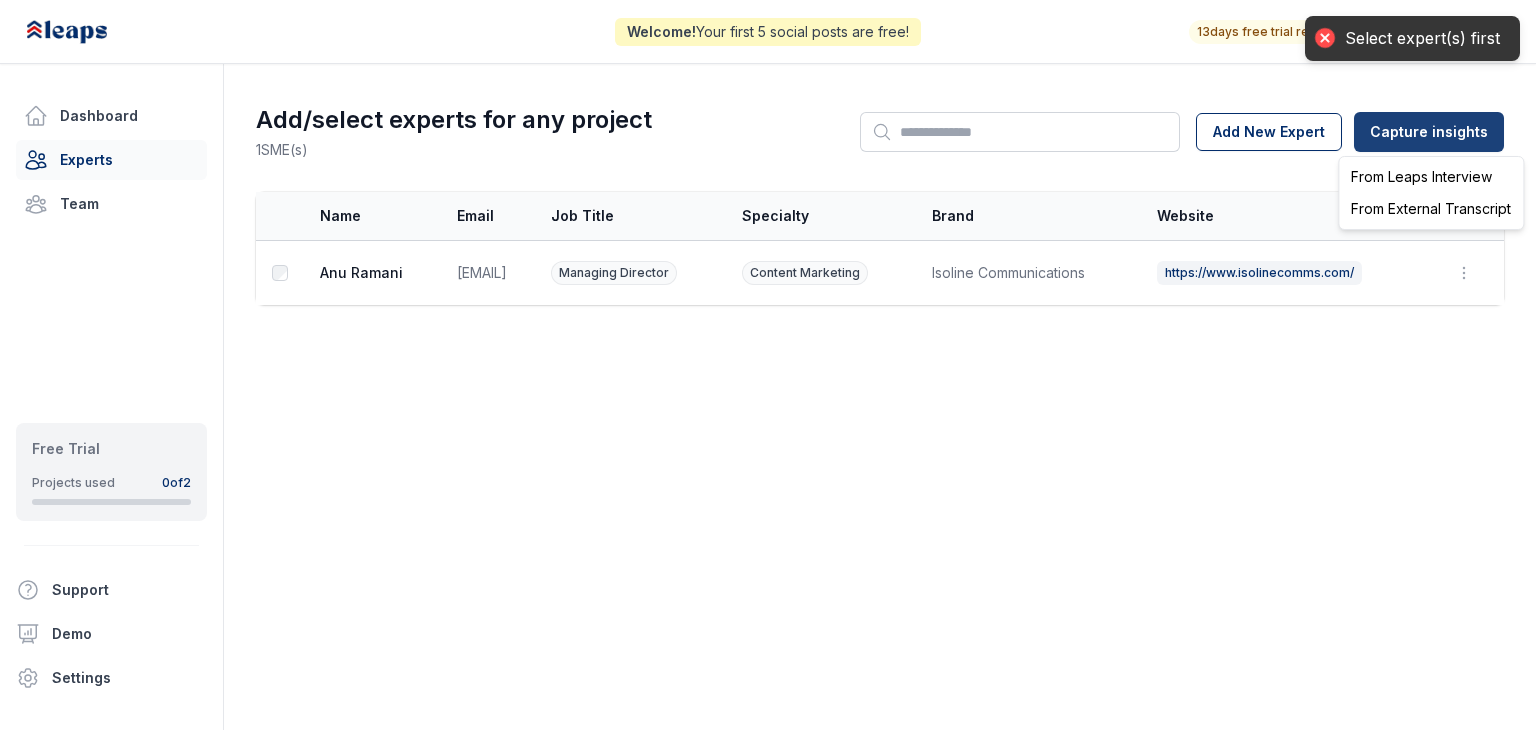 click on "1 SME(s) Search Add New Expert Capture insights Select Name Email Job Title Specialty Brand Website Actions Anu Ramani anu@example.com Managing Director Content Marketing Isoline Communications https://www.isolinecomms.com/ Open options Edit Delete Select expert(s) first From Leaps Interview From External Transcript" at bounding box center (768, 365) 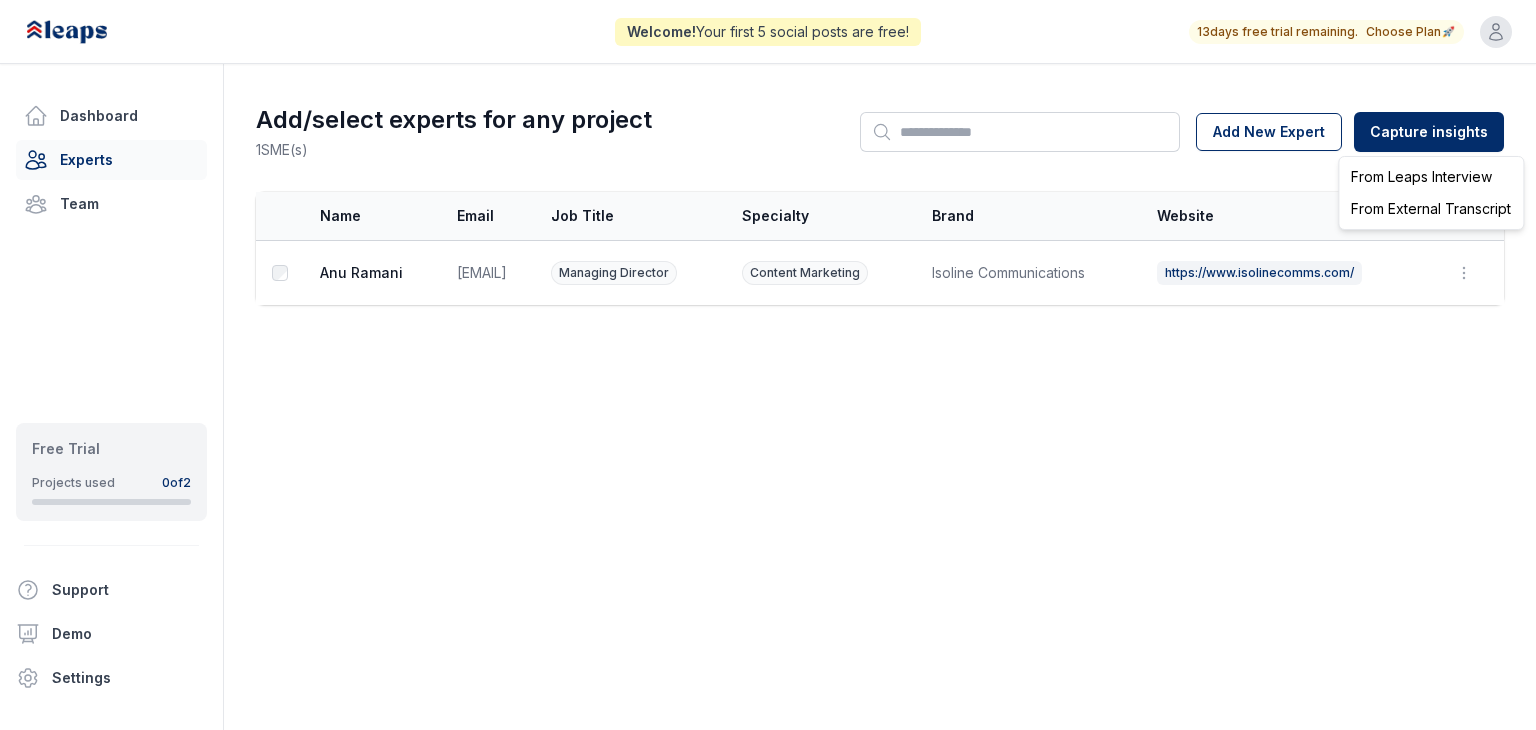 click on "From Leaps Interview" at bounding box center [1431, 177] 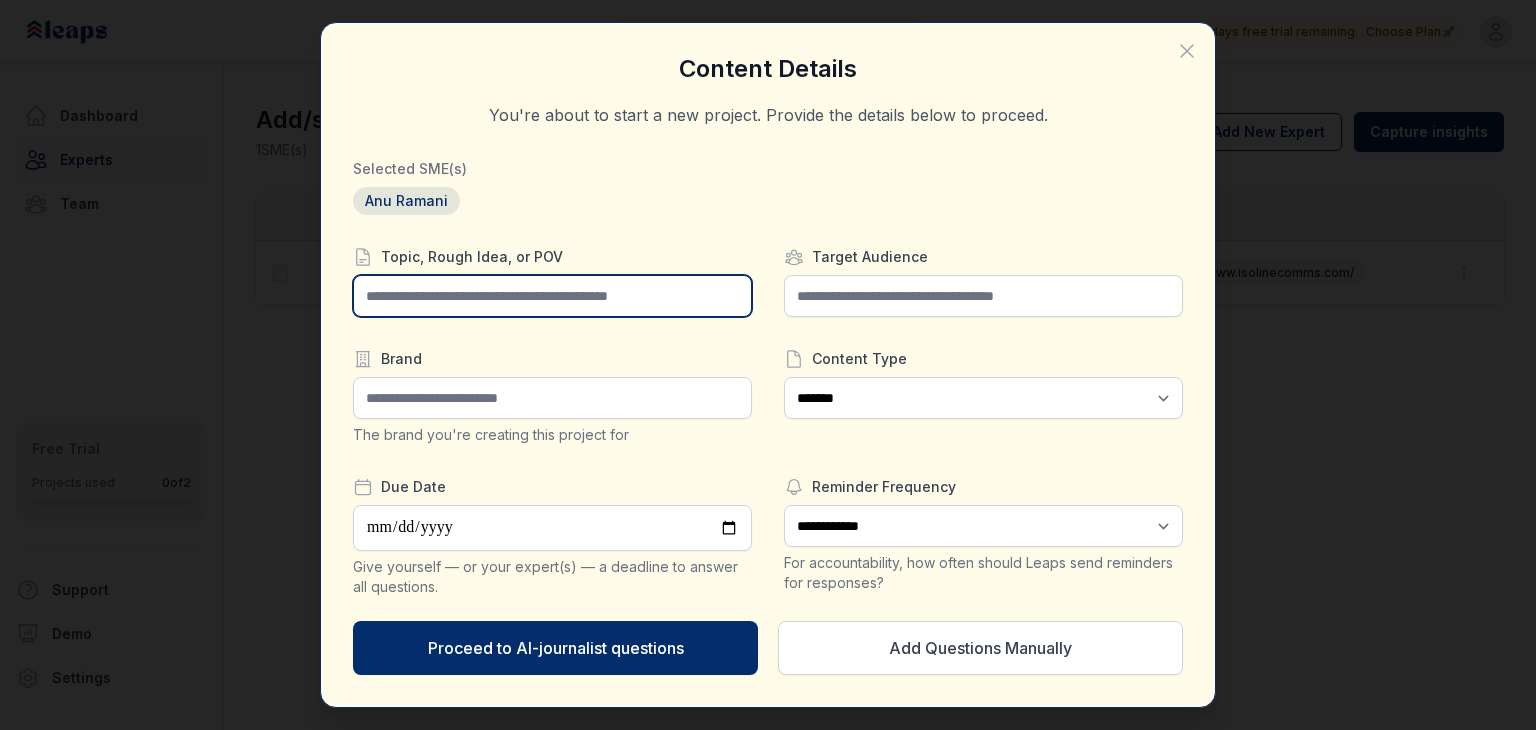 click at bounding box center [552, 296] 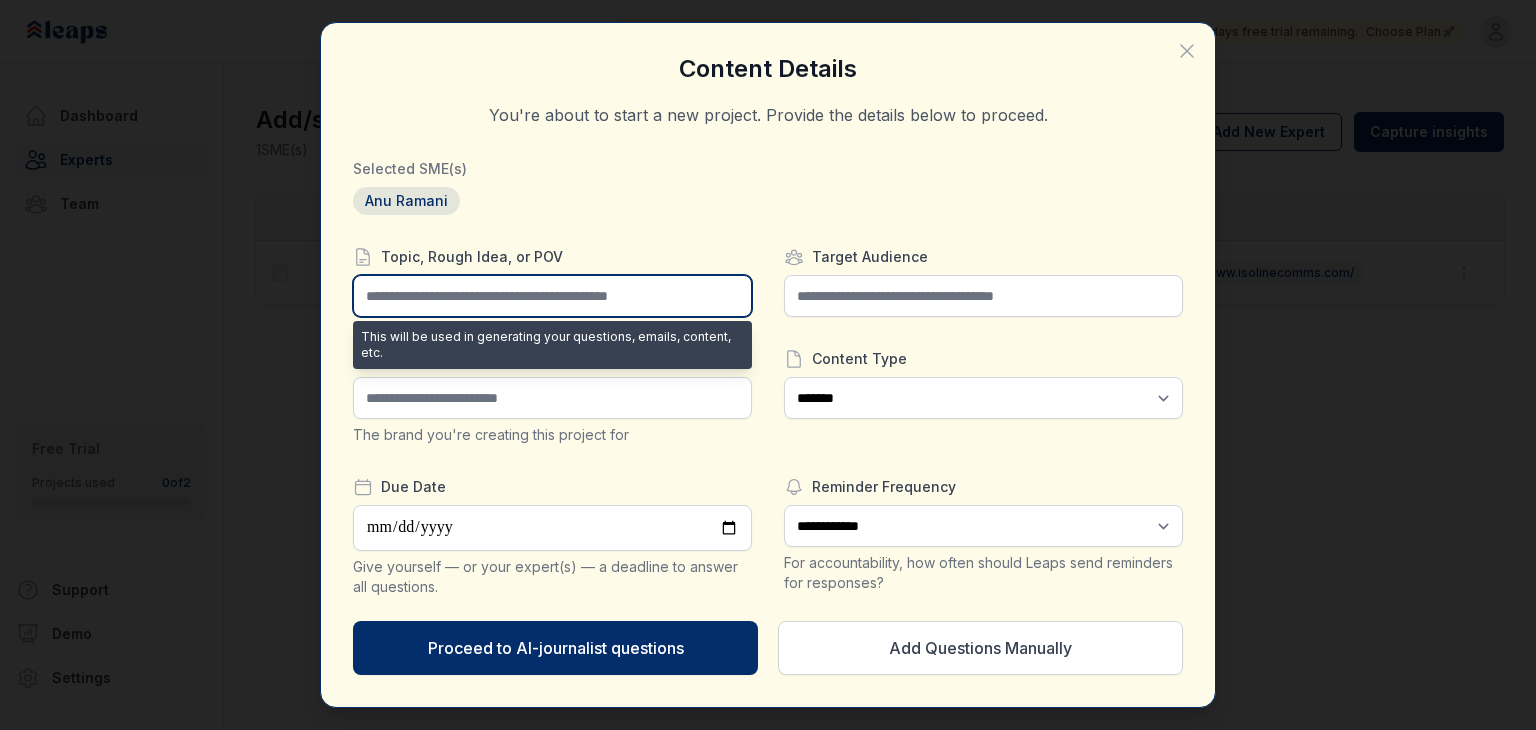 click at bounding box center (552, 296) 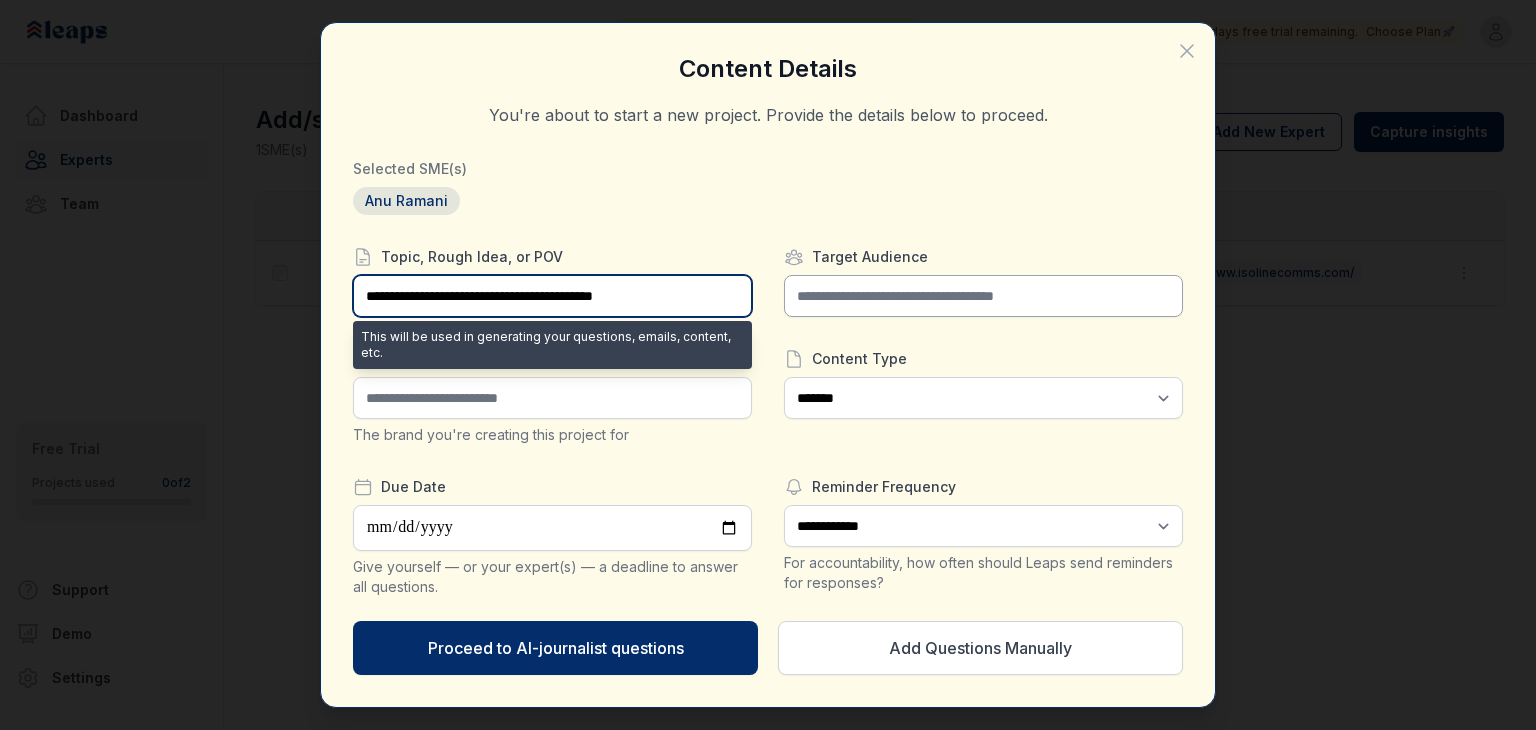 type on "**********" 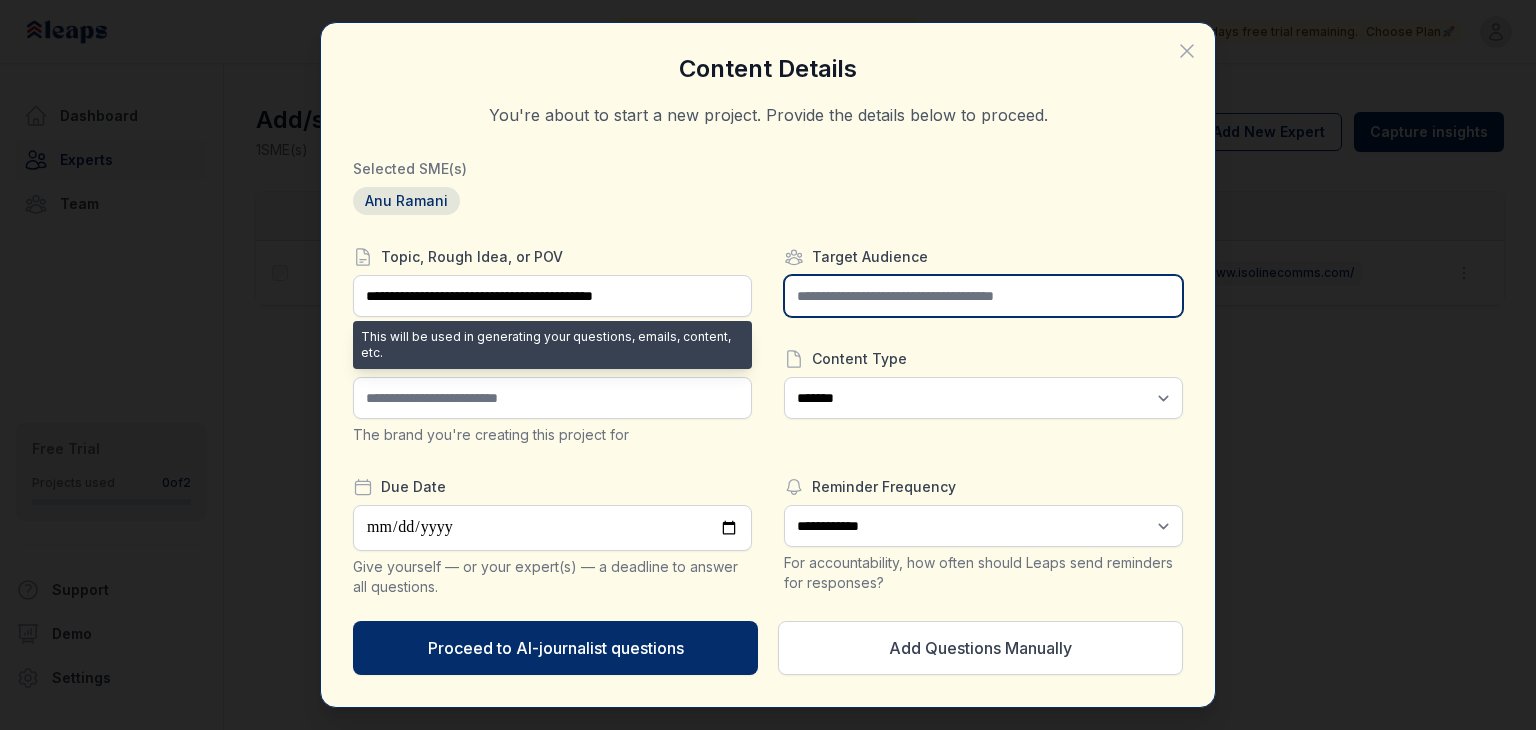 click at bounding box center [983, 296] 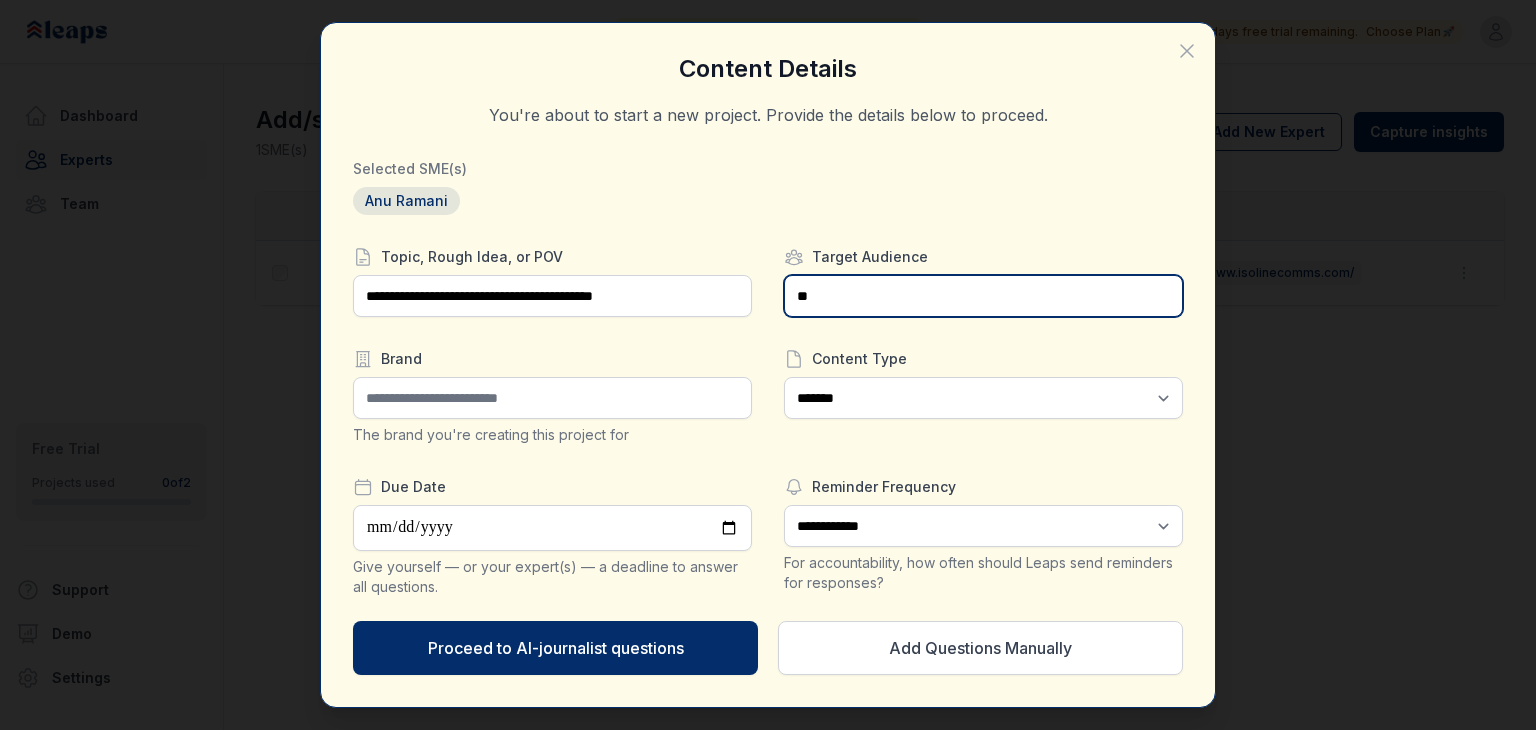 type on "*" 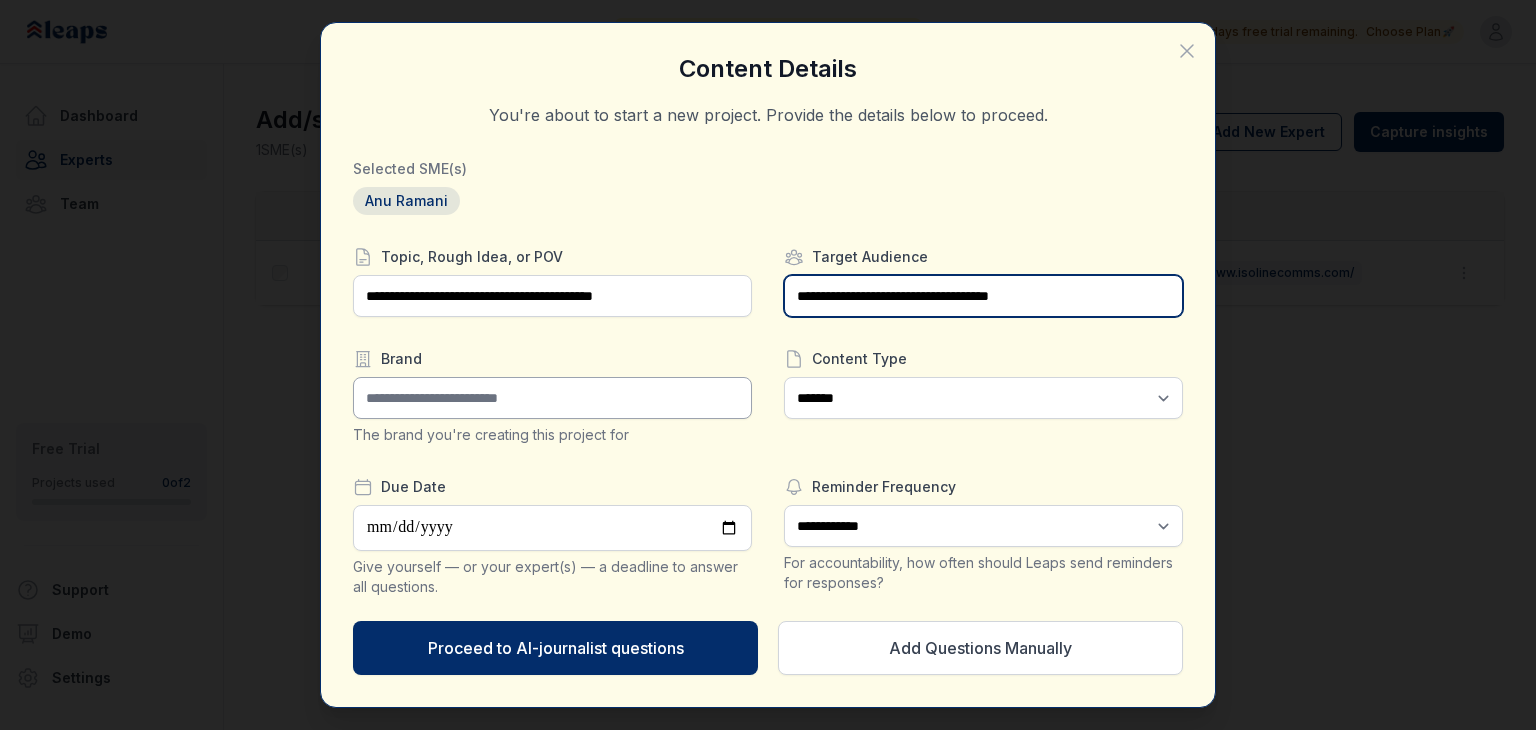 type on "**********" 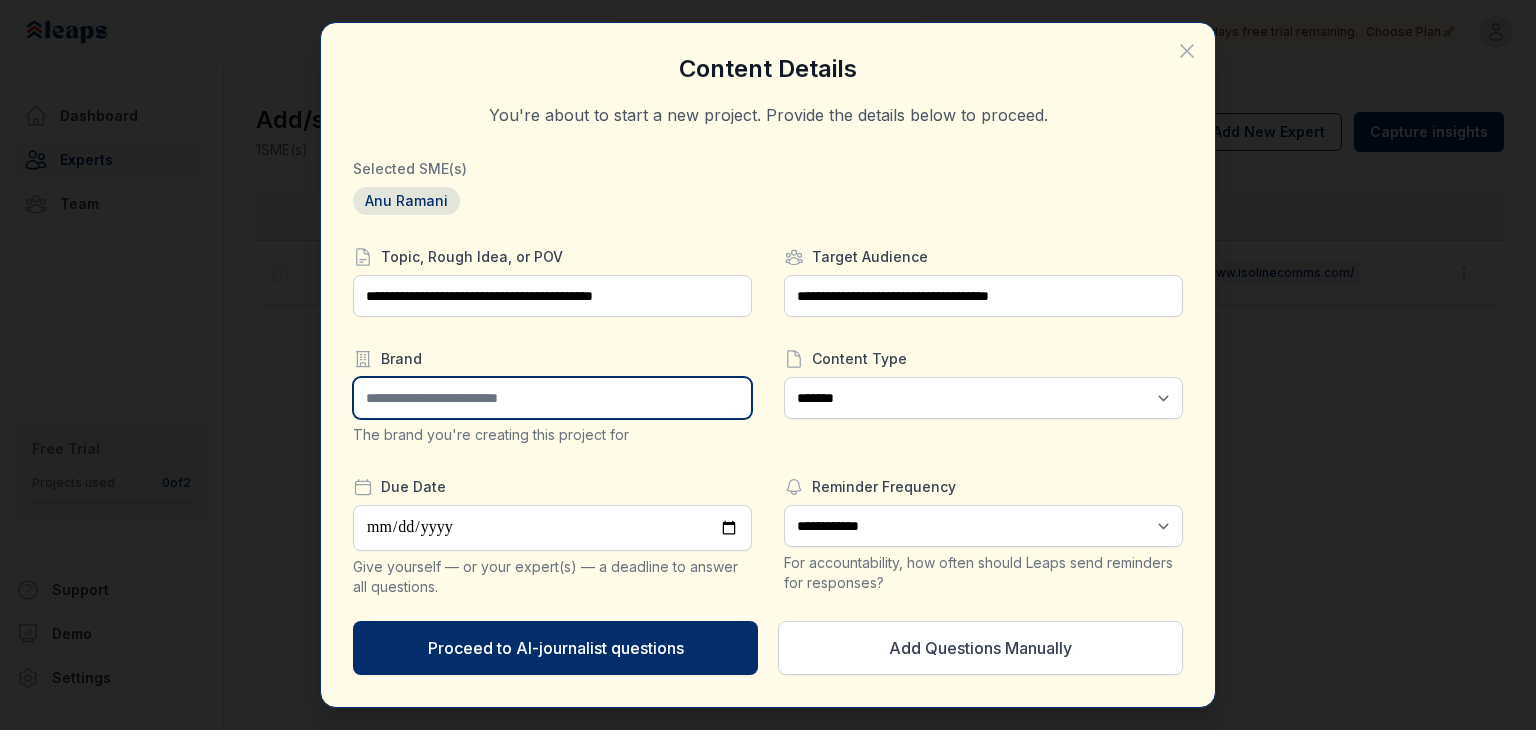 click at bounding box center [552, 398] 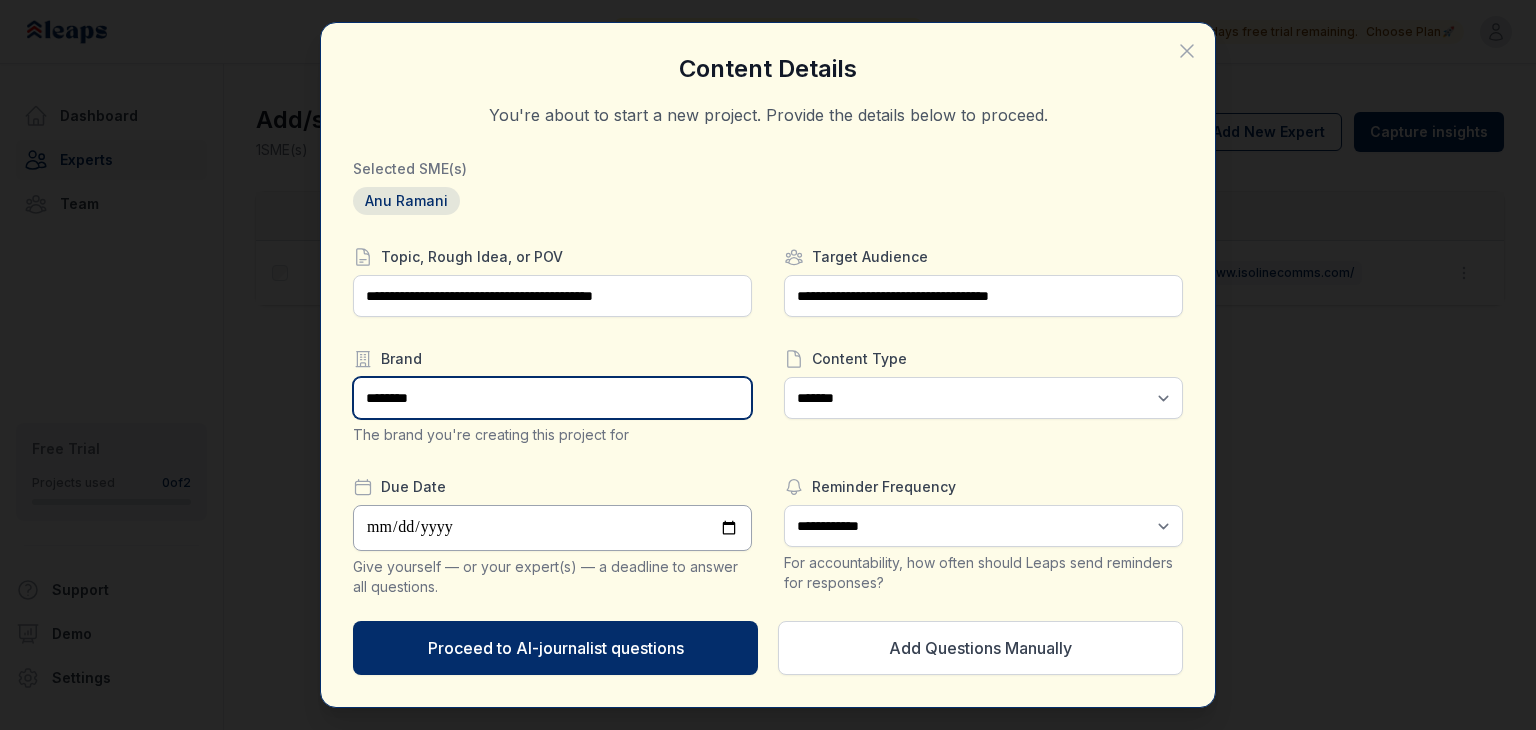 type on "********" 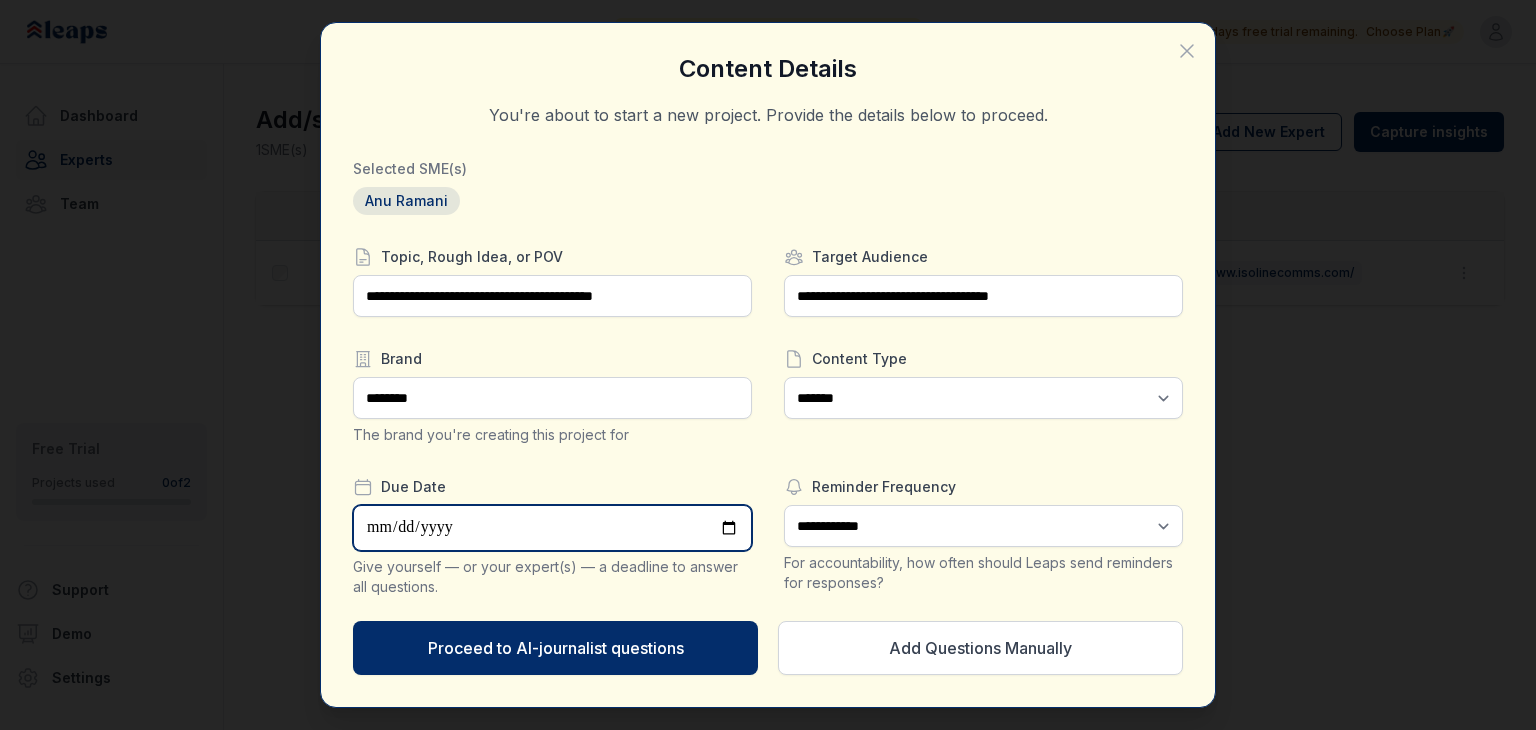 click at bounding box center (552, 528) 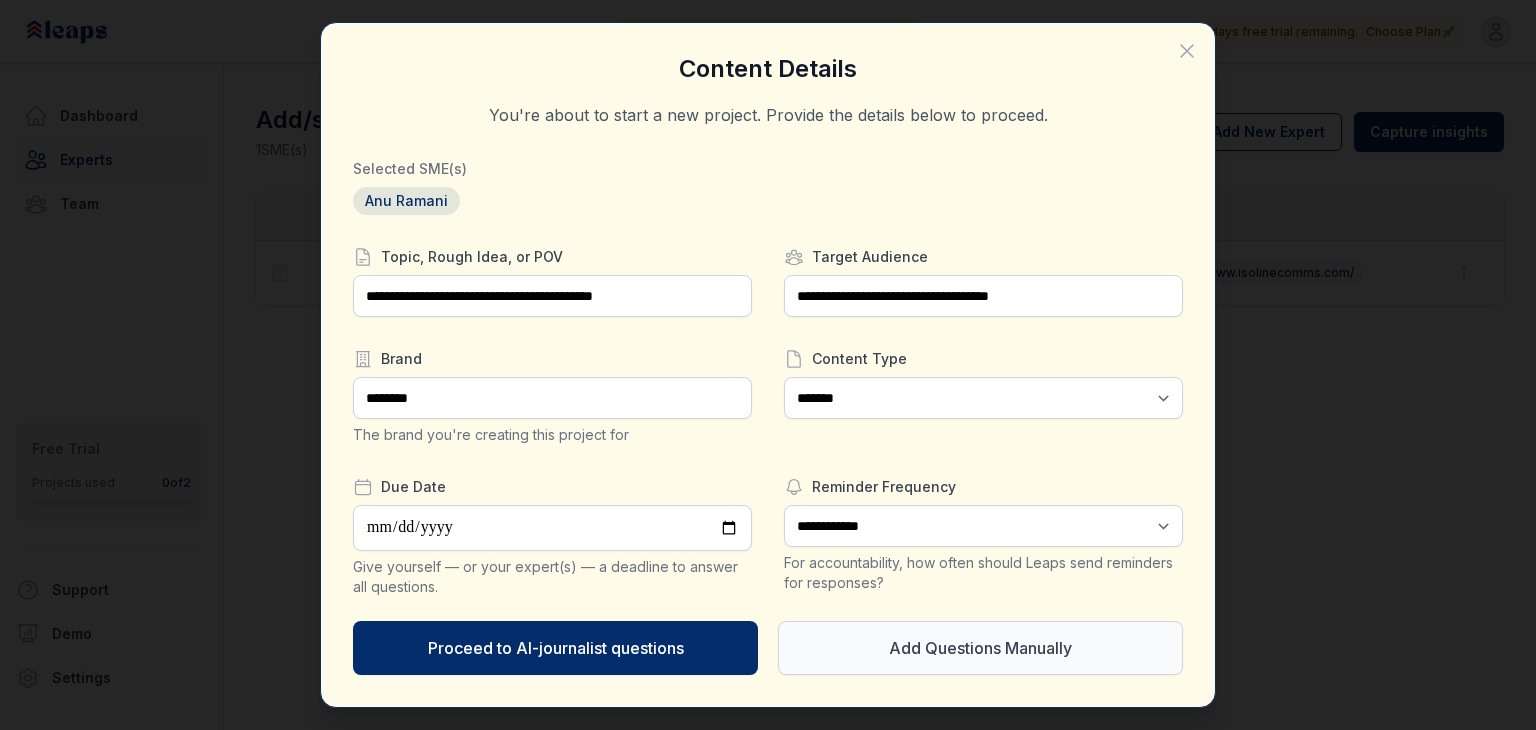 click on "Add Questions Manually" at bounding box center (980, 648) 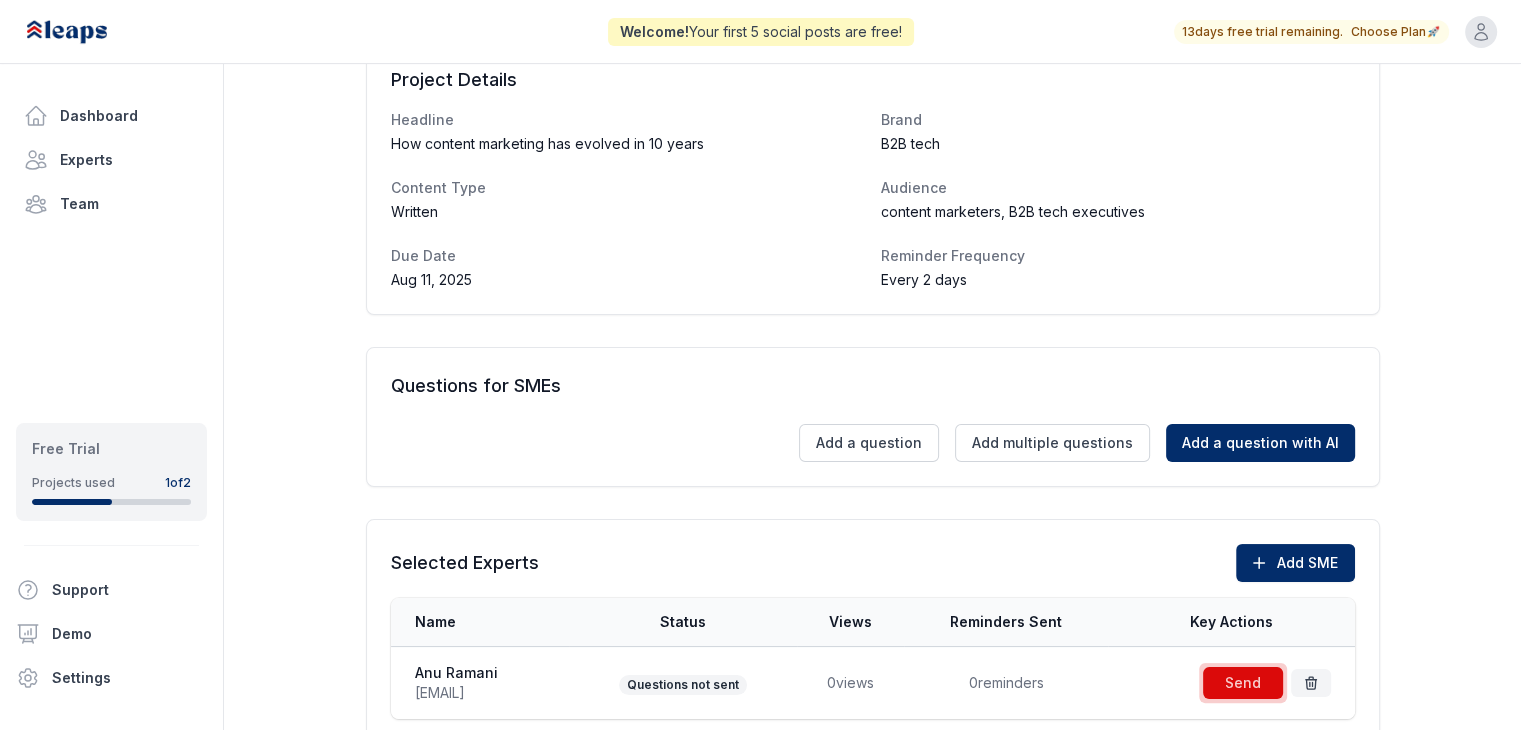 scroll, scrollTop: 300, scrollLeft: 0, axis: vertical 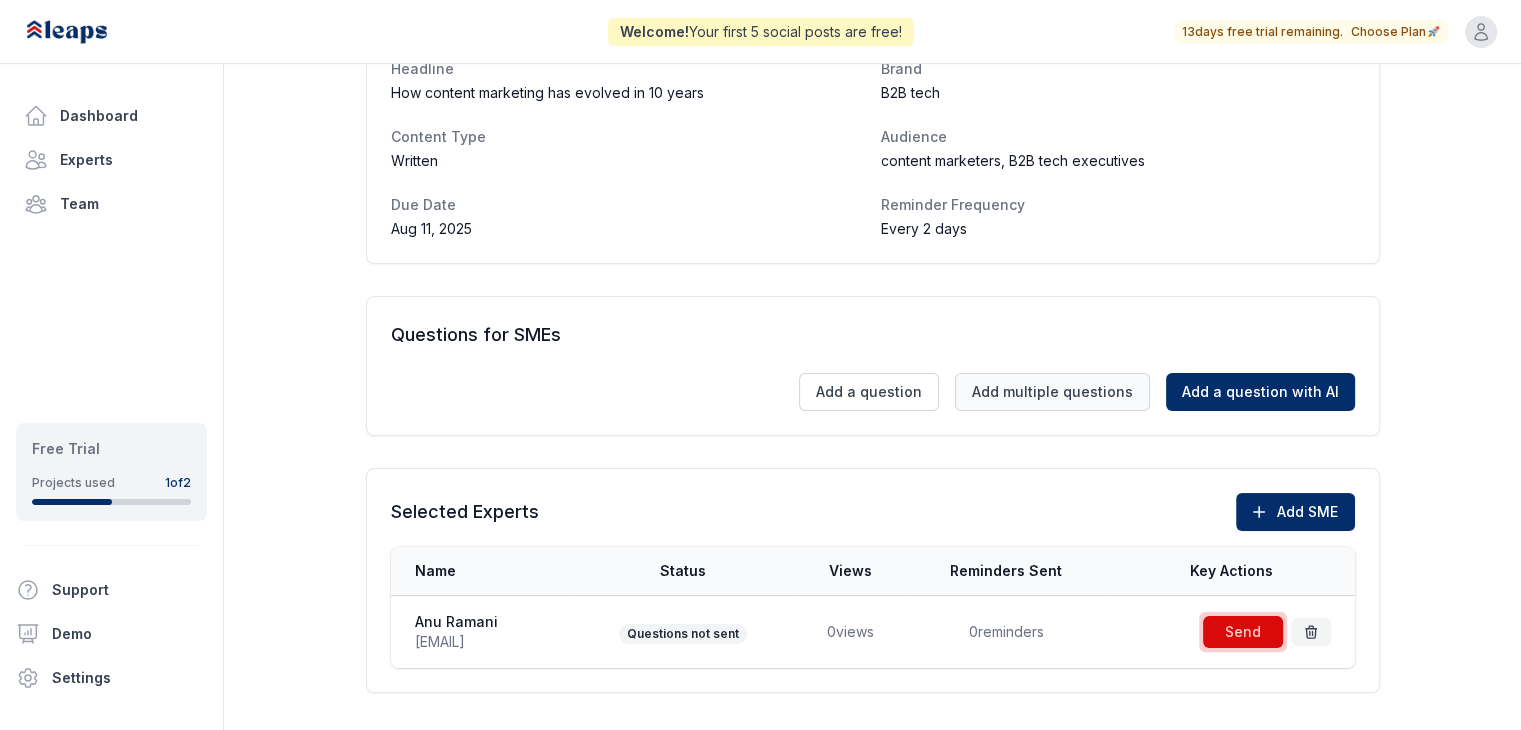 click on "Add multiple questions" at bounding box center [1052, 392] 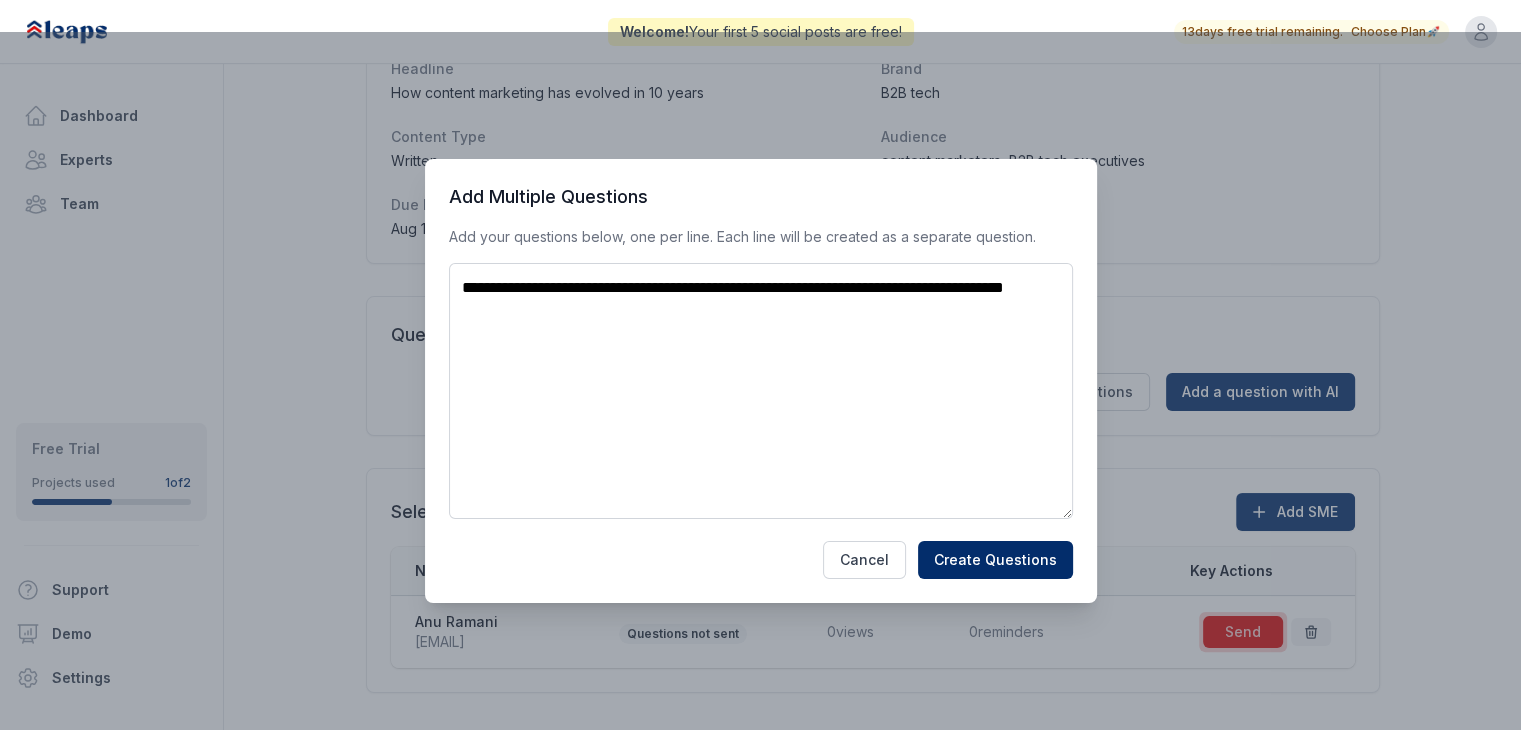 click on "**********" at bounding box center (761, 391) 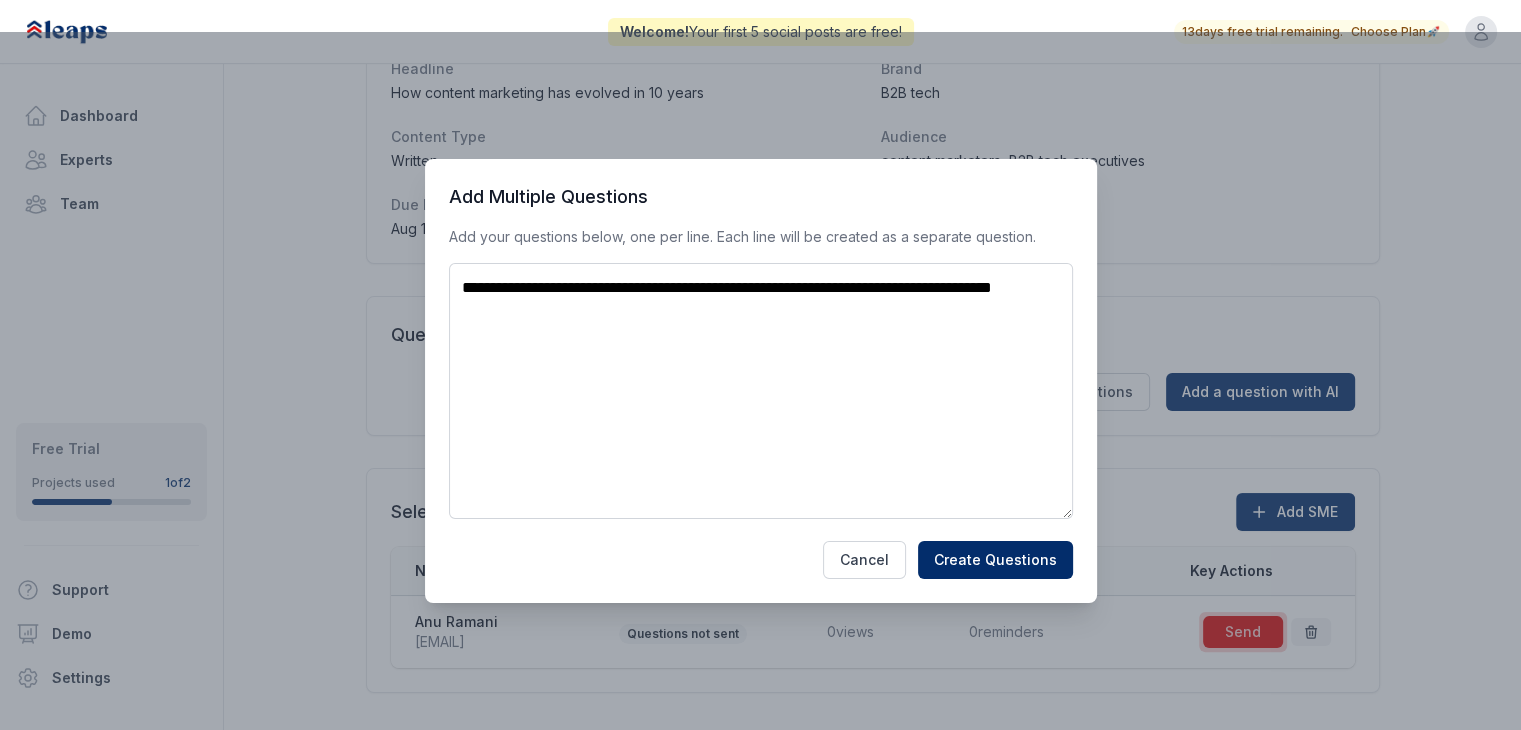 click on "**********" at bounding box center [761, 391] 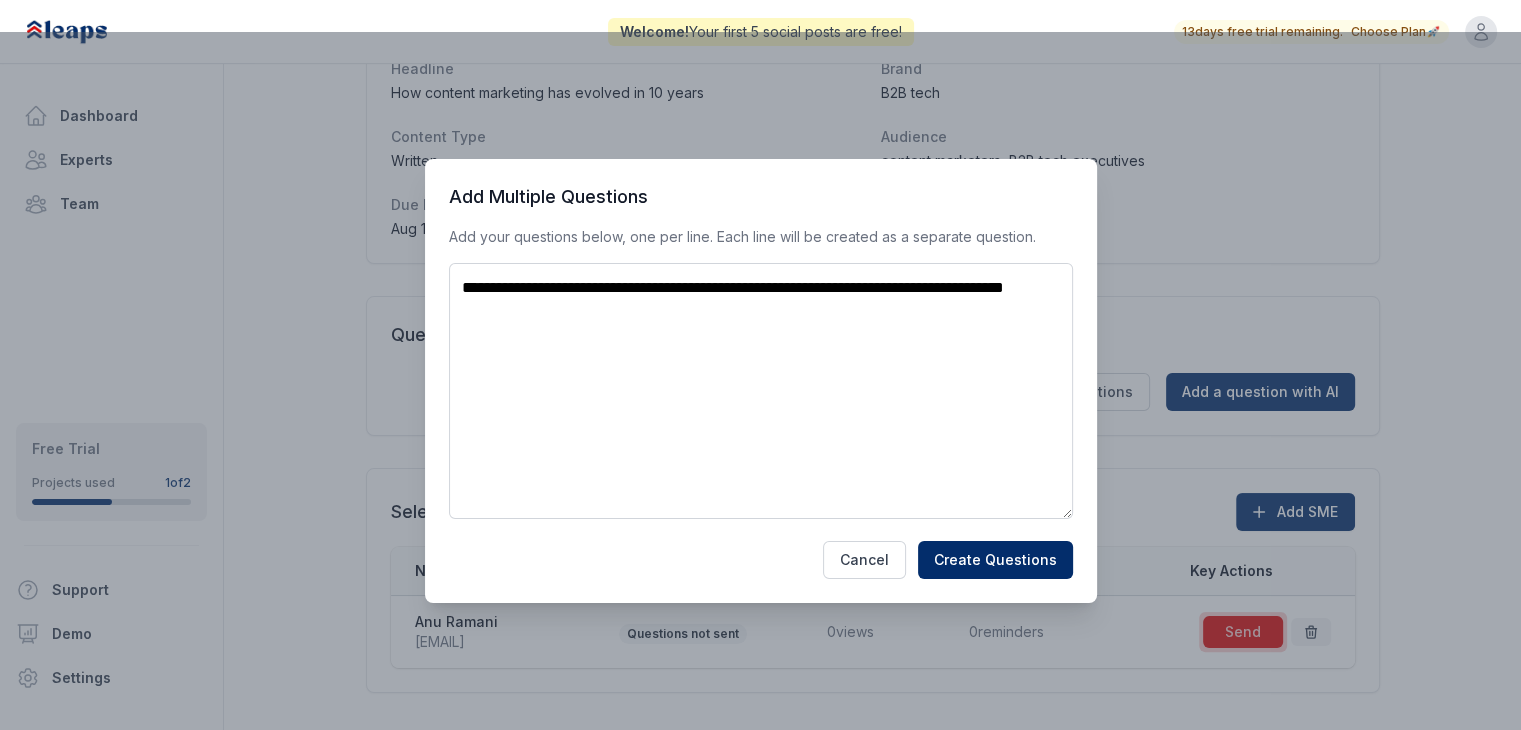 drag, startPoint x: 628, startPoint y: 317, endPoint x: 397, endPoint y: 280, distance: 233.94444 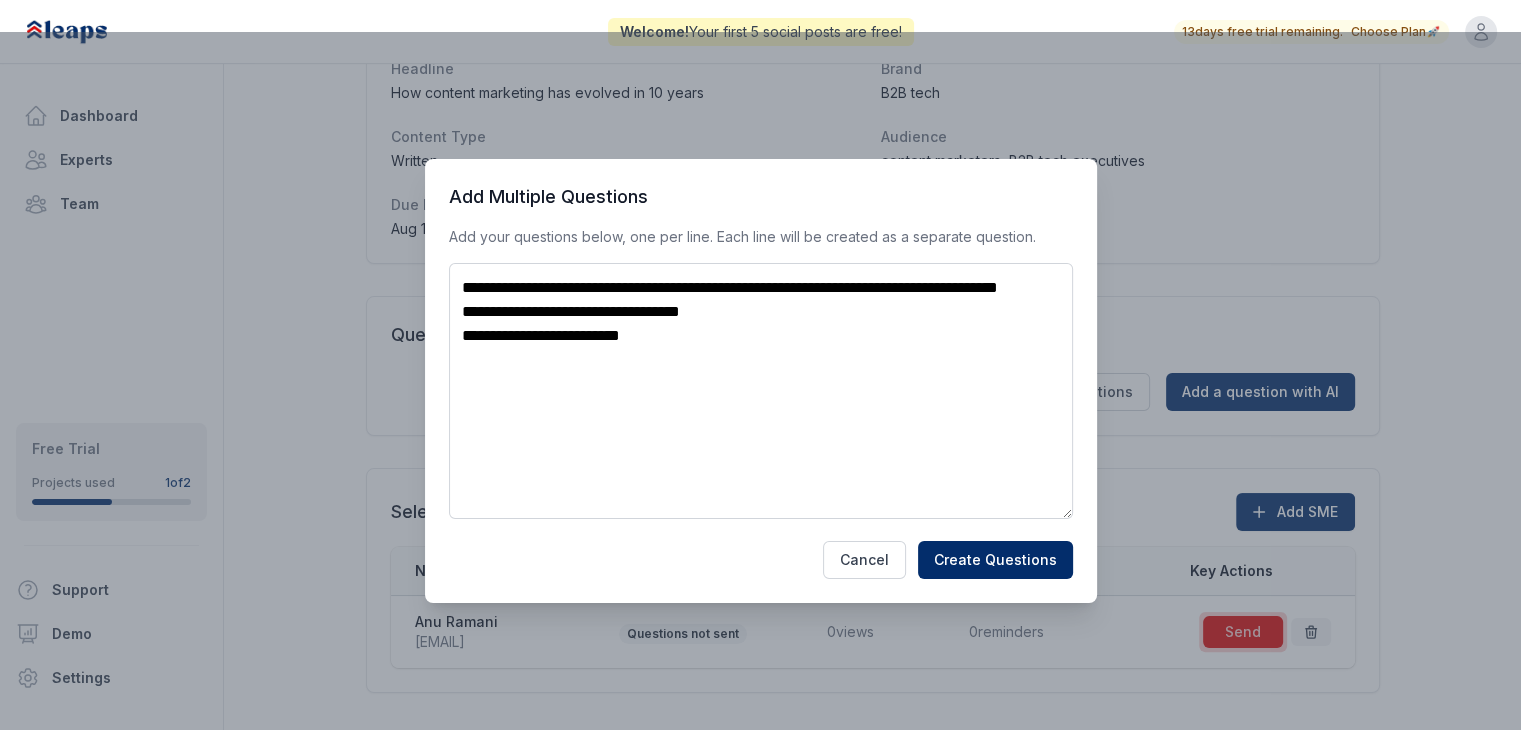 click on "**********" at bounding box center (761, 391) 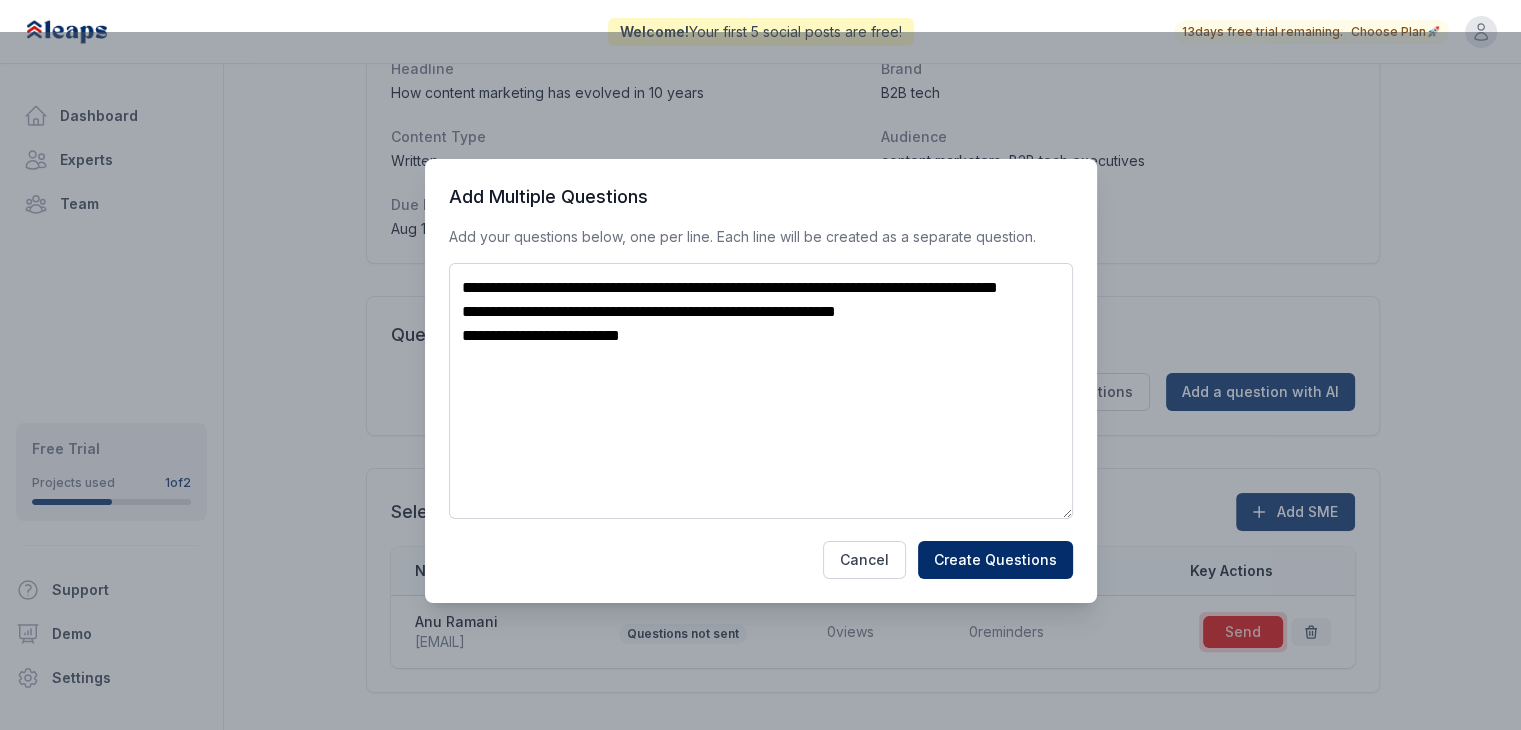 click on "**********" at bounding box center (761, 391) 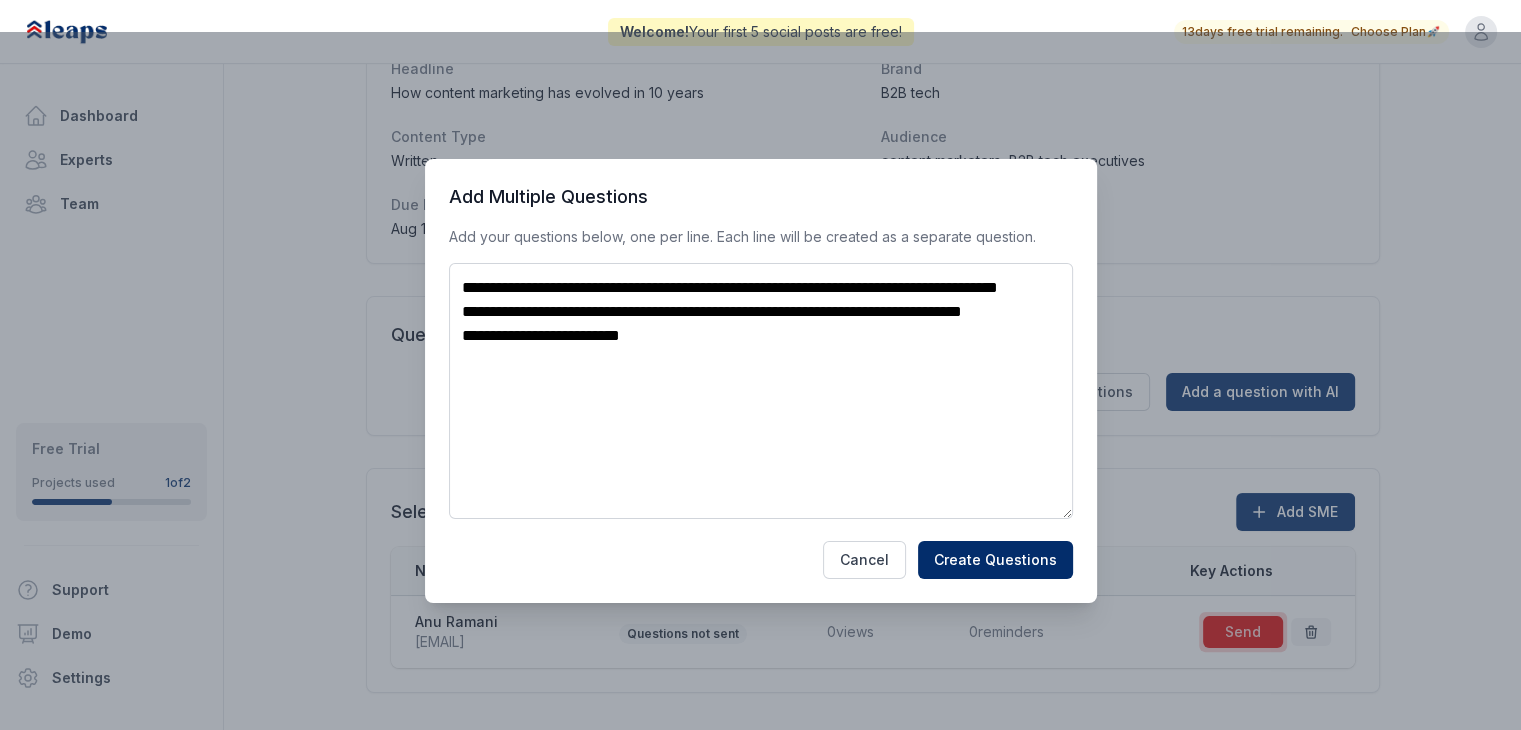 click on "**********" at bounding box center [761, 391] 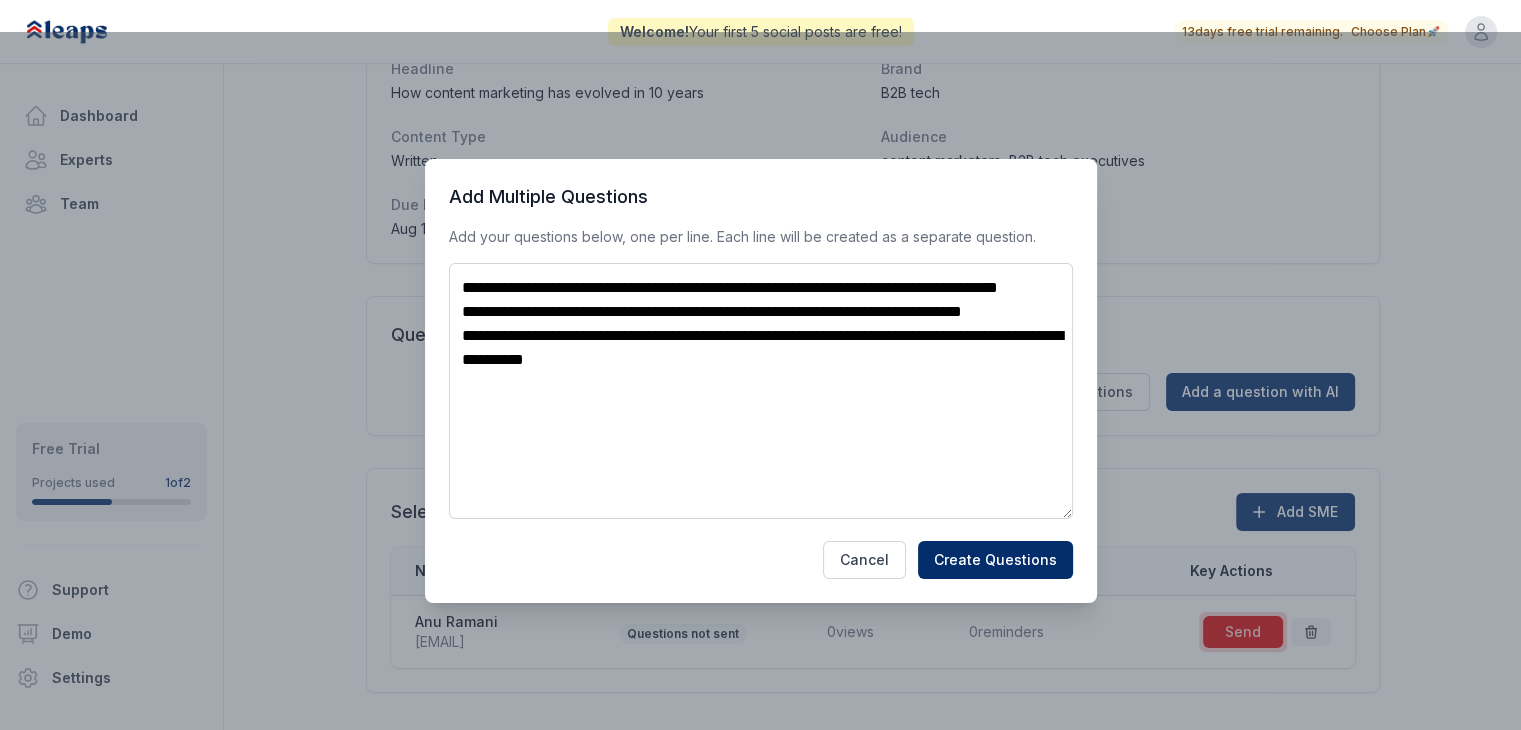 click on "**********" at bounding box center [761, 391] 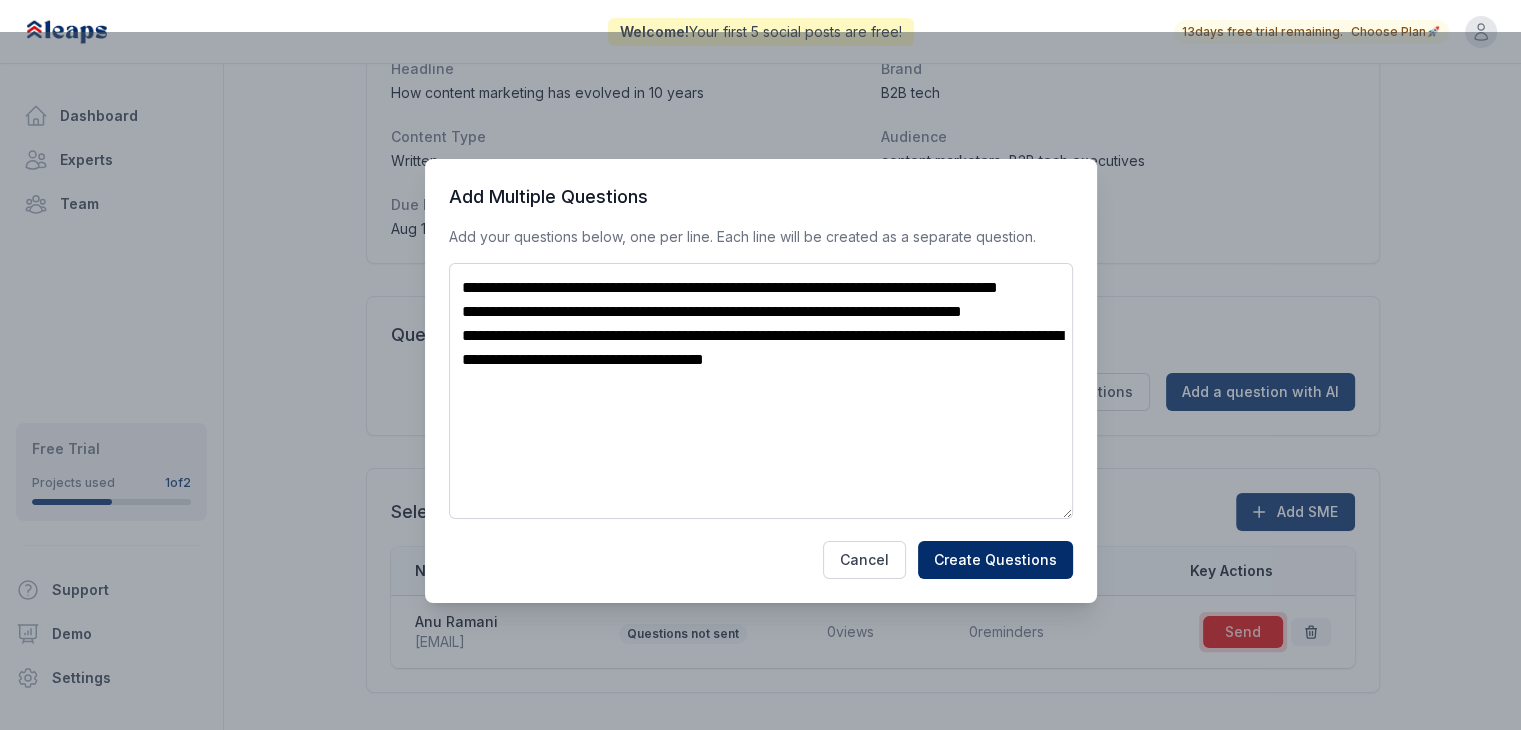 click on "**********" at bounding box center [761, 391] 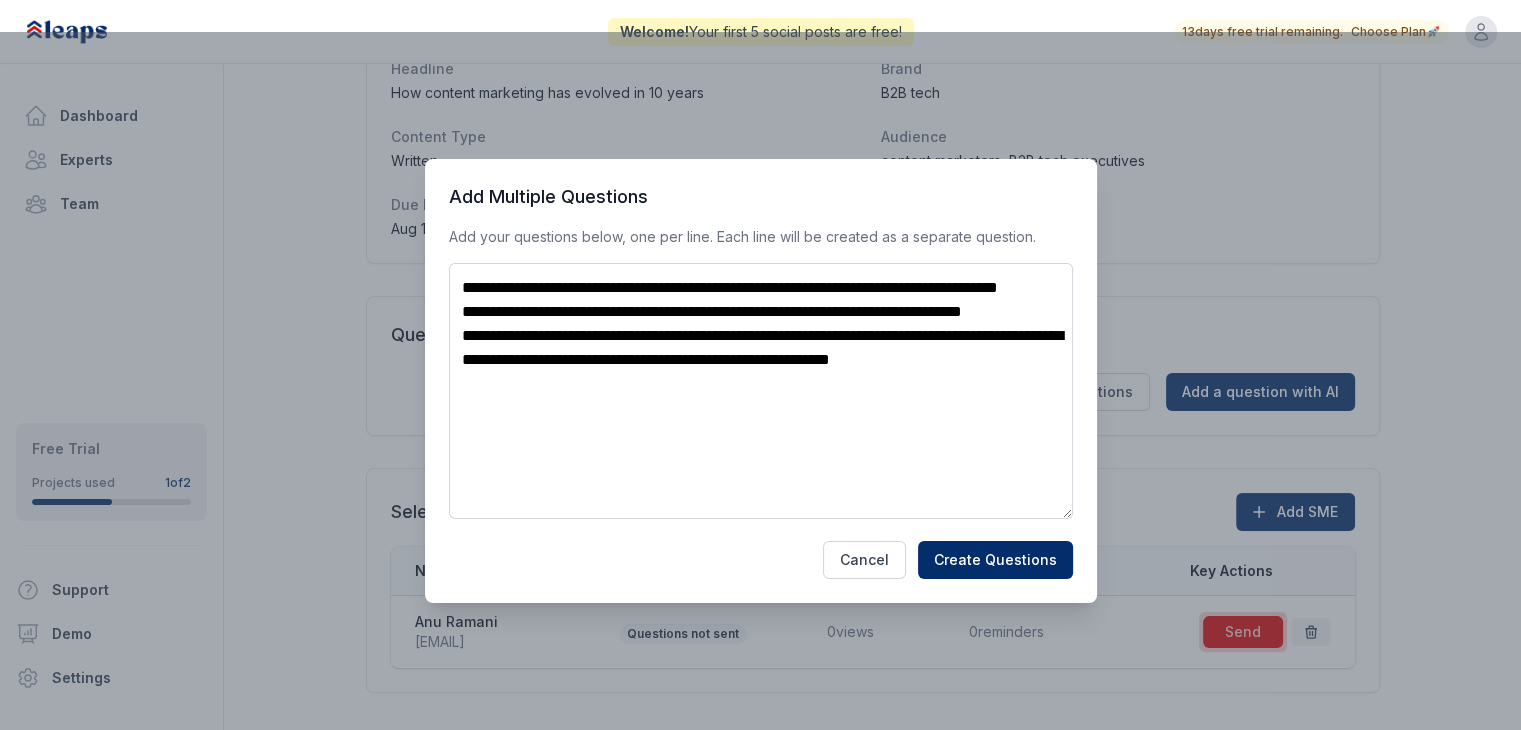 drag, startPoint x: 564, startPoint y: 433, endPoint x: 451, endPoint y: 276, distance: 193.43733 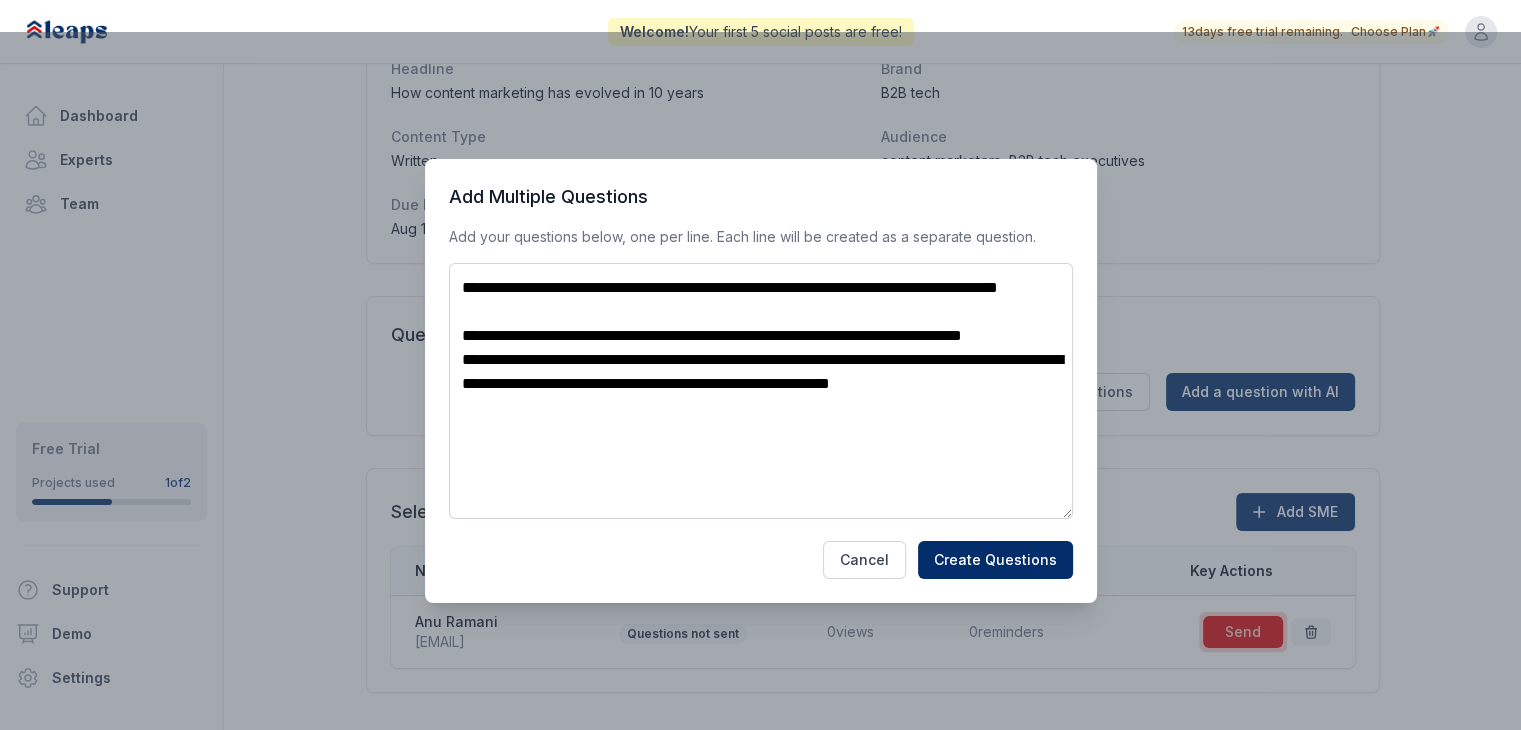 click on "**********" at bounding box center (761, 391) 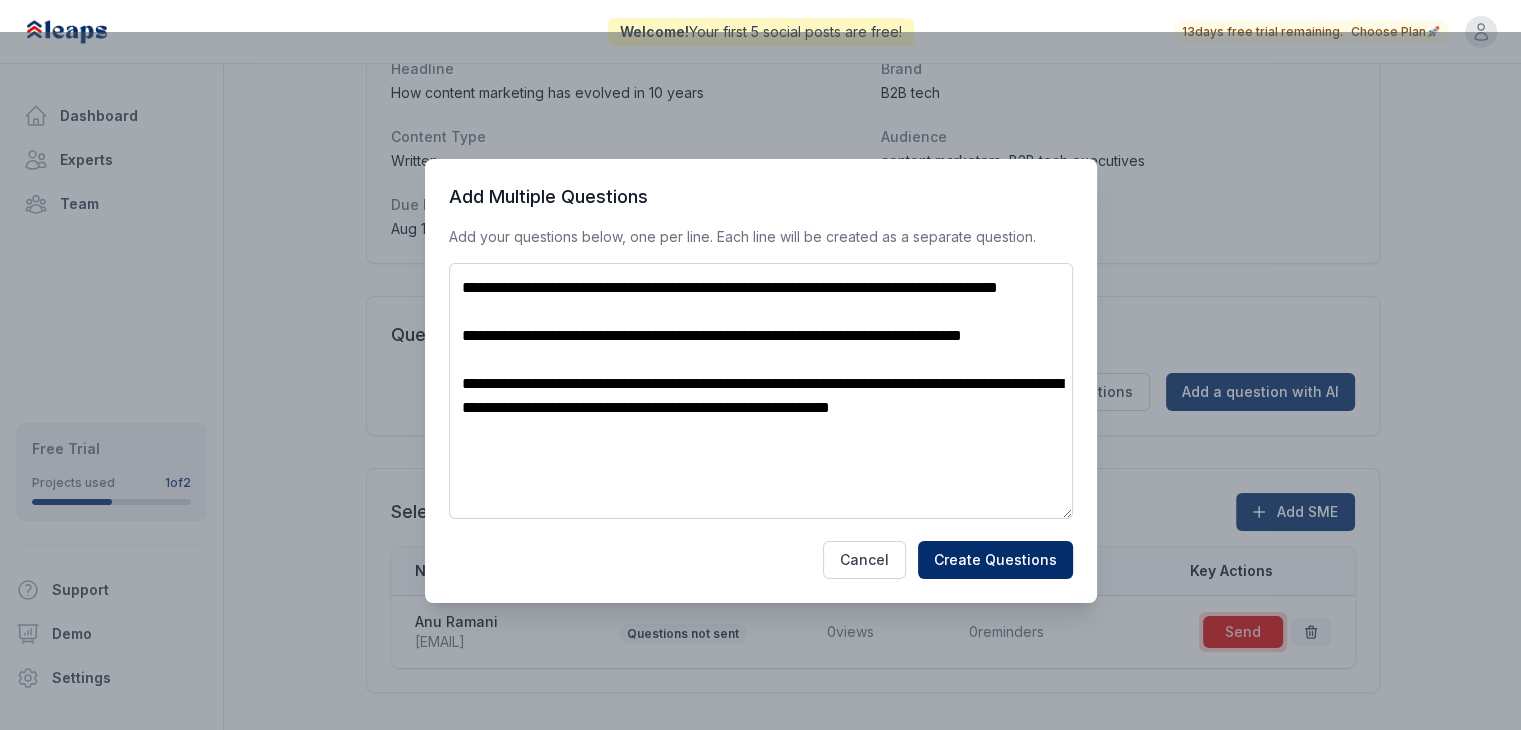click on "**********" at bounding box center [761, 391] 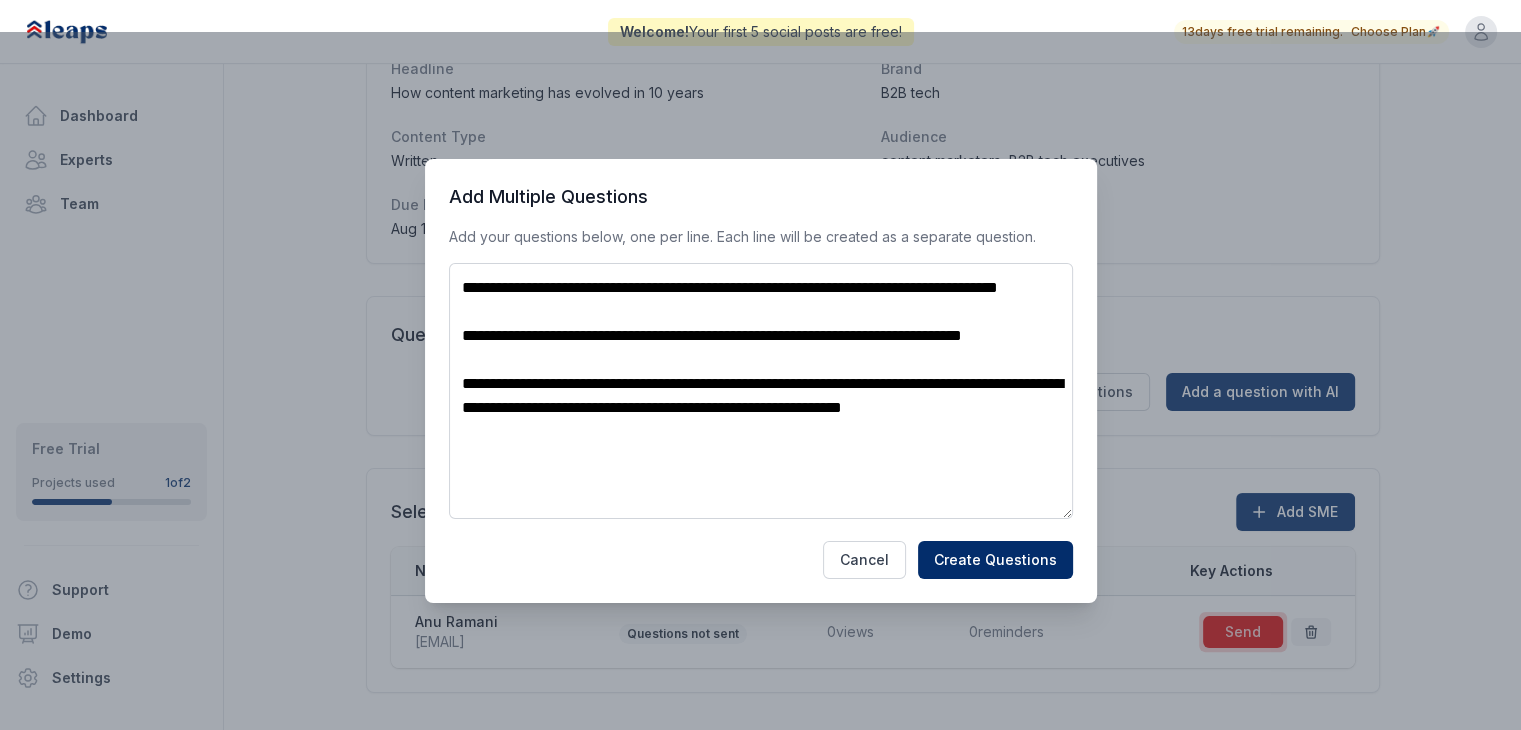 scroll, scrollTop: 20, scrollLeft: 0, axis: vertical 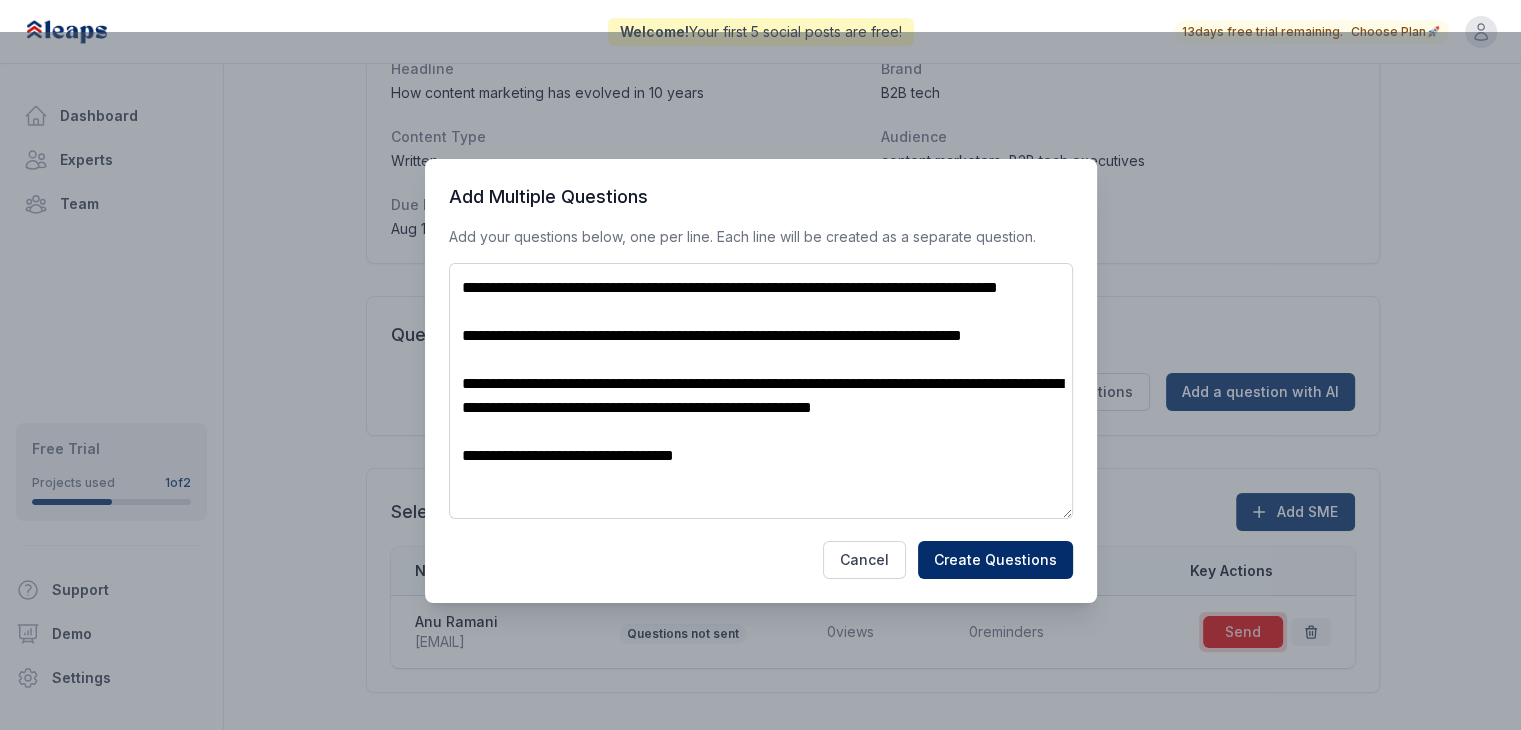click on "**********" at bounding box center [761, 391] 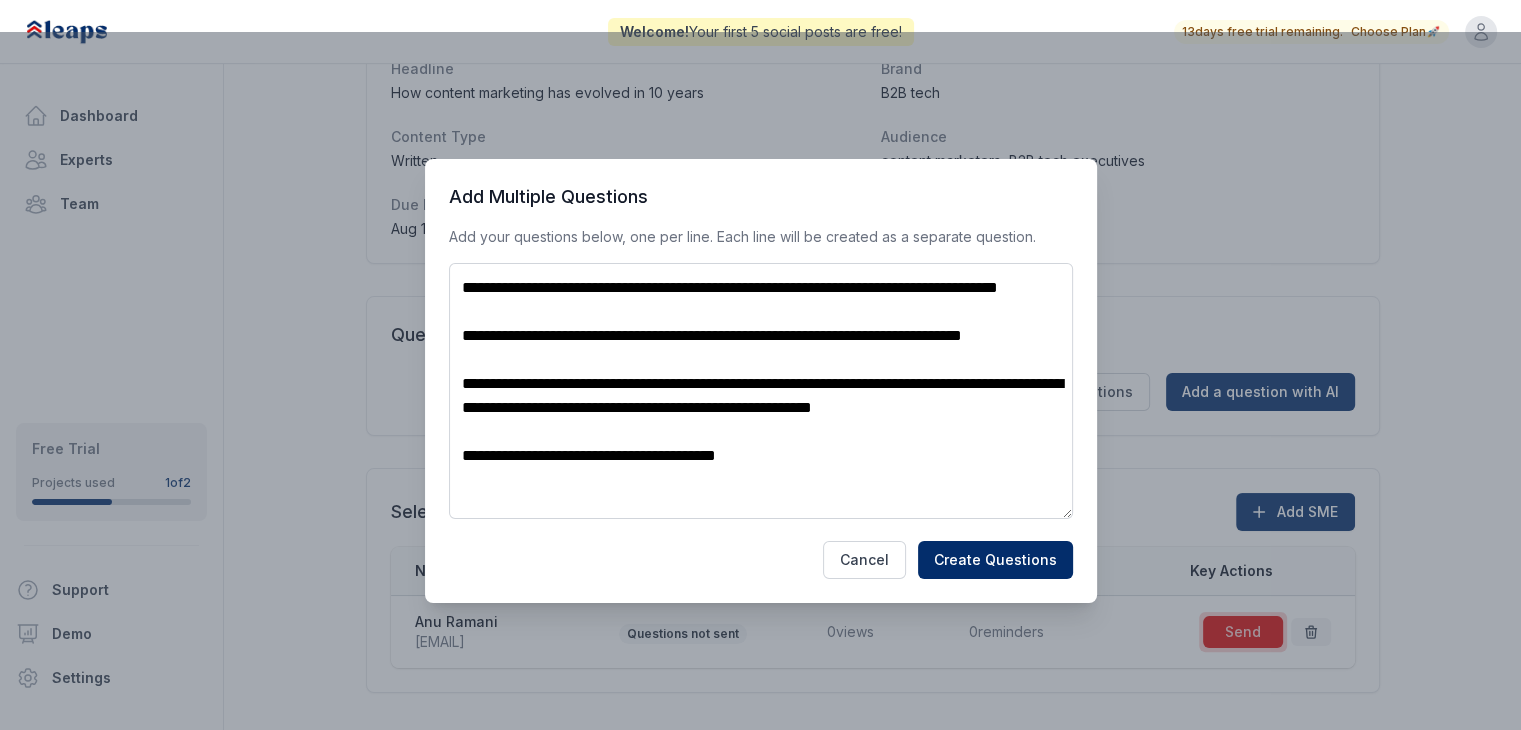 click on "**********" at bounding box center [761, 391] 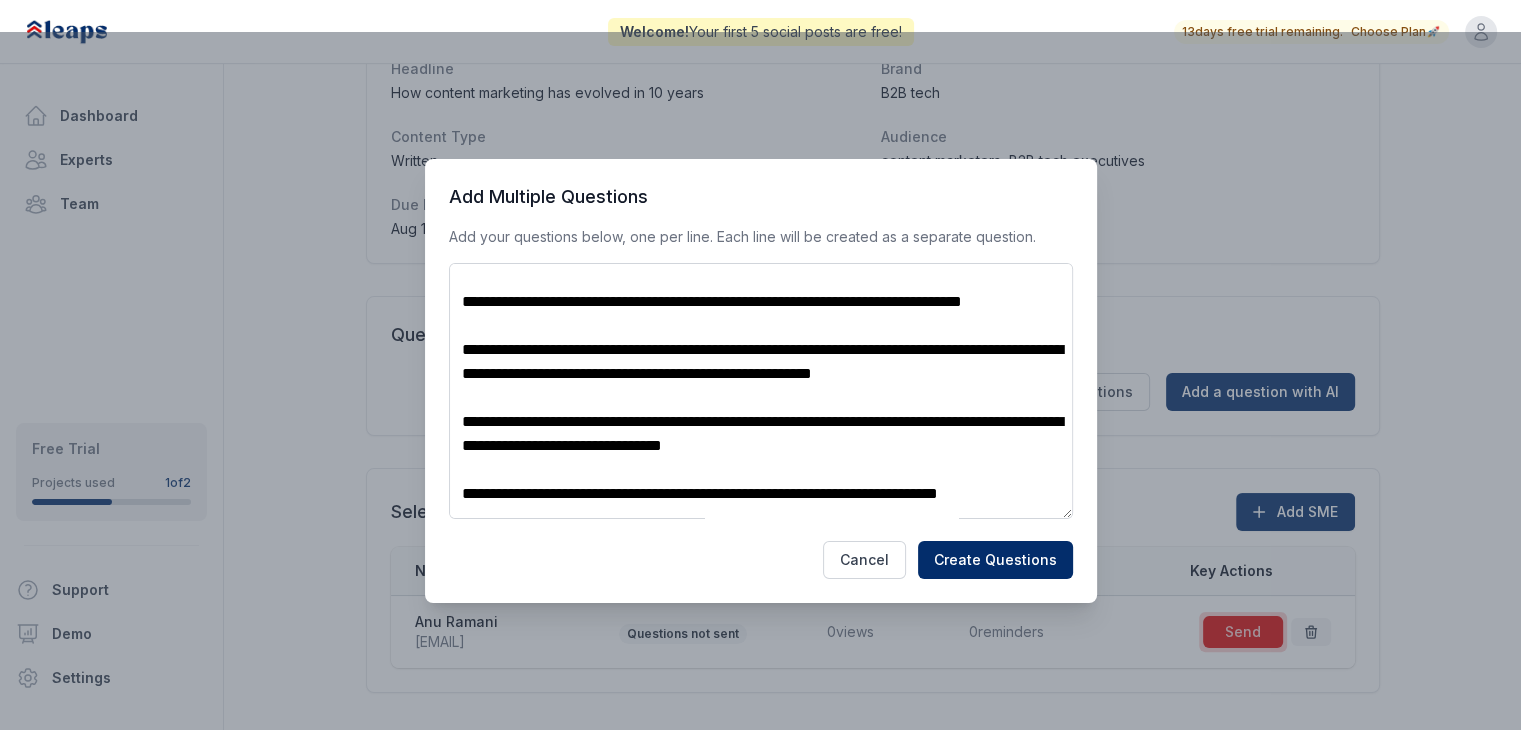 scroll, scrollTop: 116, scrollLeft: 0, axis: vertical 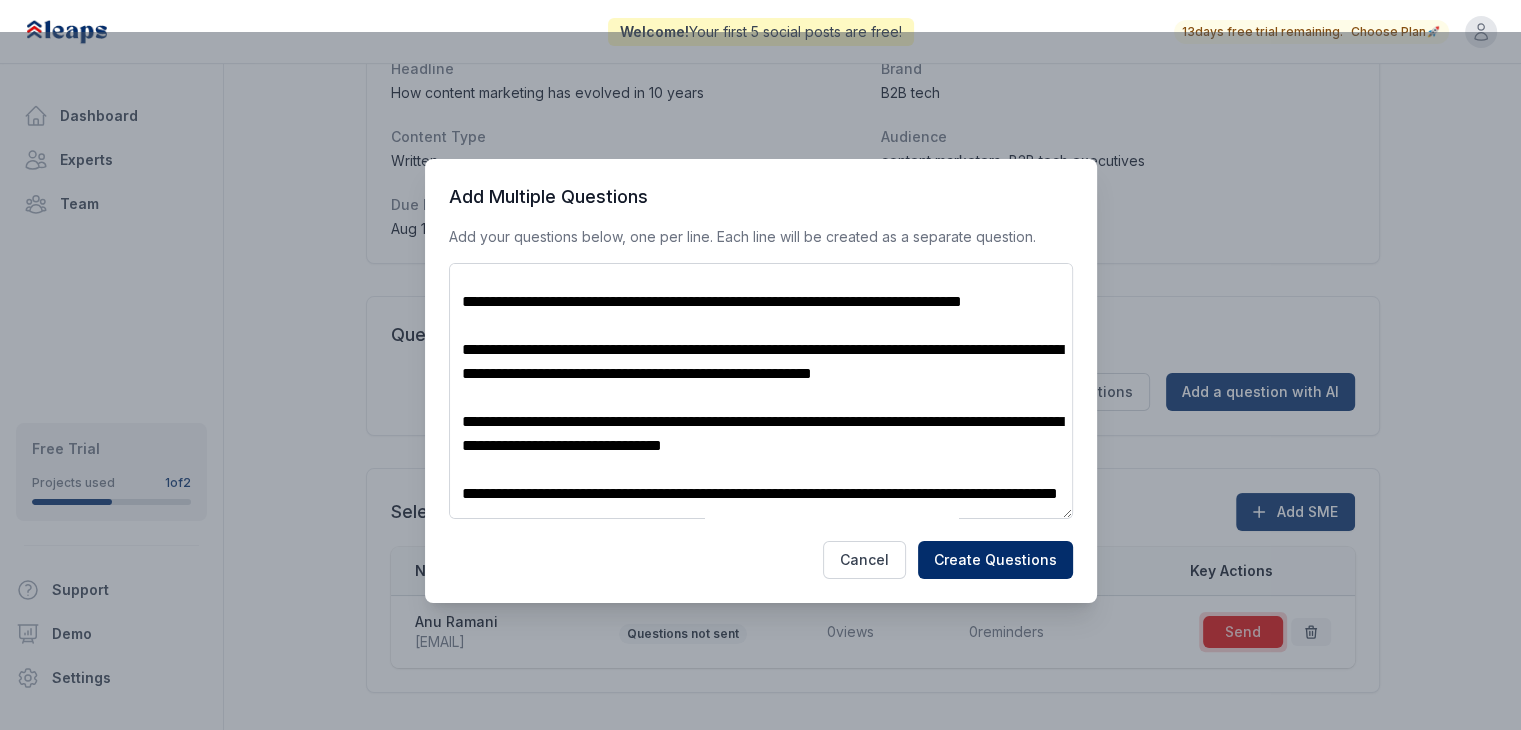 drag, startPoint x: 526, startPoint y: 507, endPoint x: 467, endPoint y: 450, distance: 82.036575 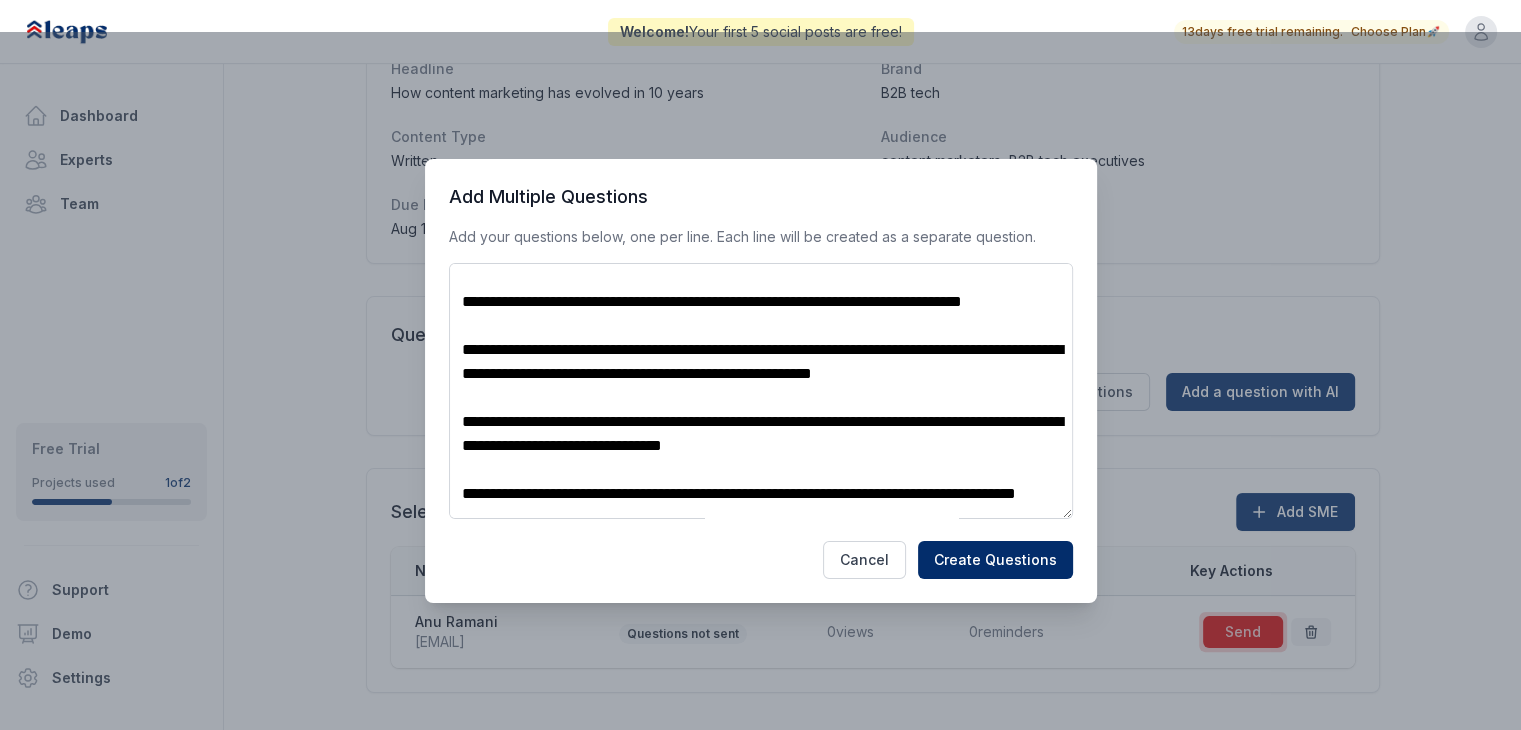 click on "**********" at bounding box center [761, 391] 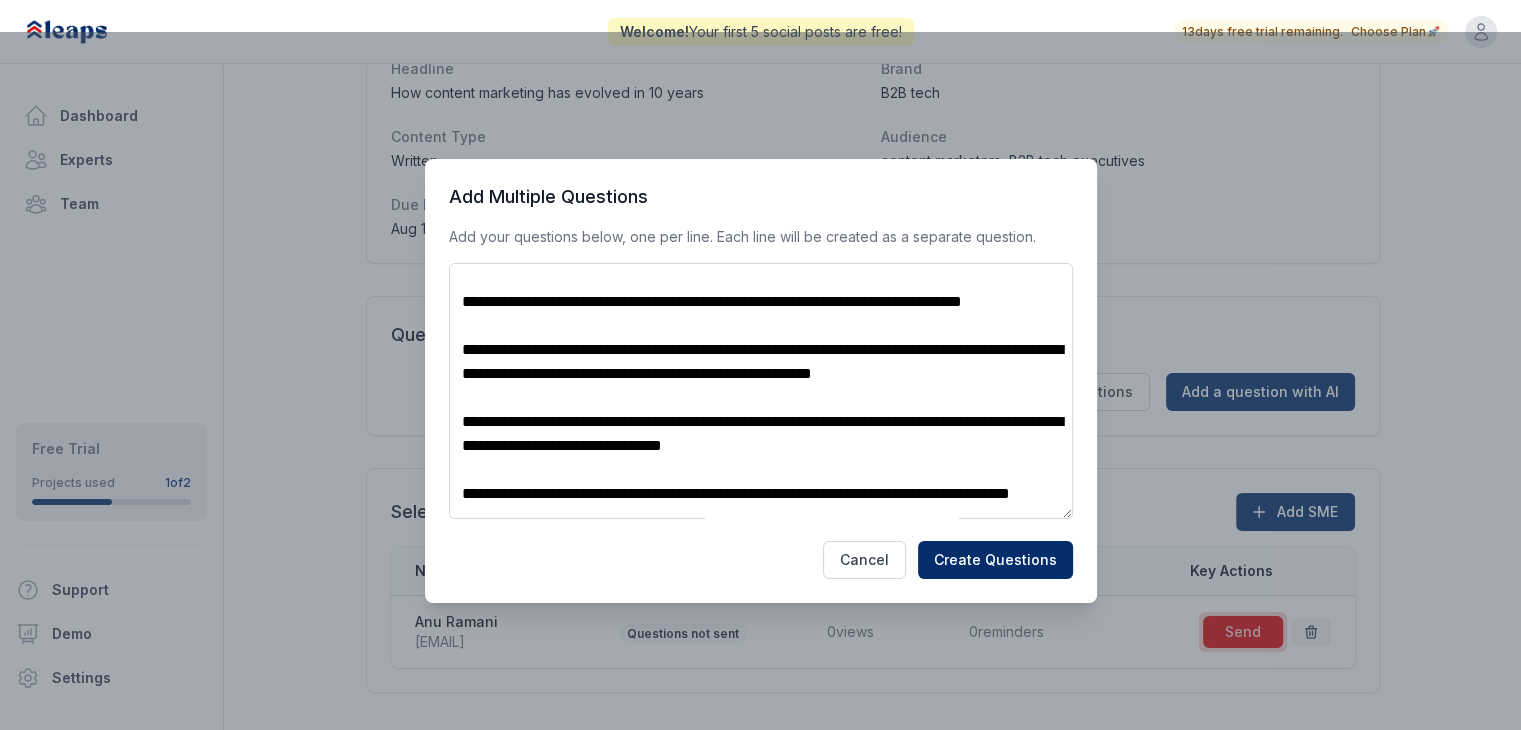 click on "**********" at bounding box center [761, 391] 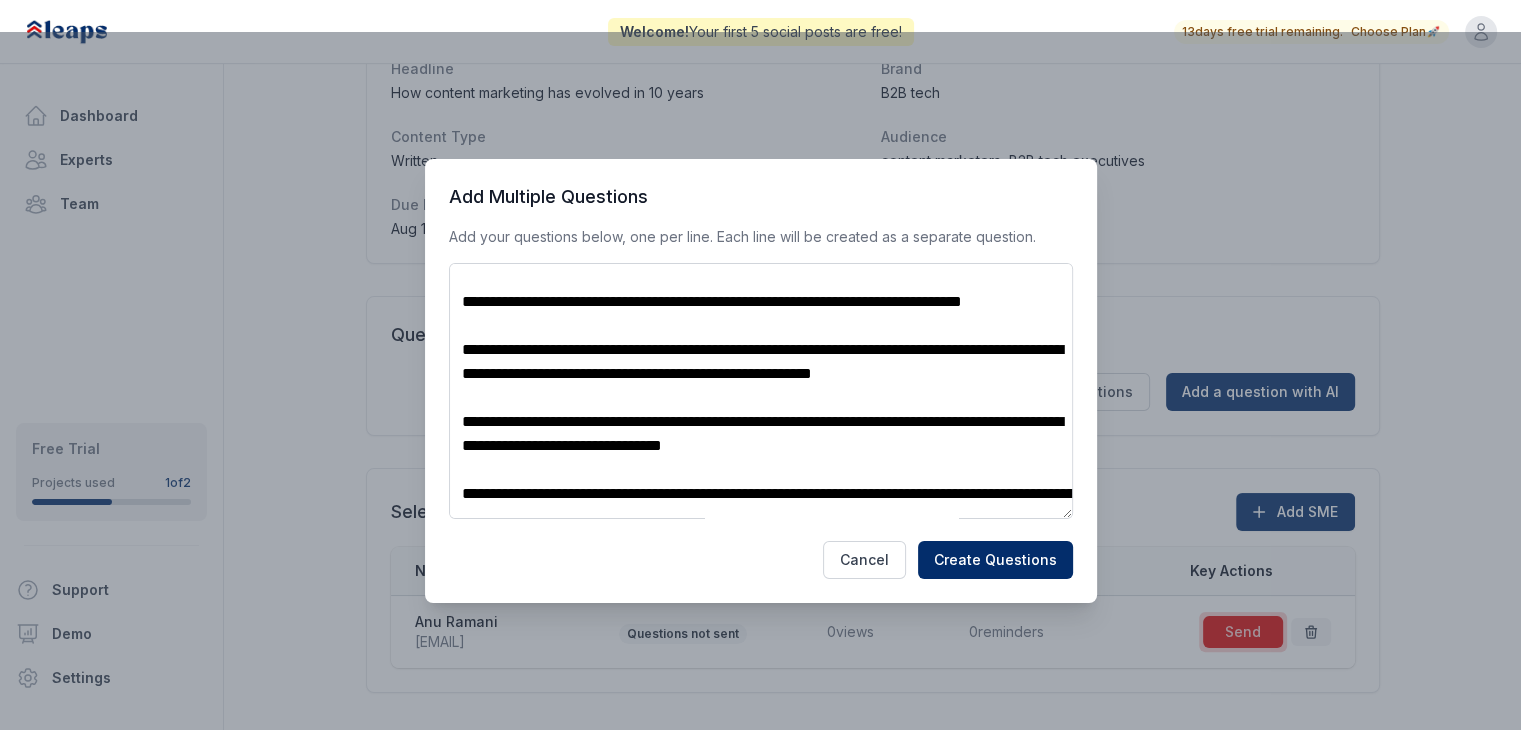 click on "**********" at bounding box center (761, 391) 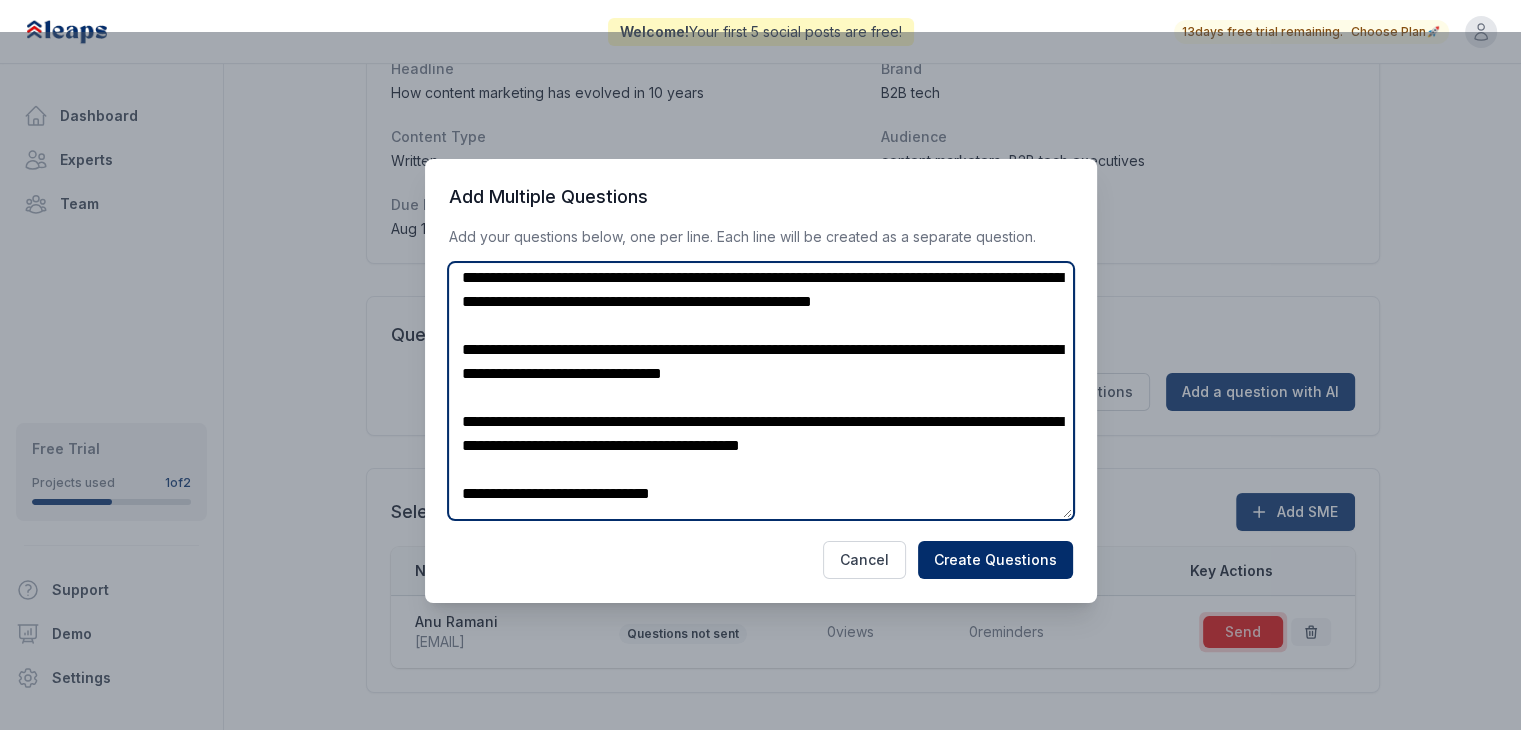 scroll, scrollTop: 225, scrollLeft: 0, axis: vertical 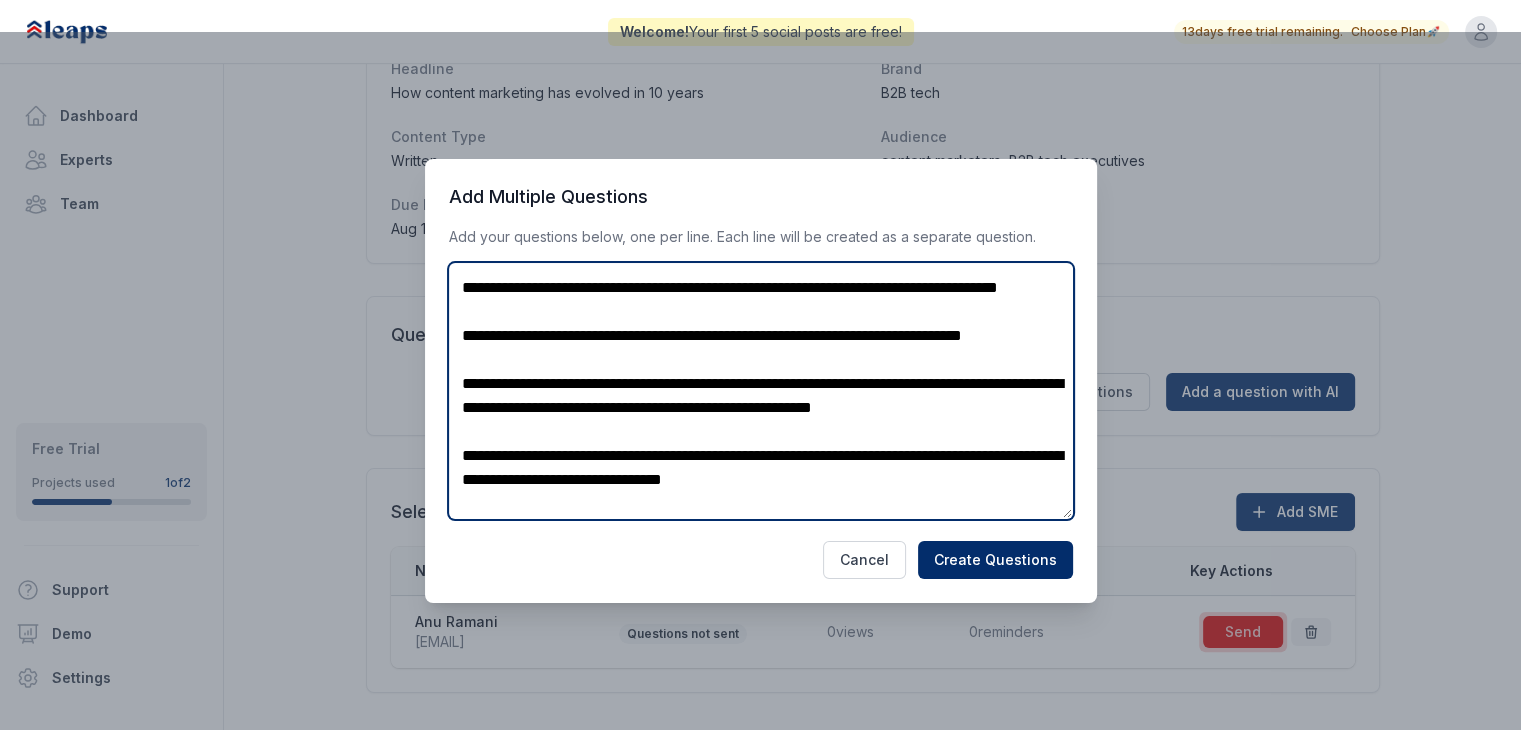 click on "**********" at bounding box center (761, 391) 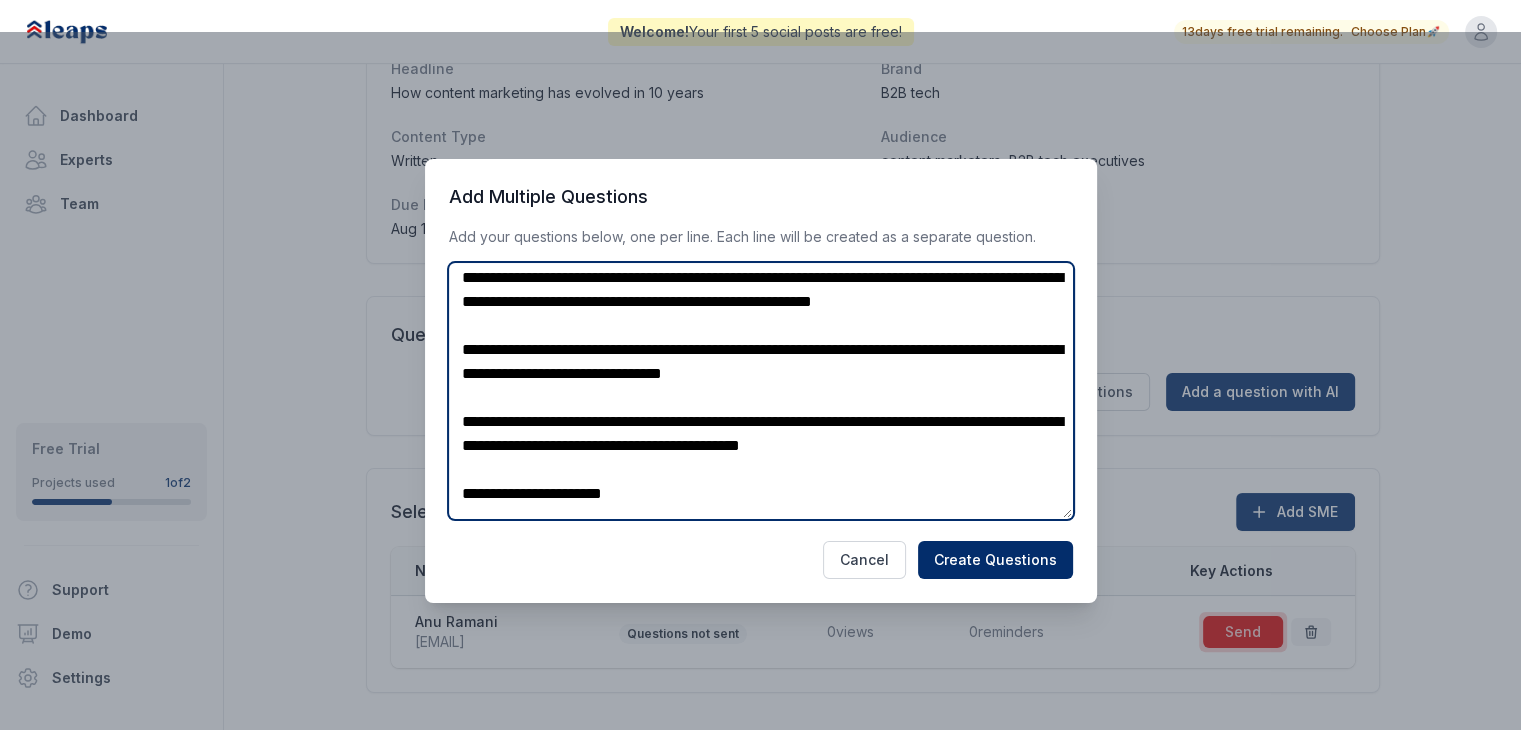 scroll, scrollTop: 225, scrollLeft: 0, axis: vertical 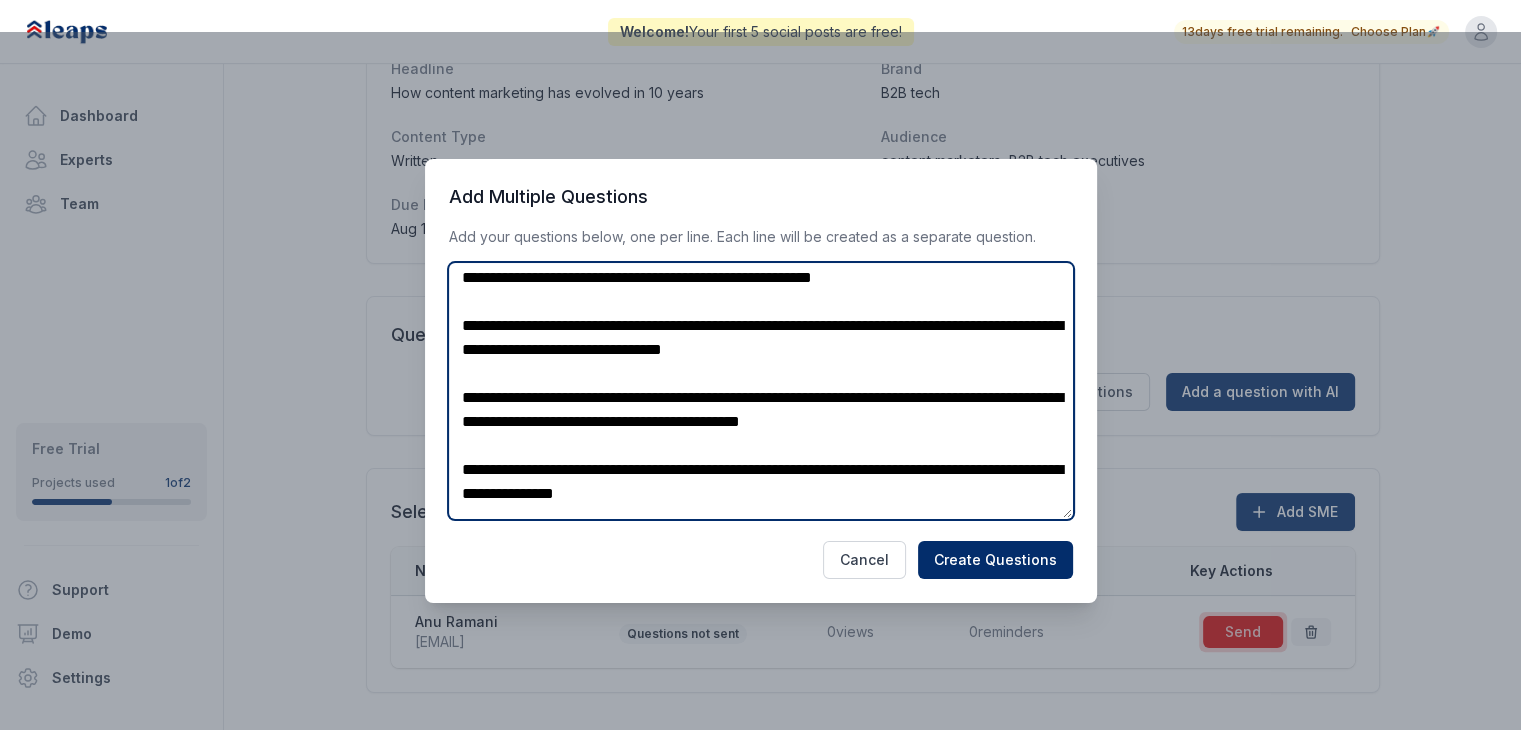 click on "**********" at bounding box center [761, 391] 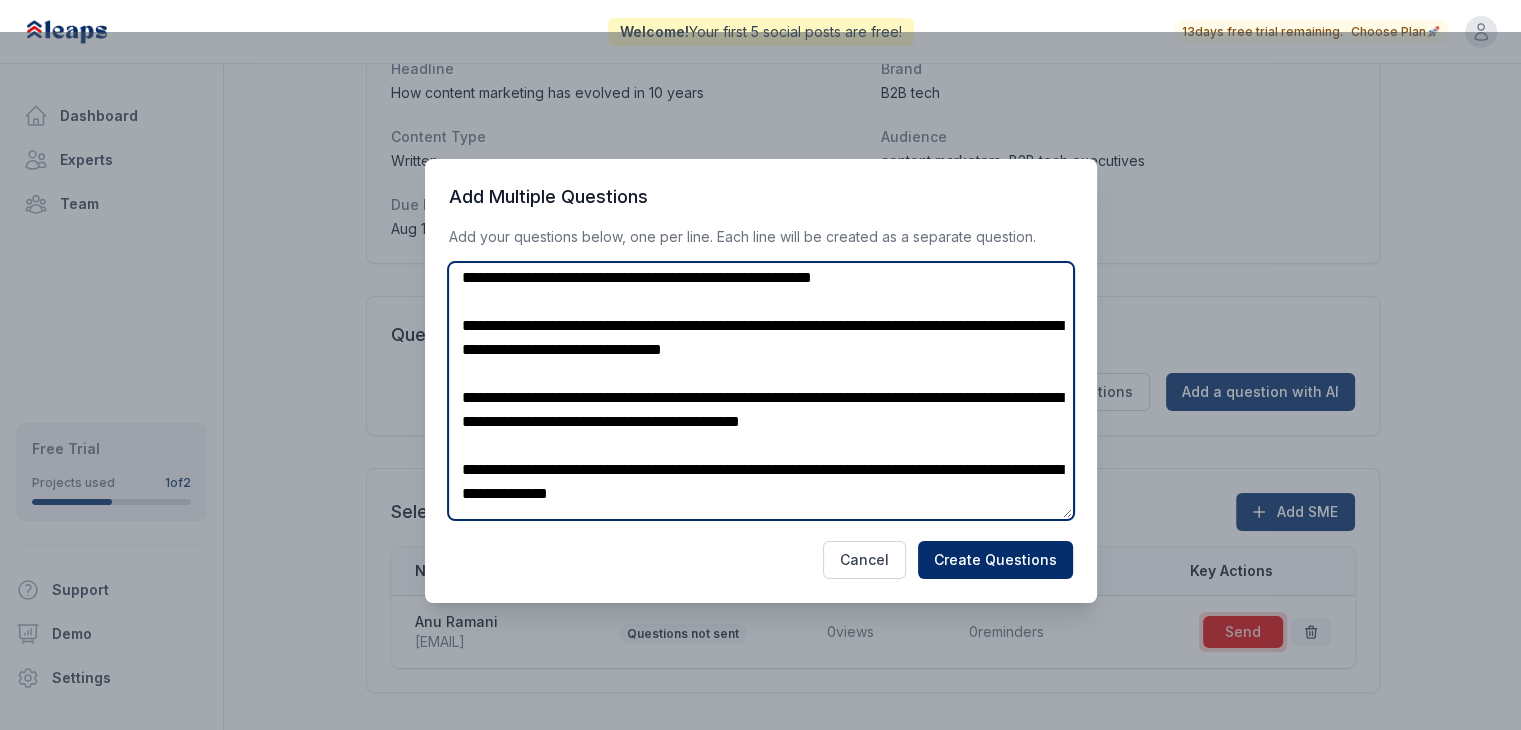 click on "**********" at bounding box center [761, 391] 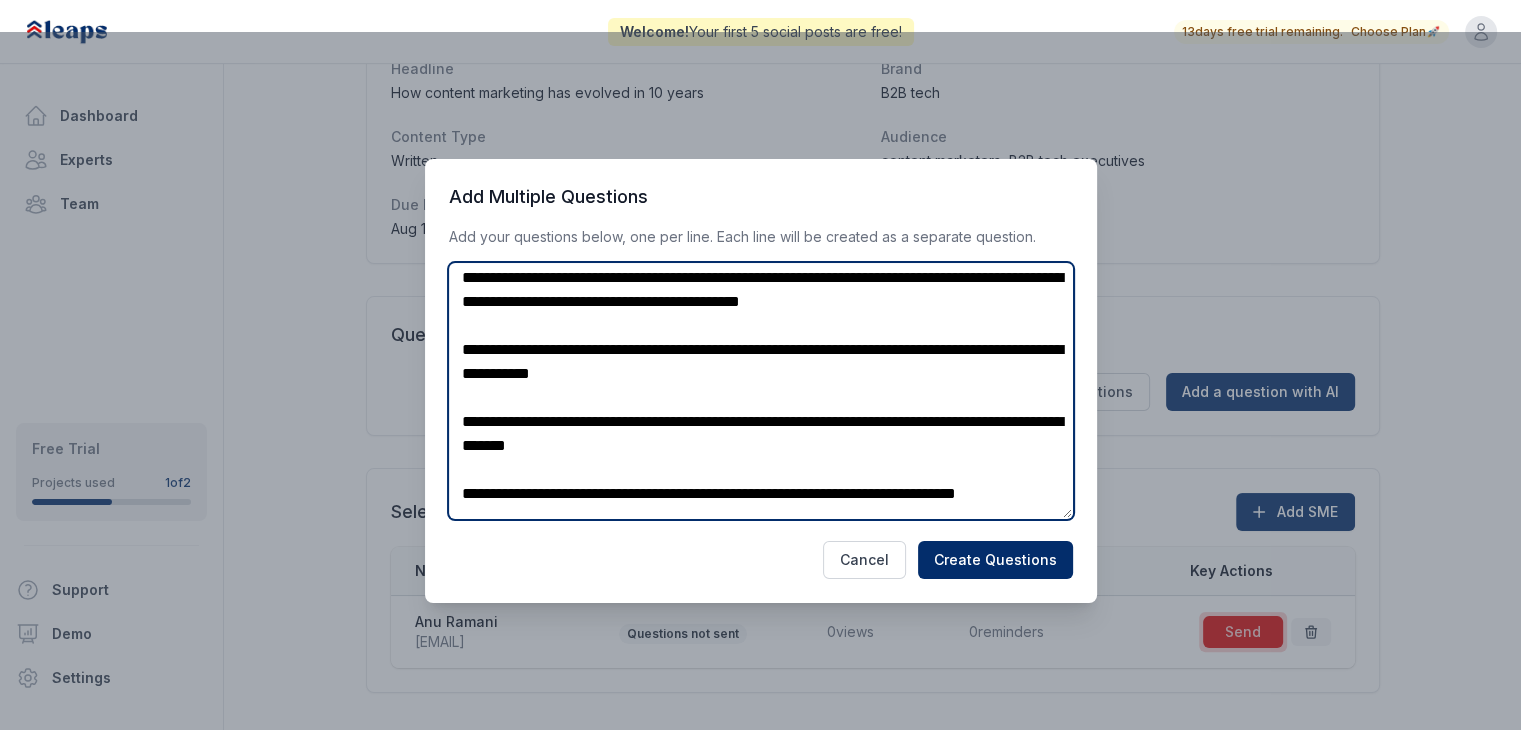 scroll, scrollTop: 332, scrollLeft: 0, axis: vertical 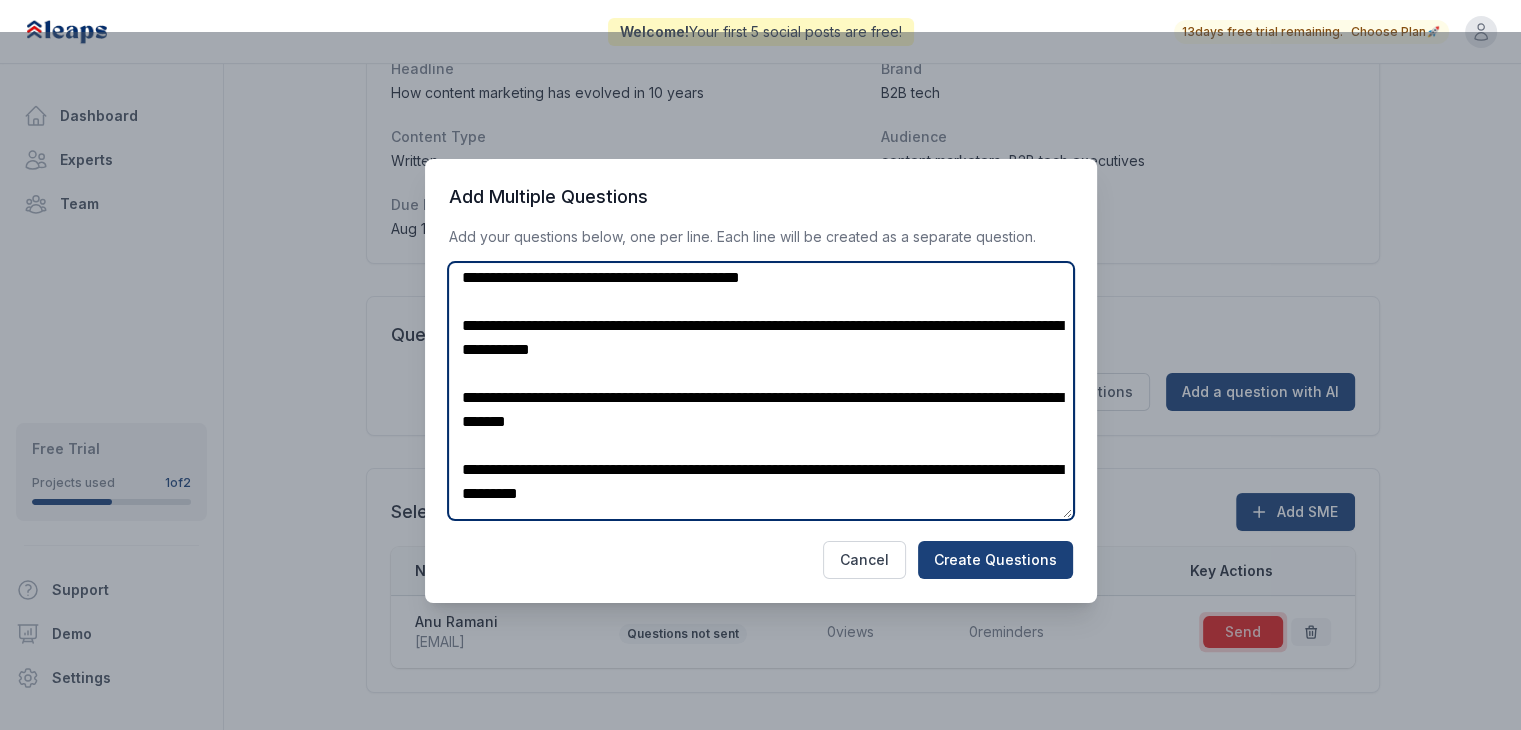 type on "**********" 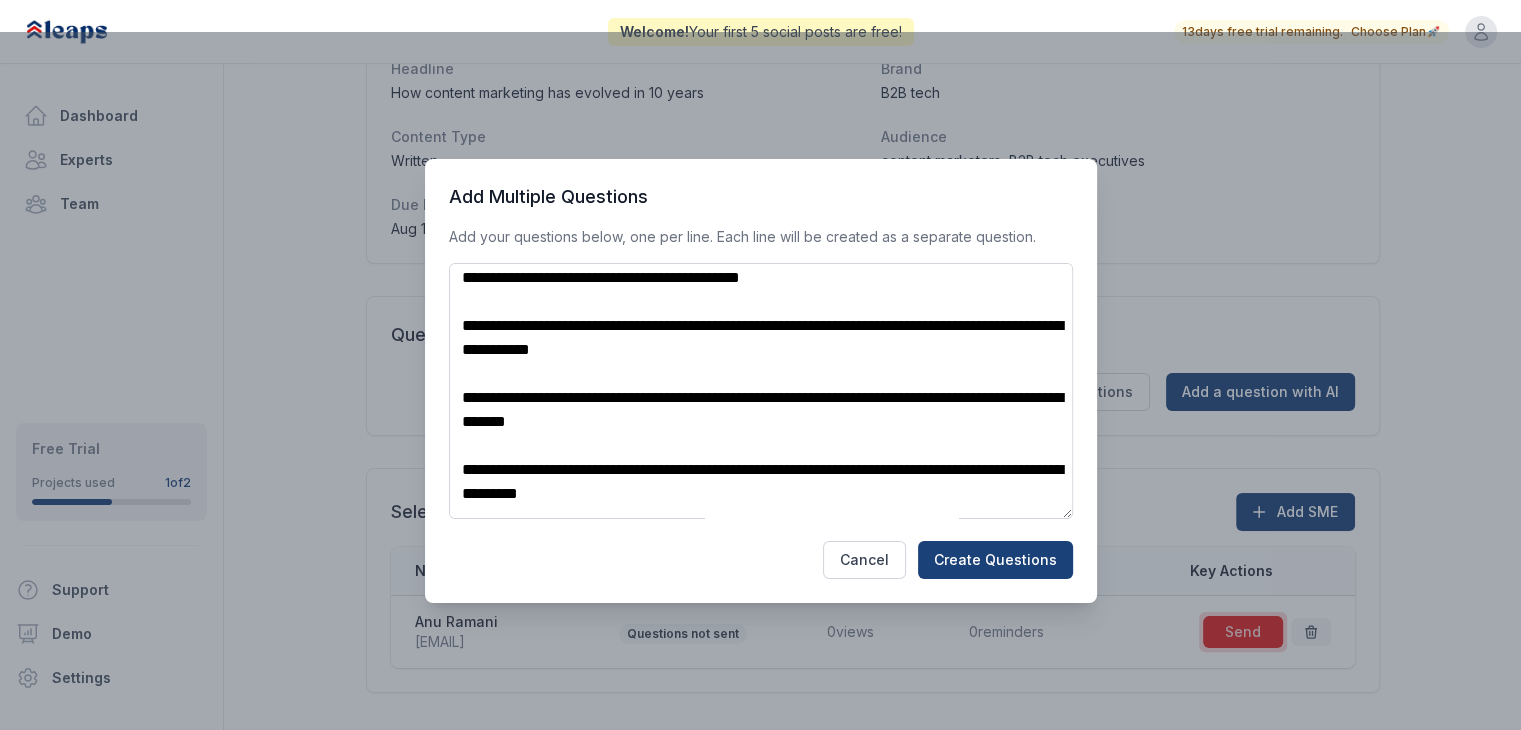 click on "Create Questions" at bounding box center [995, 560] 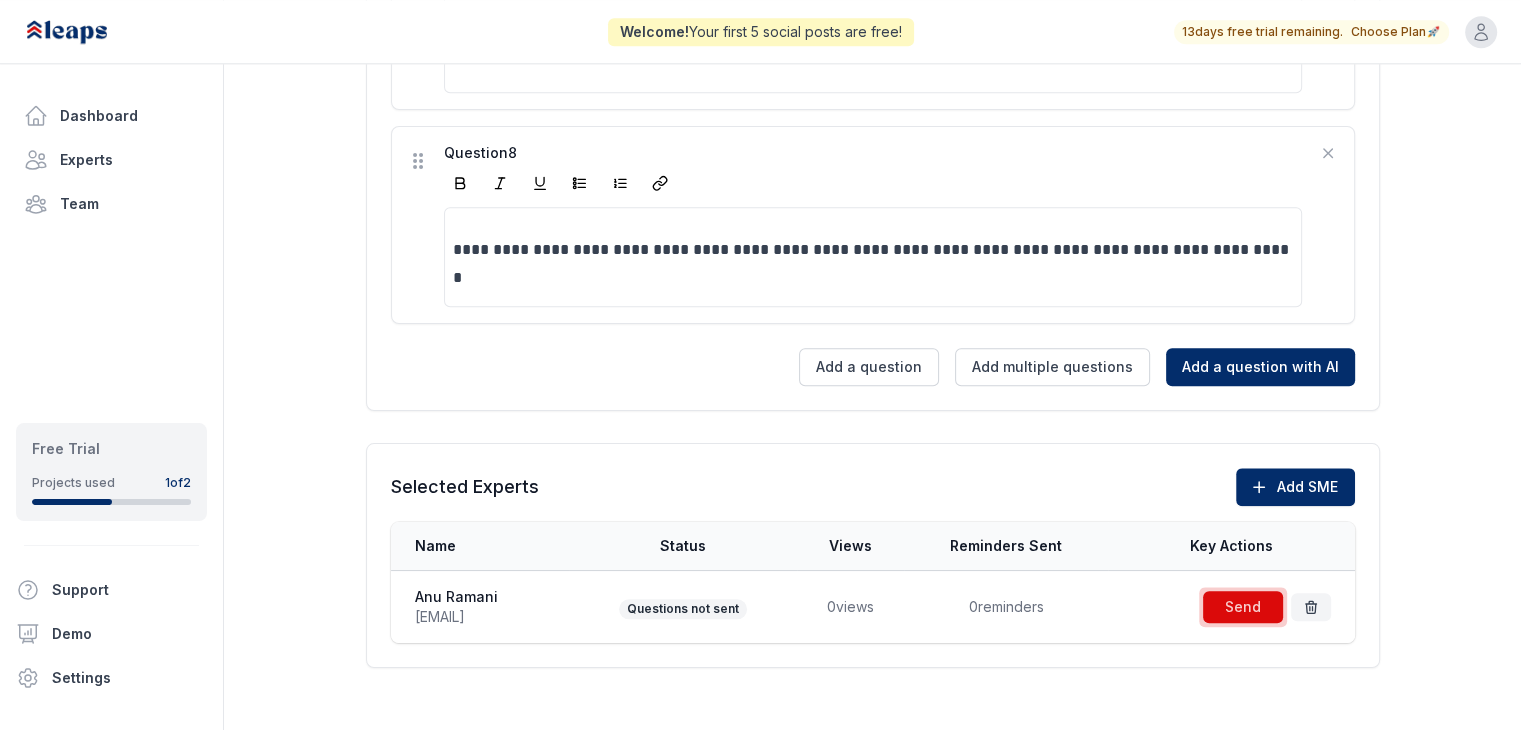 scroll, scrollTop: 2109, scrollLeft: 0, axis: vertical 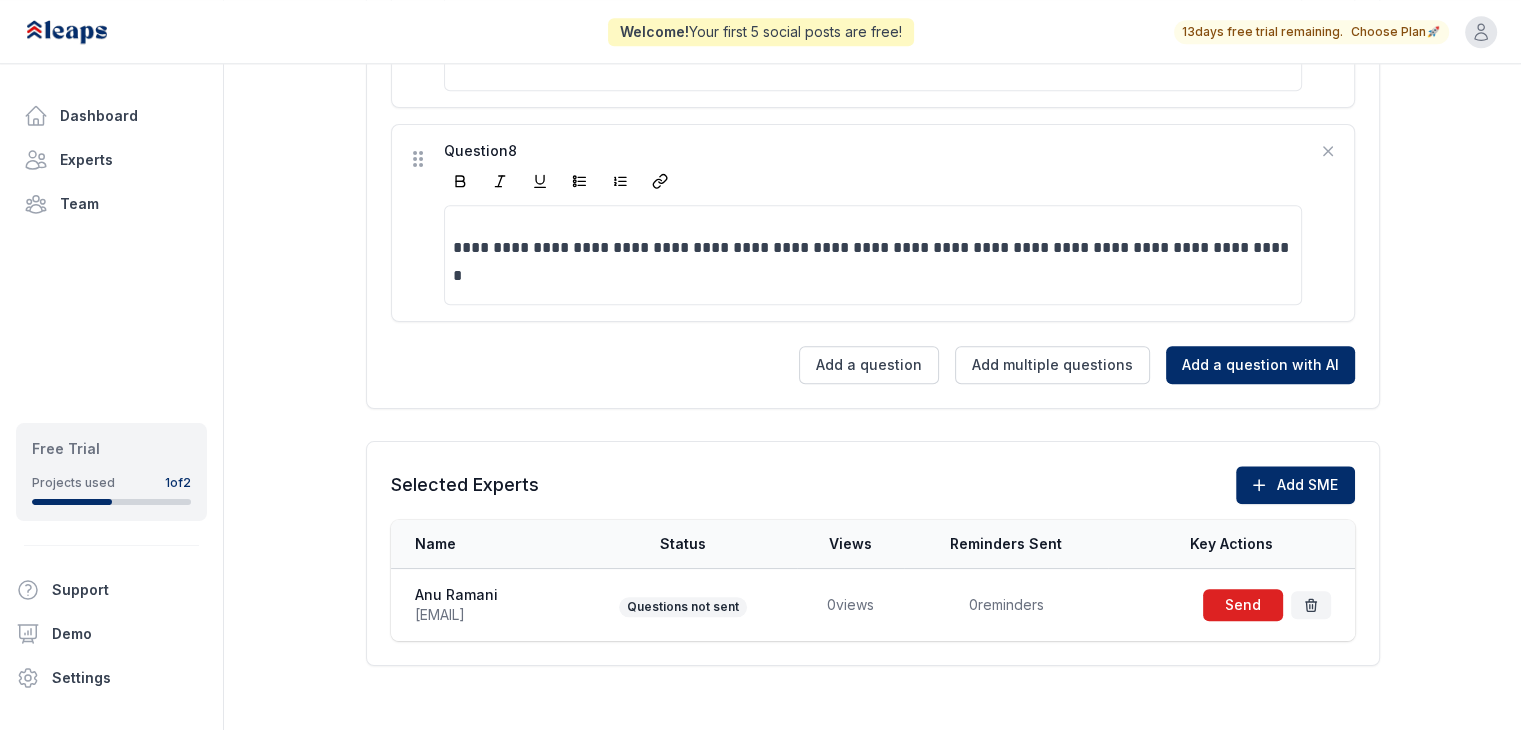 click at bounding box center (1243, 605) 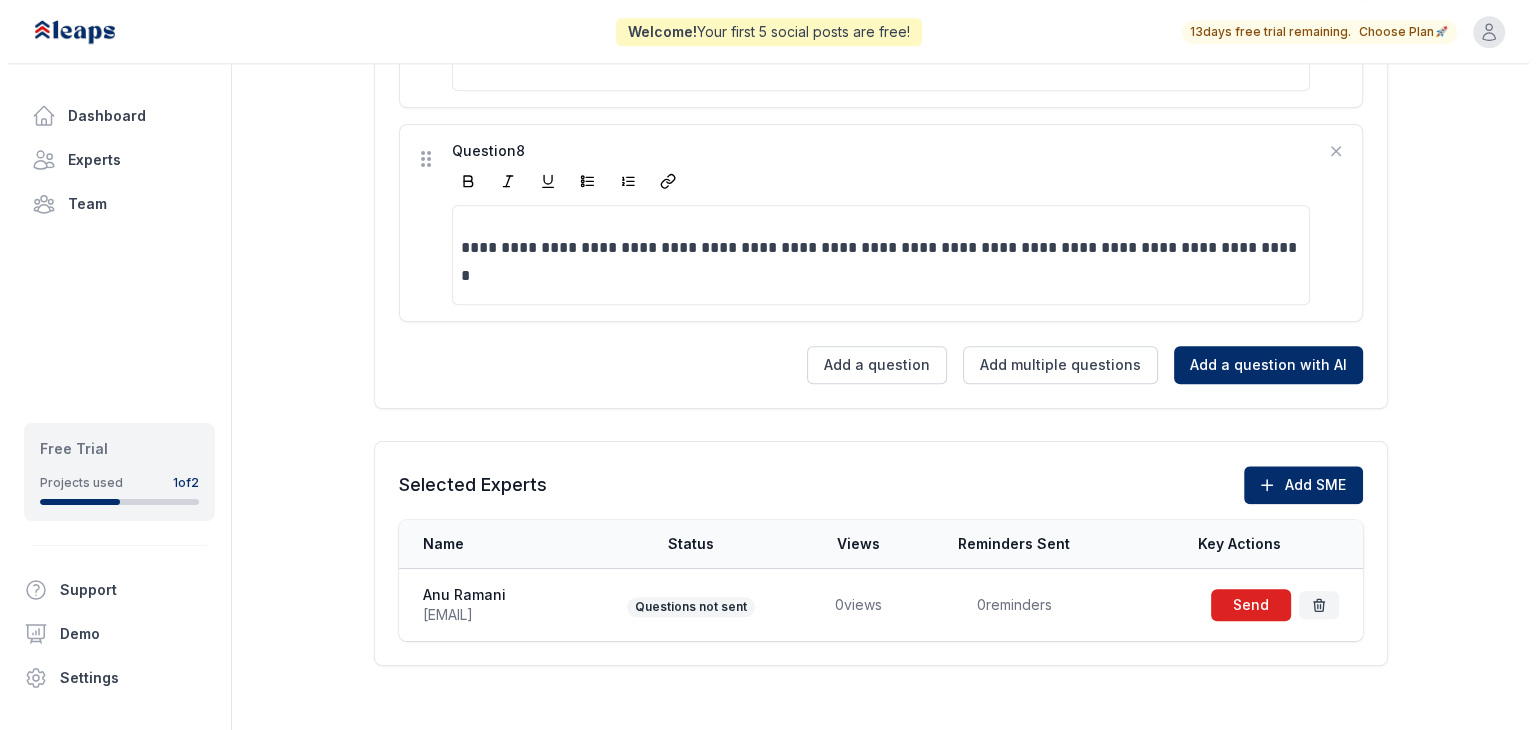 scroll, scrollTop: 0, scrollLeft: 0, axis: both 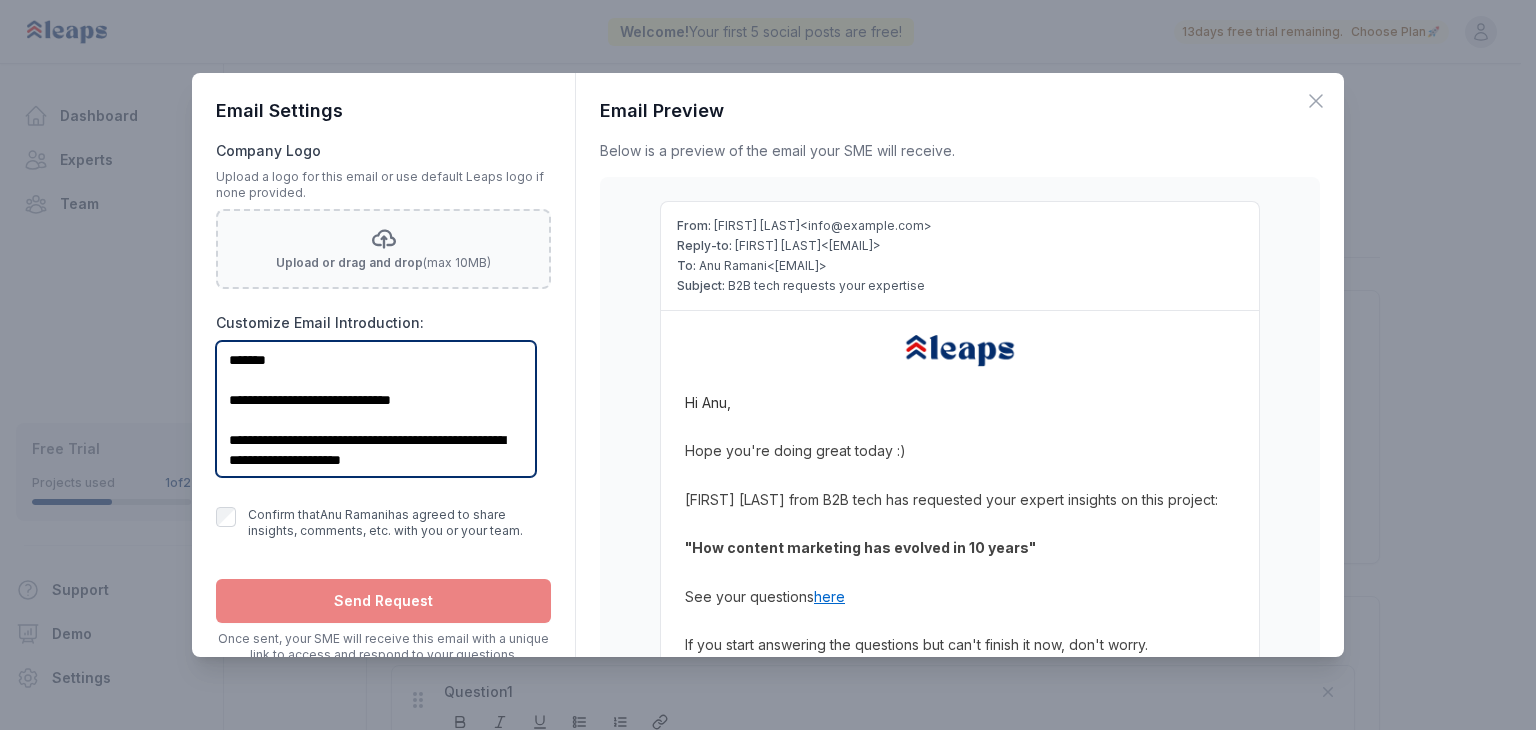 drag, startPoint x: 404, startPoint y: 438, endPoint x: 310, endPoint y: 436, distance: 94.02127 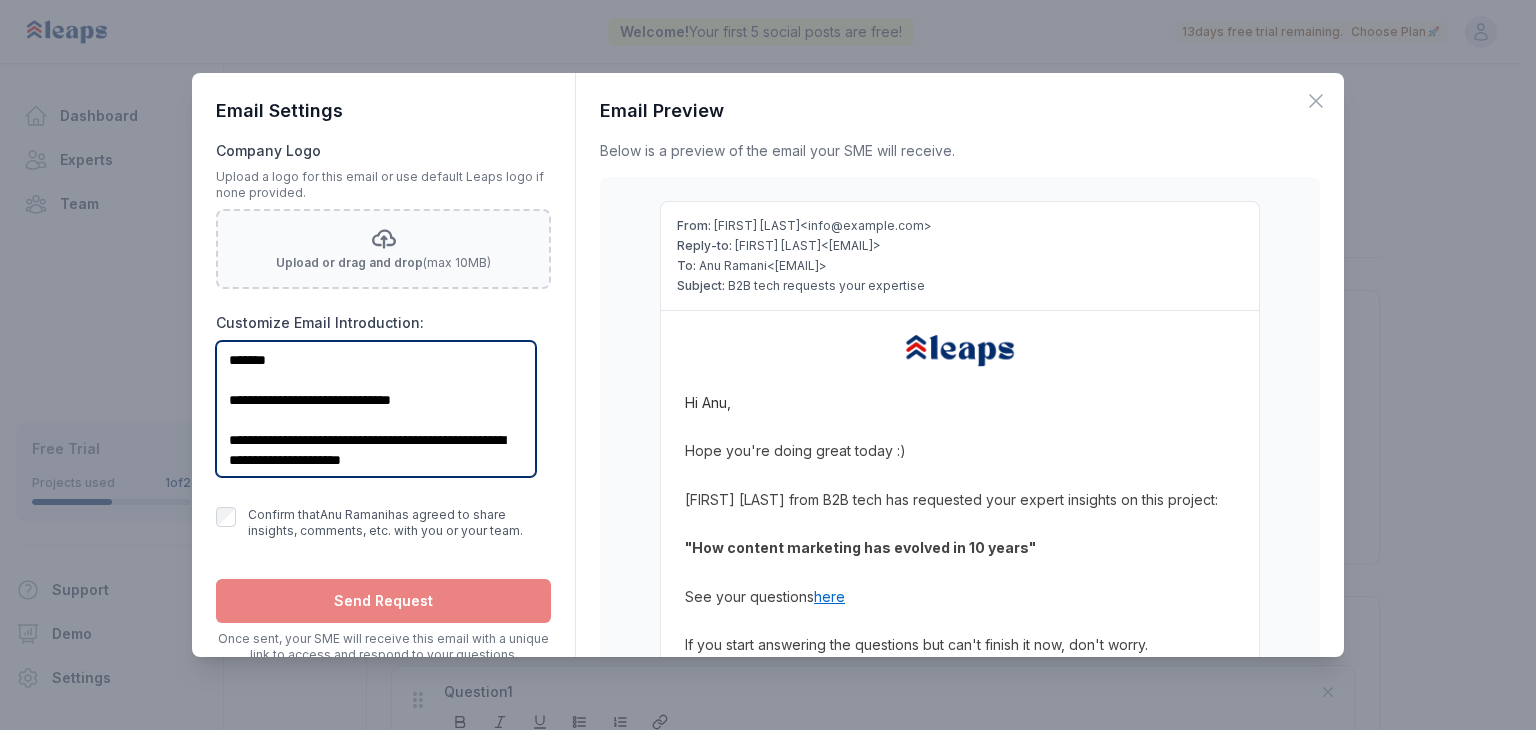 click on "**********" at bounding box center [376, 409] 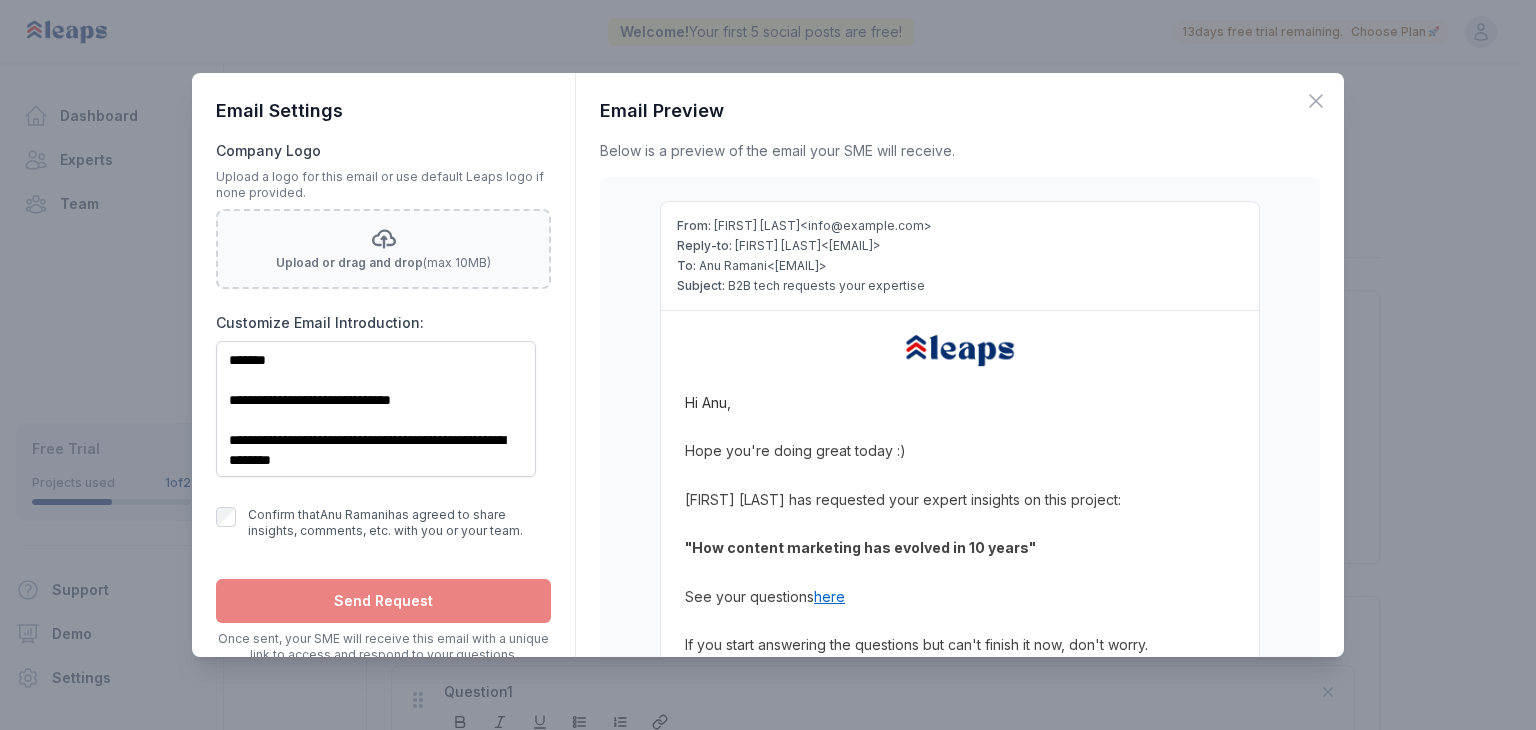 click on "[FIRST] [LAST] has requested your expert insights on this project:" at bounding box center (960, 500) 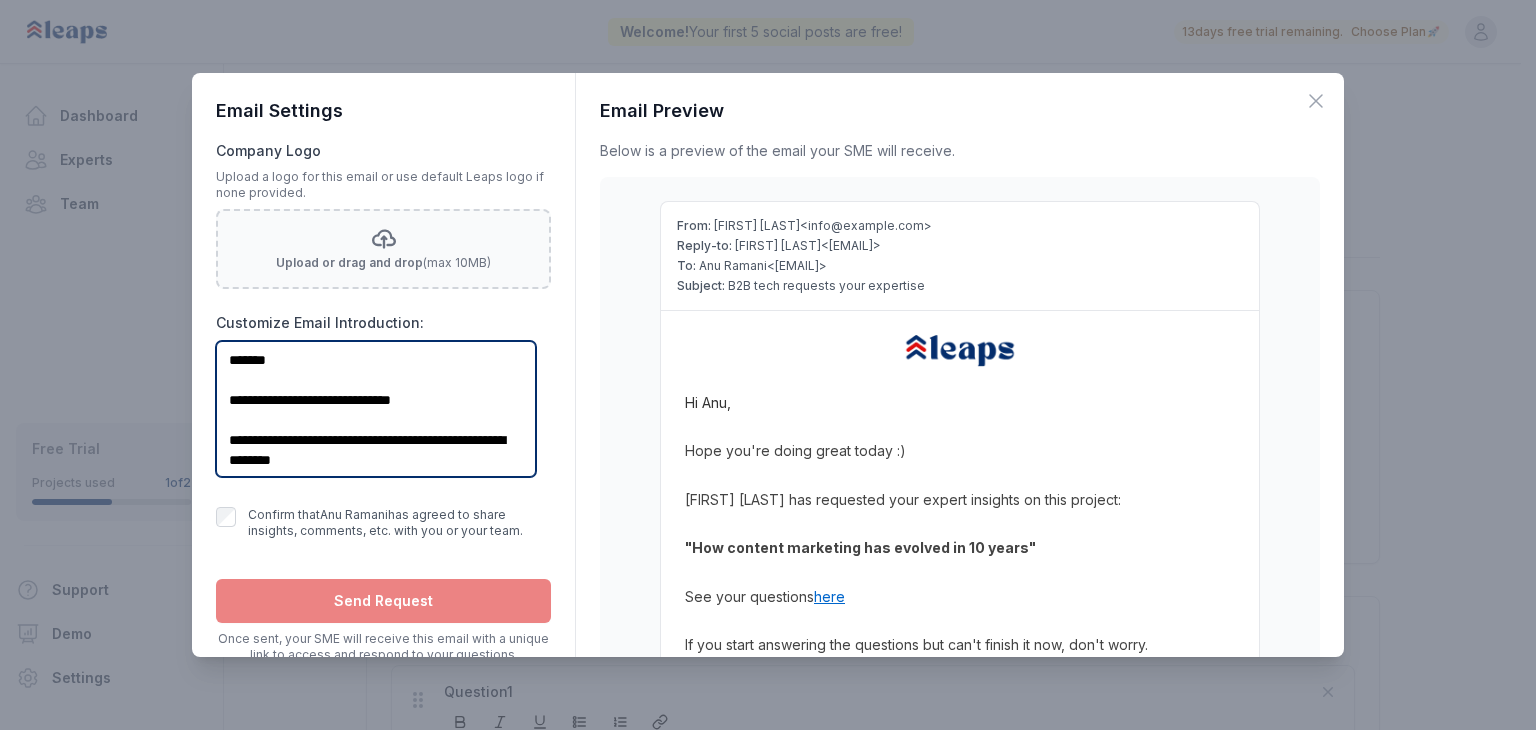 click on "**********" at bounding box center [376, 409] 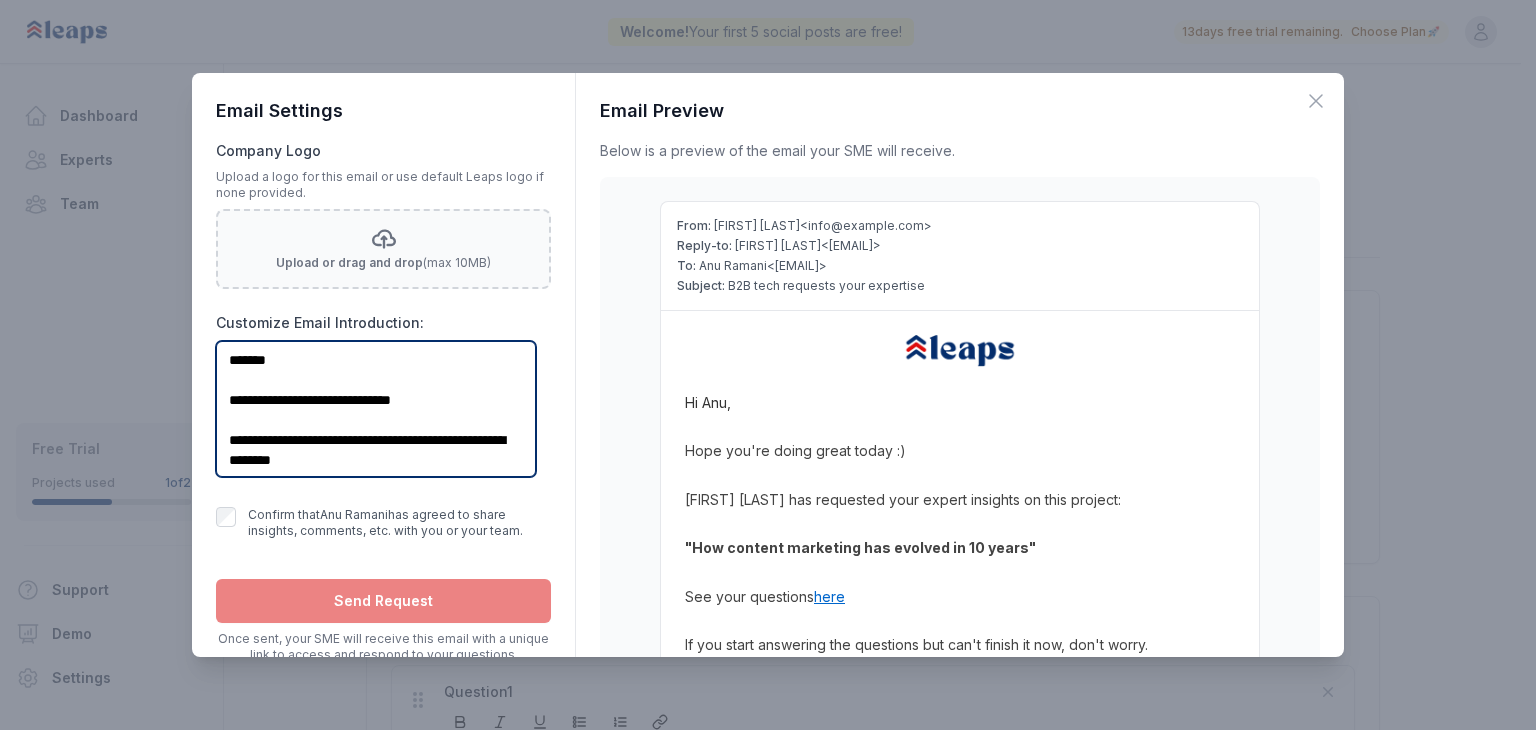 scroll, scrollTop: 30, scrollLeft: 0, axis: vertical 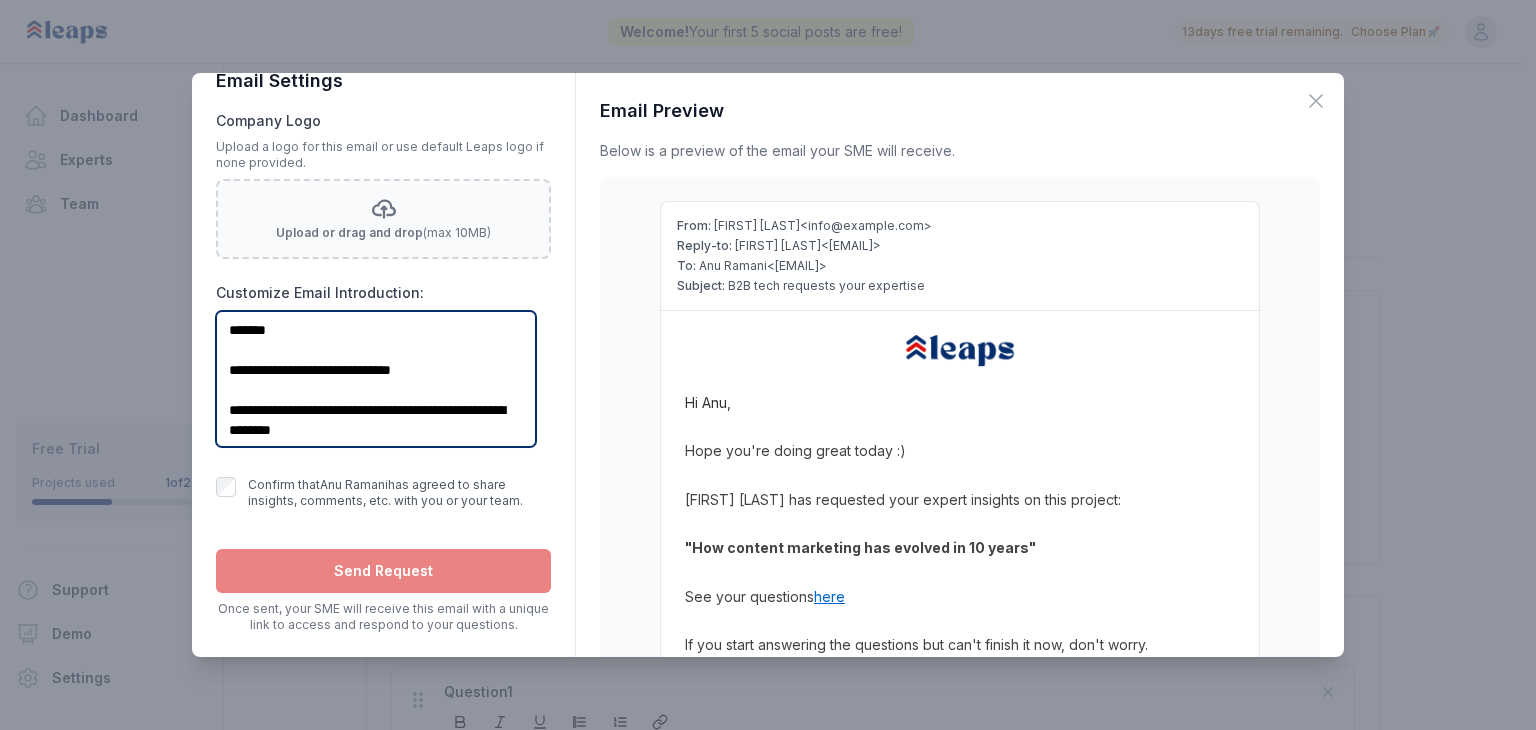 click on "**********" at bounding box center (376, 379) 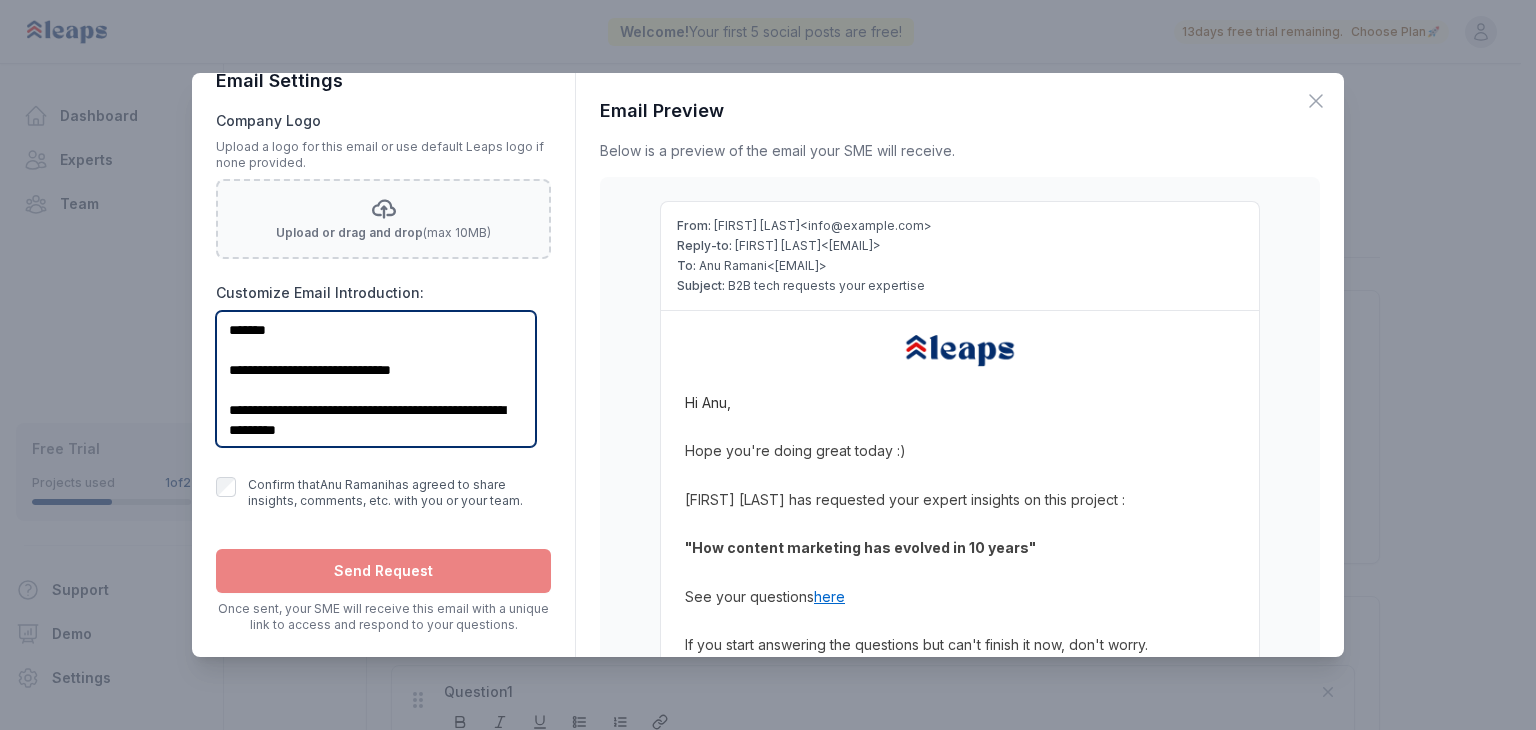 scroll, scrollTop: 0, scrollLeft: 0, axis: both 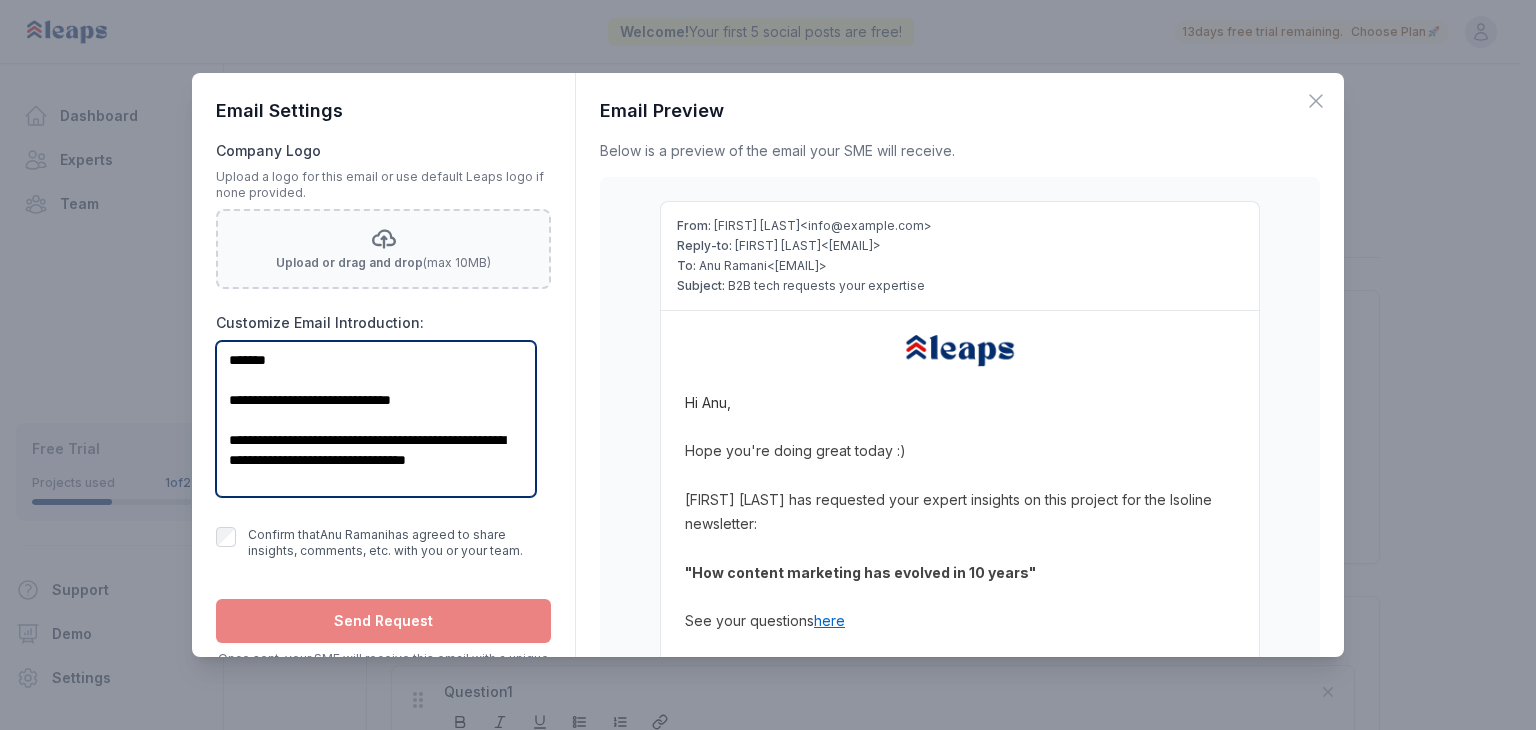 click on "**********" at bounding box center (376, 419) 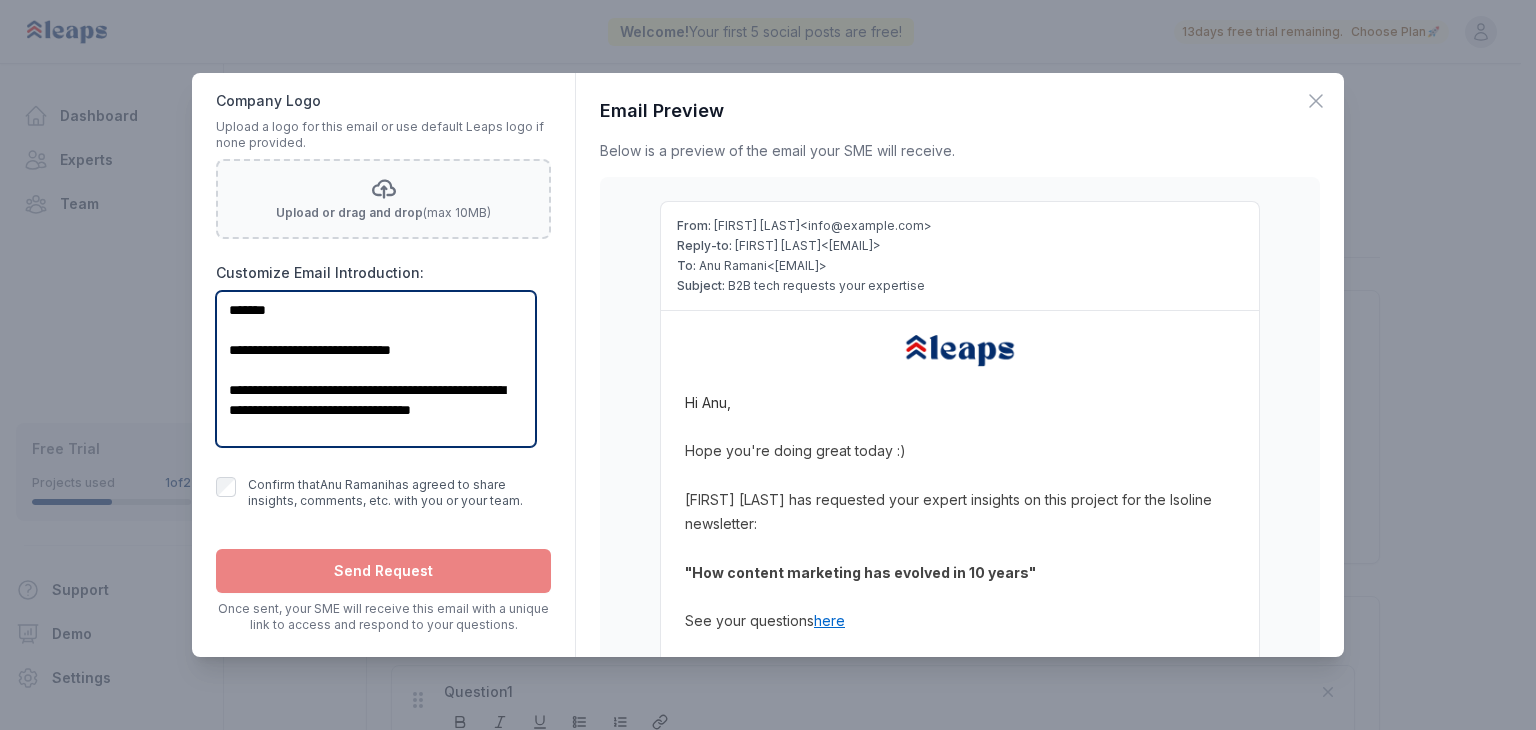 scroll, scrollTop: 0, scrollLeft: 0, axis: both 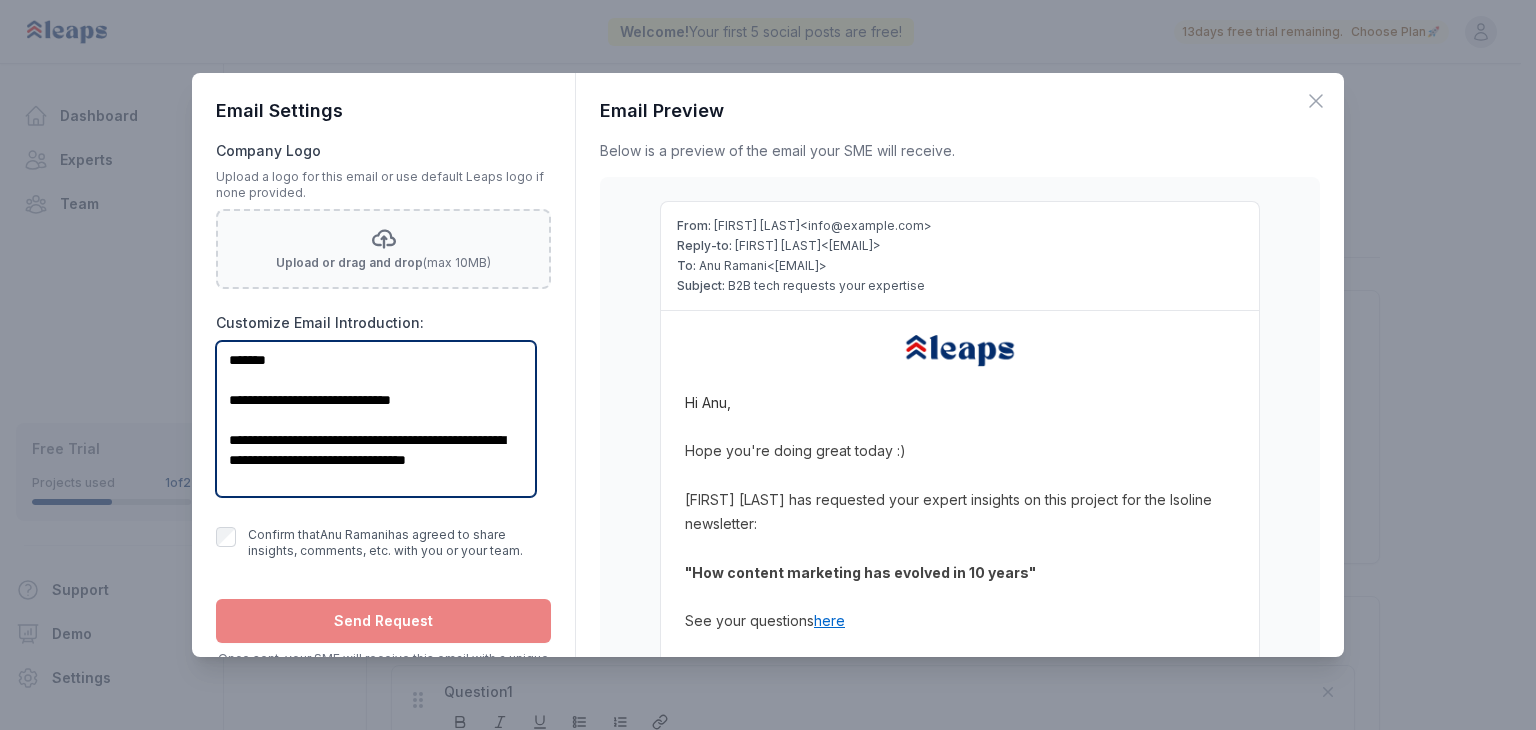 type on "**********" 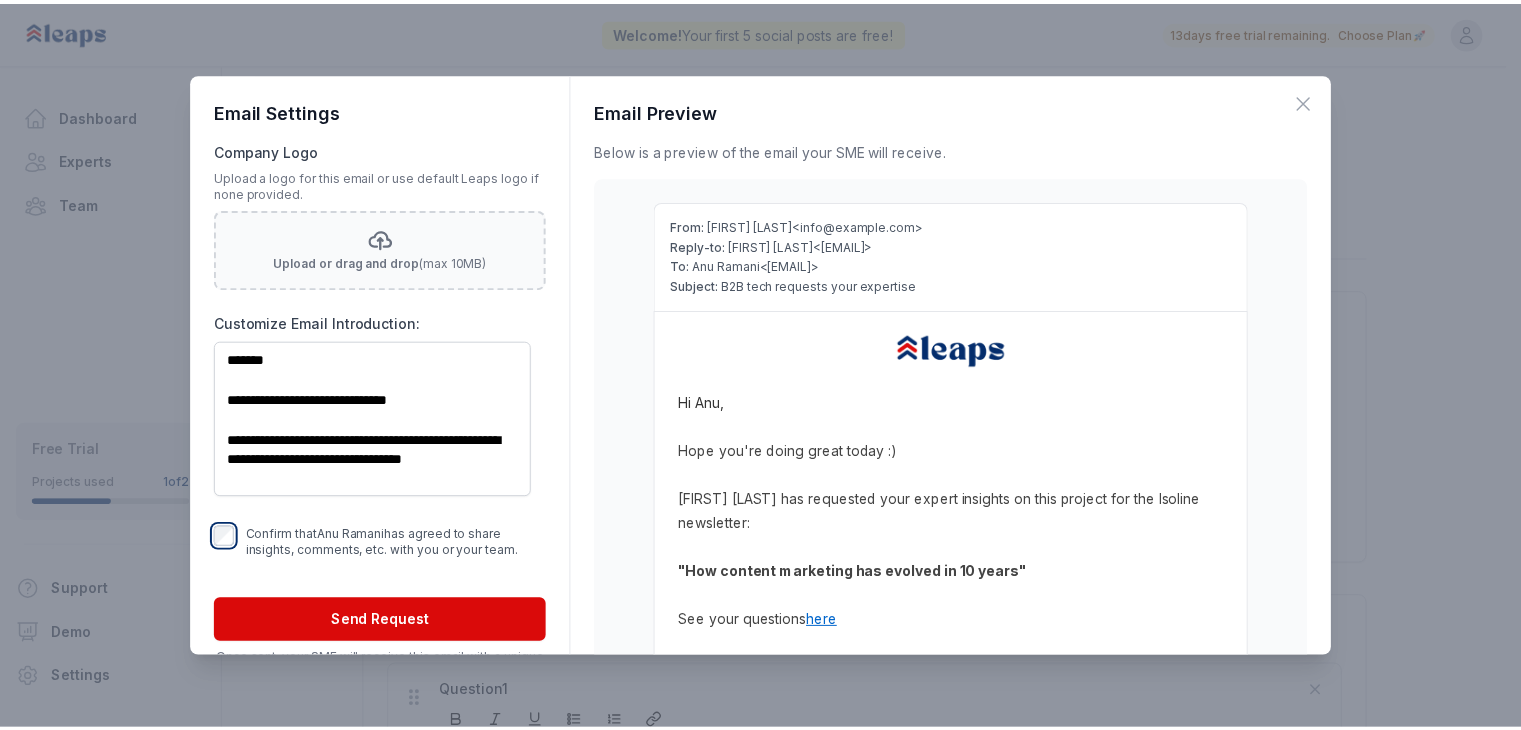 scroll, scrollTop: 50, scrollLeft: 0, axis: vertical 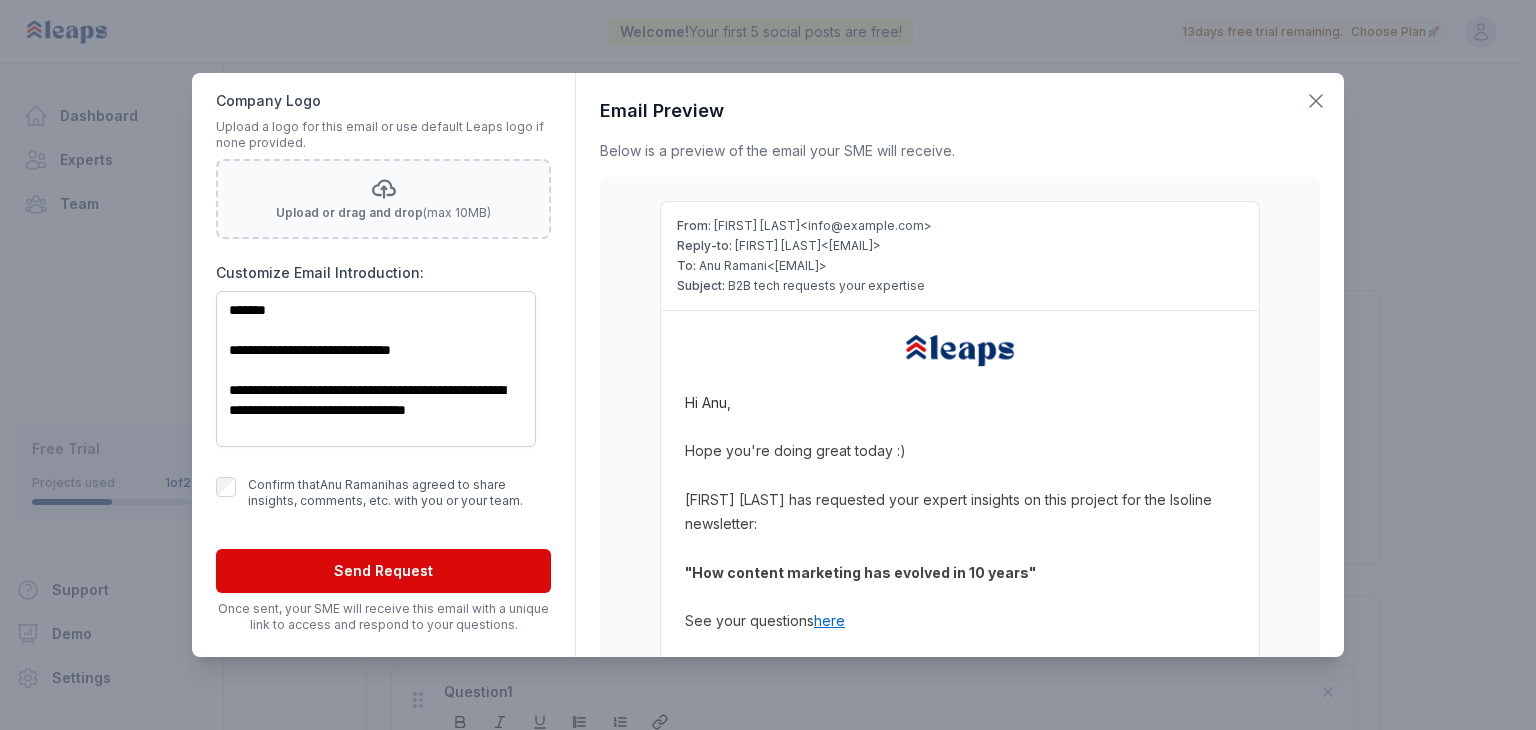 click 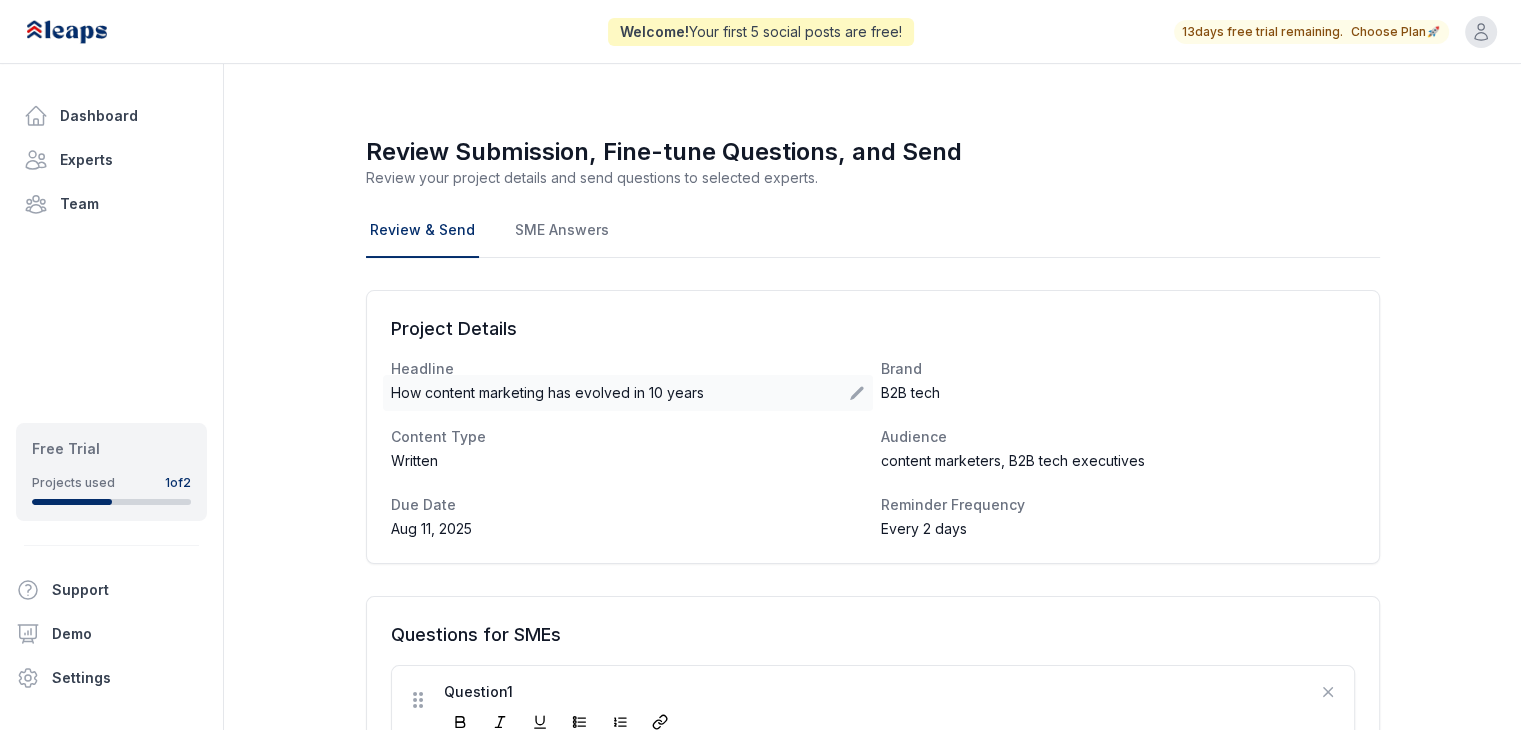 click 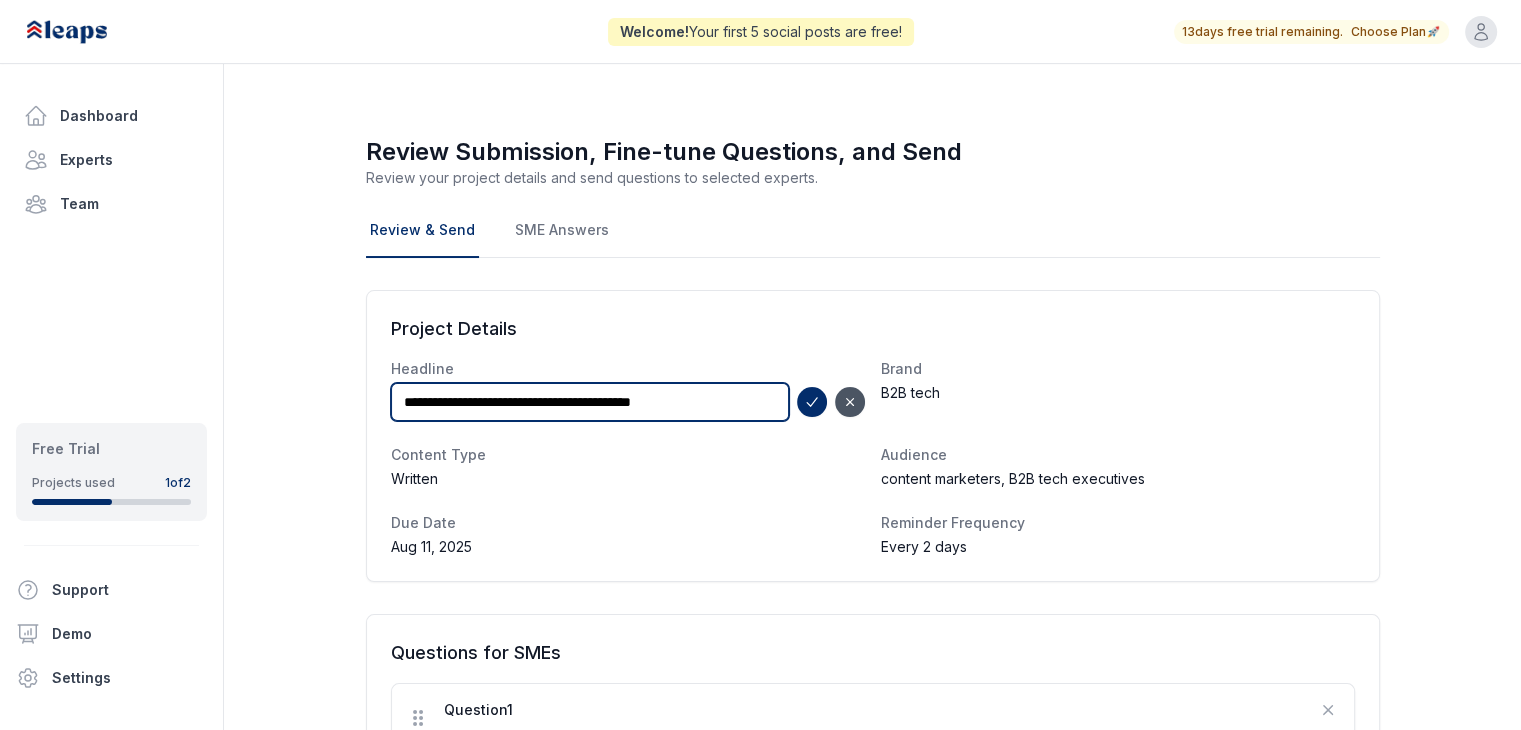 click on "**********" at bounding box center (590, 402) 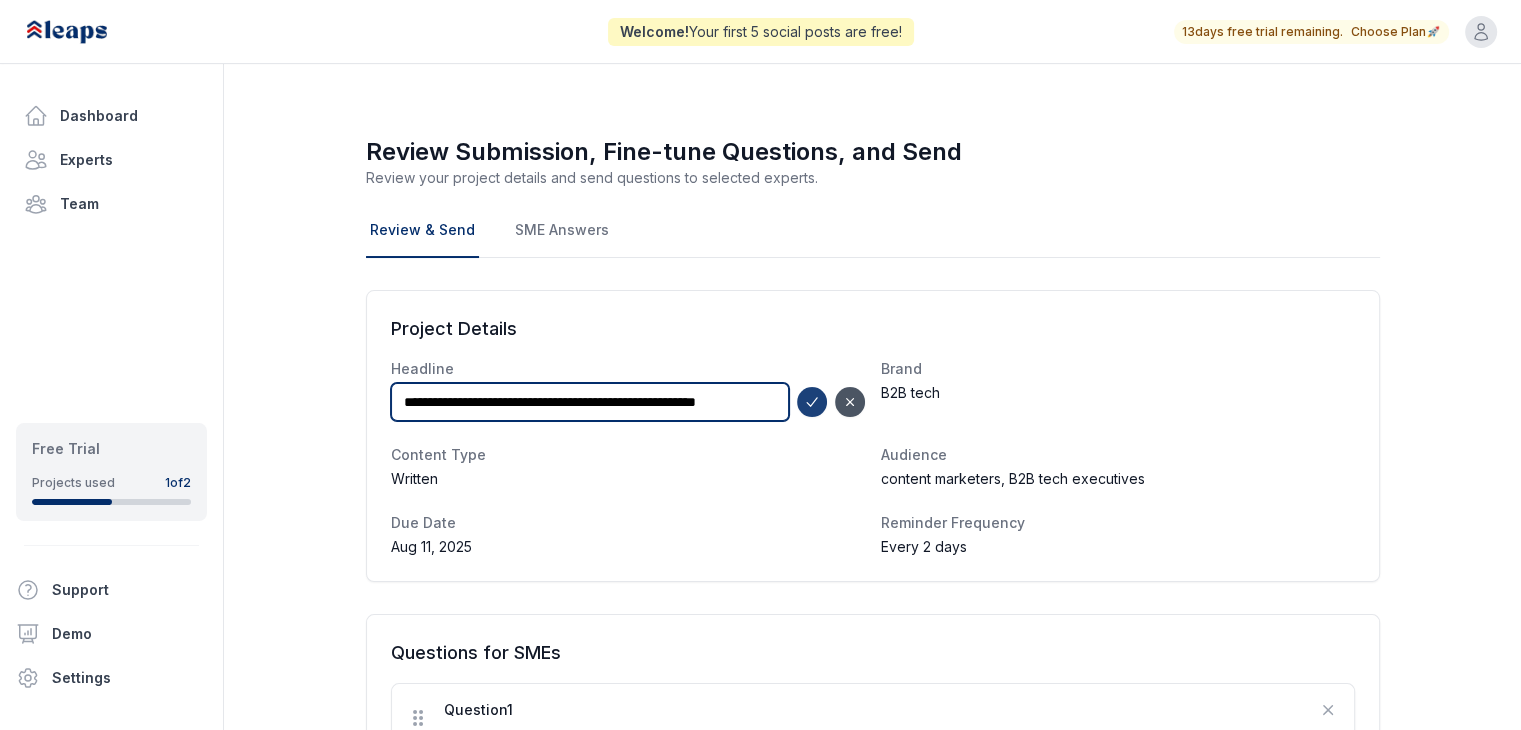 type on "**********" 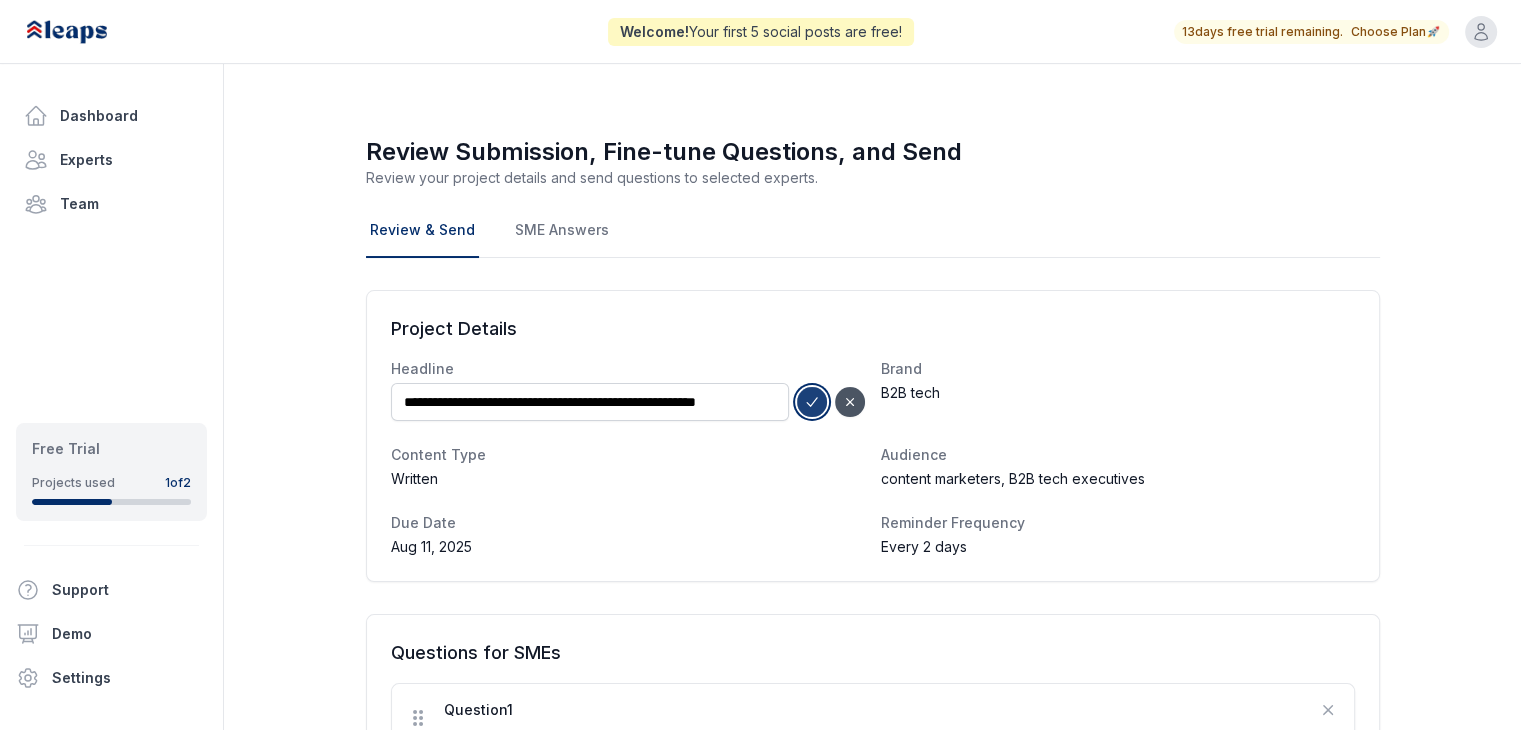 click 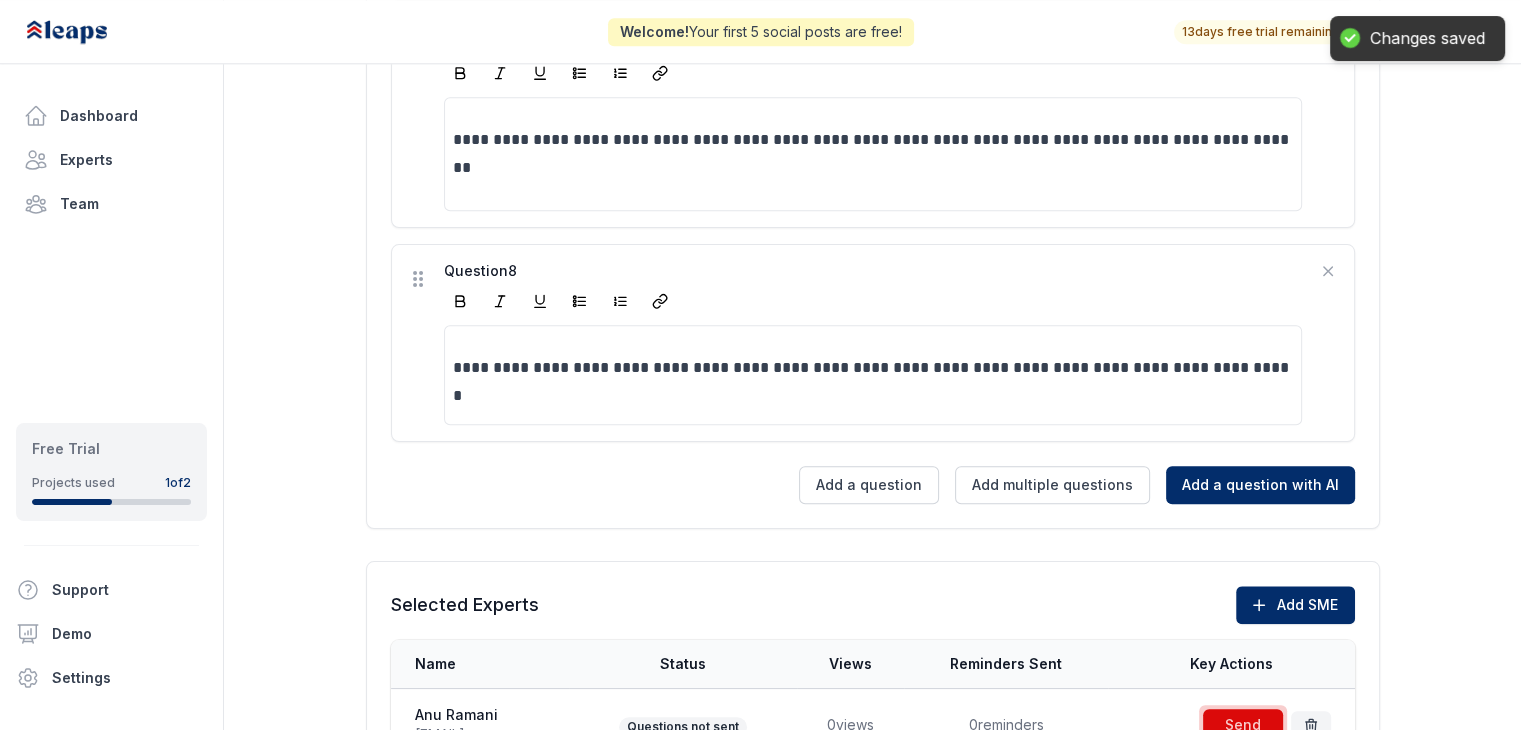 scroll, scrollTop: 2100, scrollLeft: 0, axis: vertical 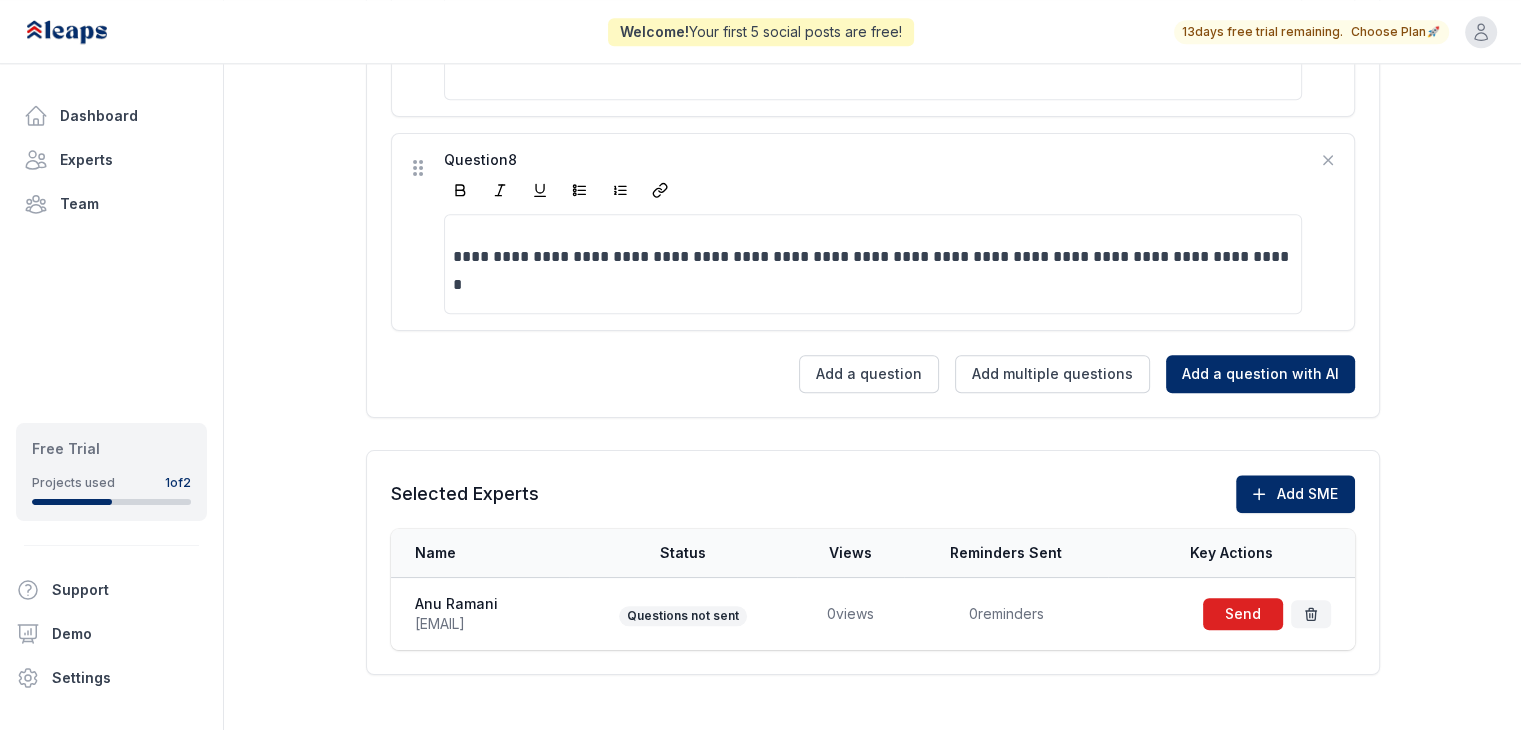 click at bounding box center [1243, 614] 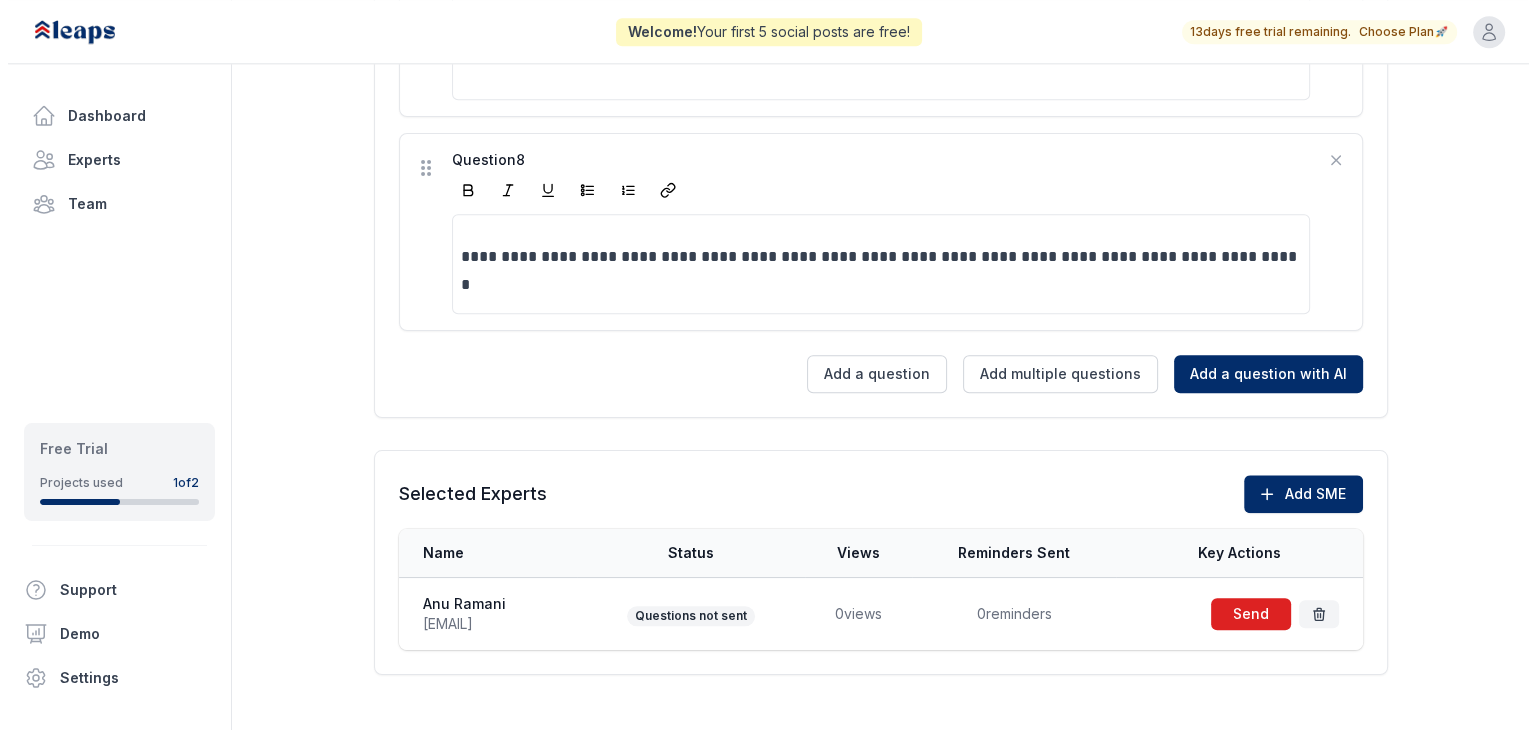 scroll, scrollTop: 0, scrollLeft: 0, axis: both 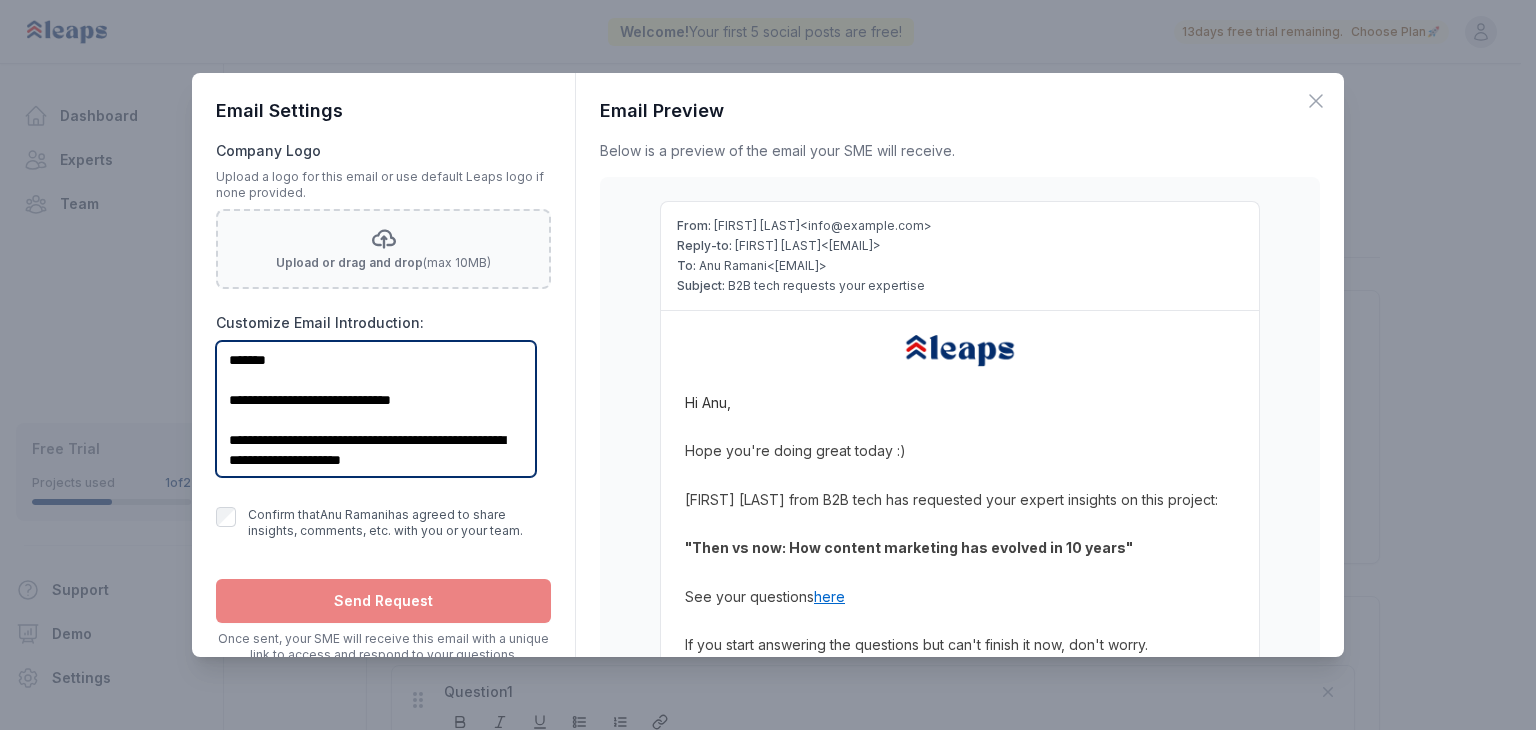 drag, startPoint x: 408, startPoint y: 438, endPoint x: 312, endPoint y: 439, distance: 96.00521 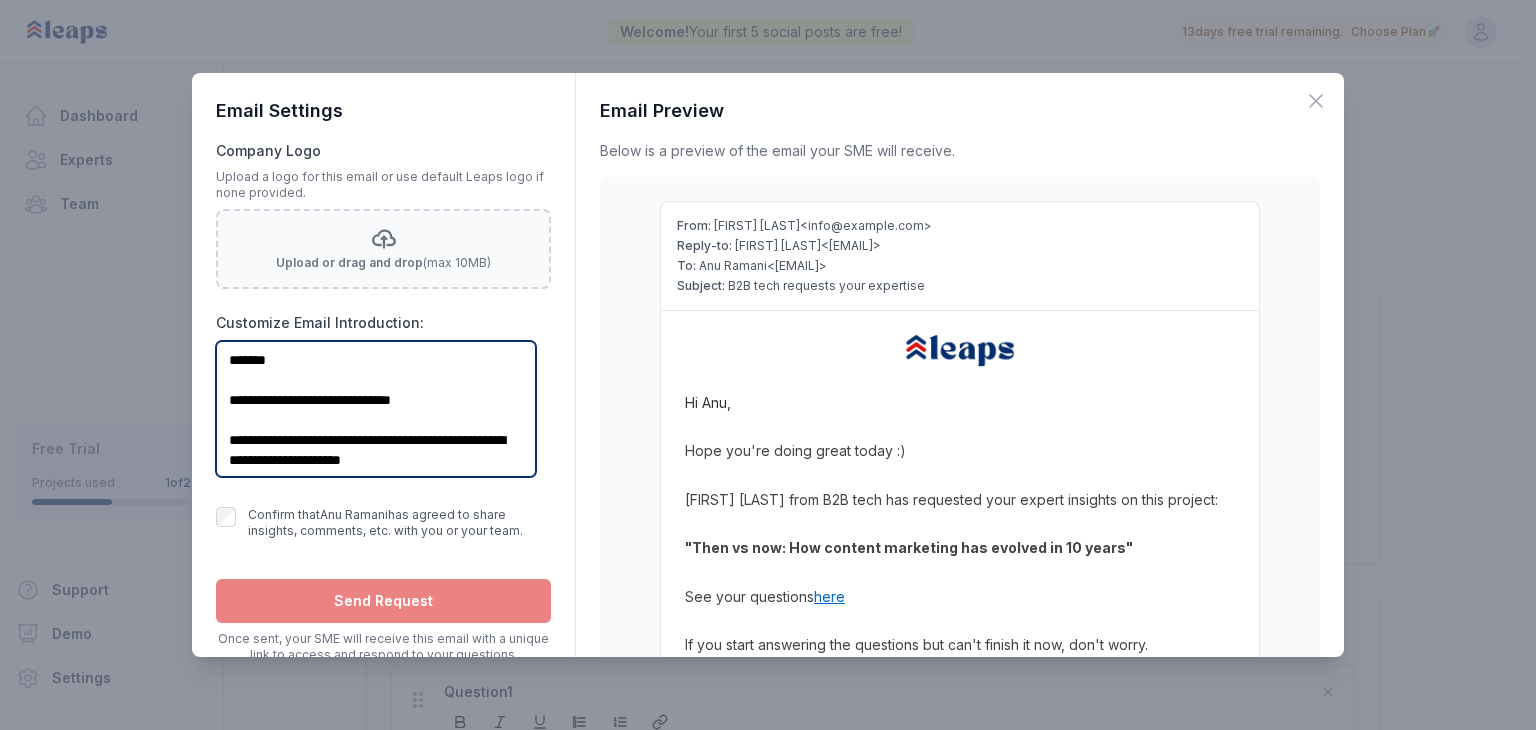 click on "**********" at bounding box center [376, 409] 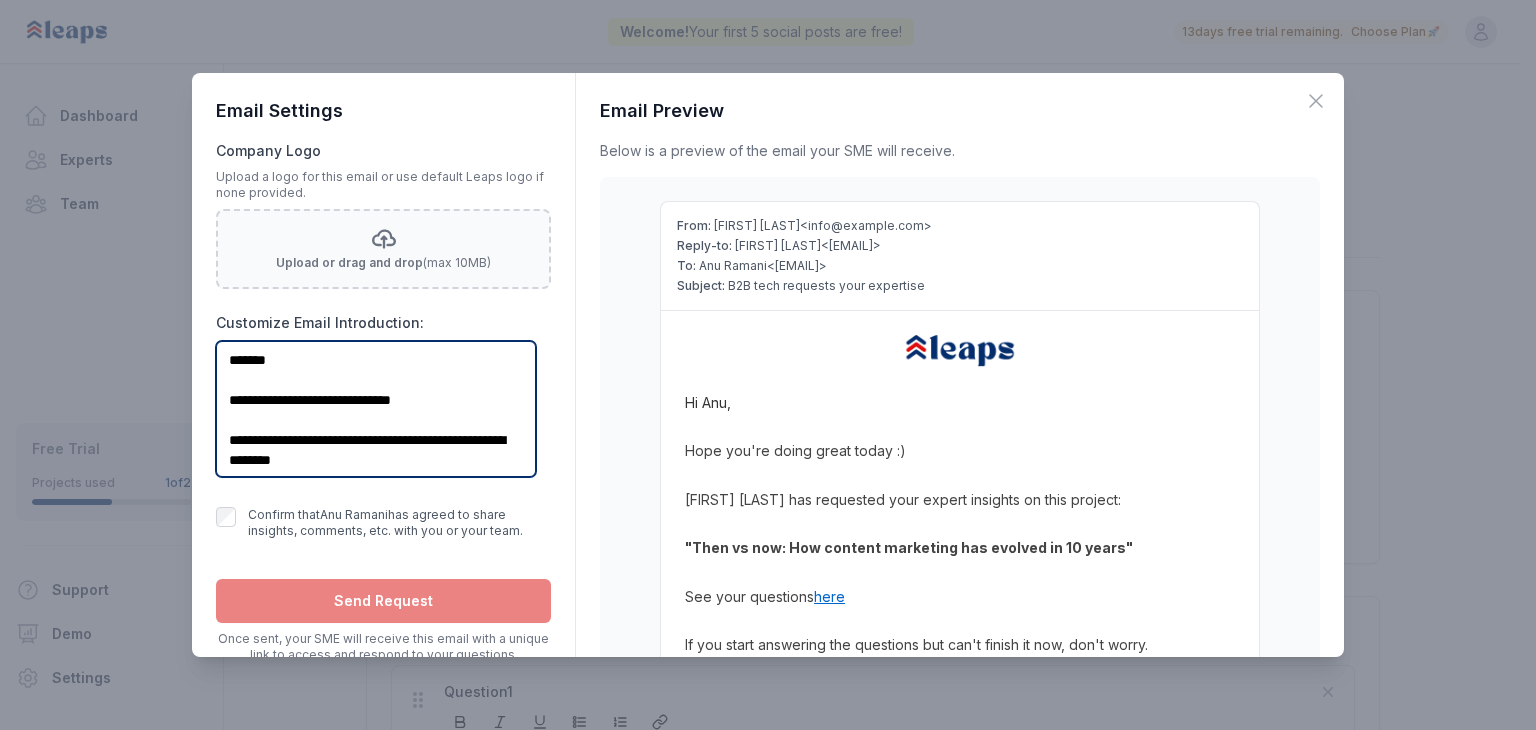 click on "**********" at bounding box center [376, 409] 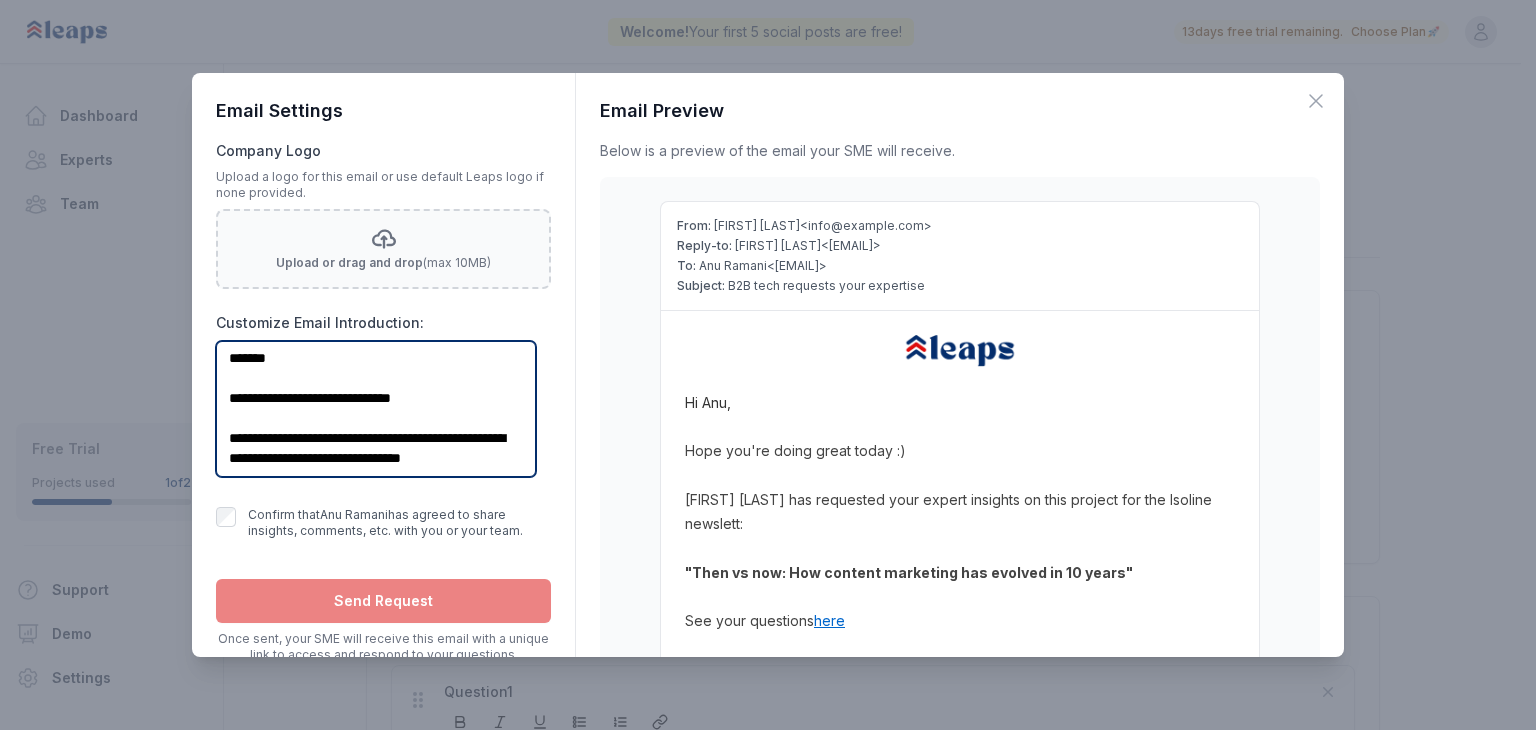 scroll, scrollTop: 1, scrollLeft: 0, axis: vertical 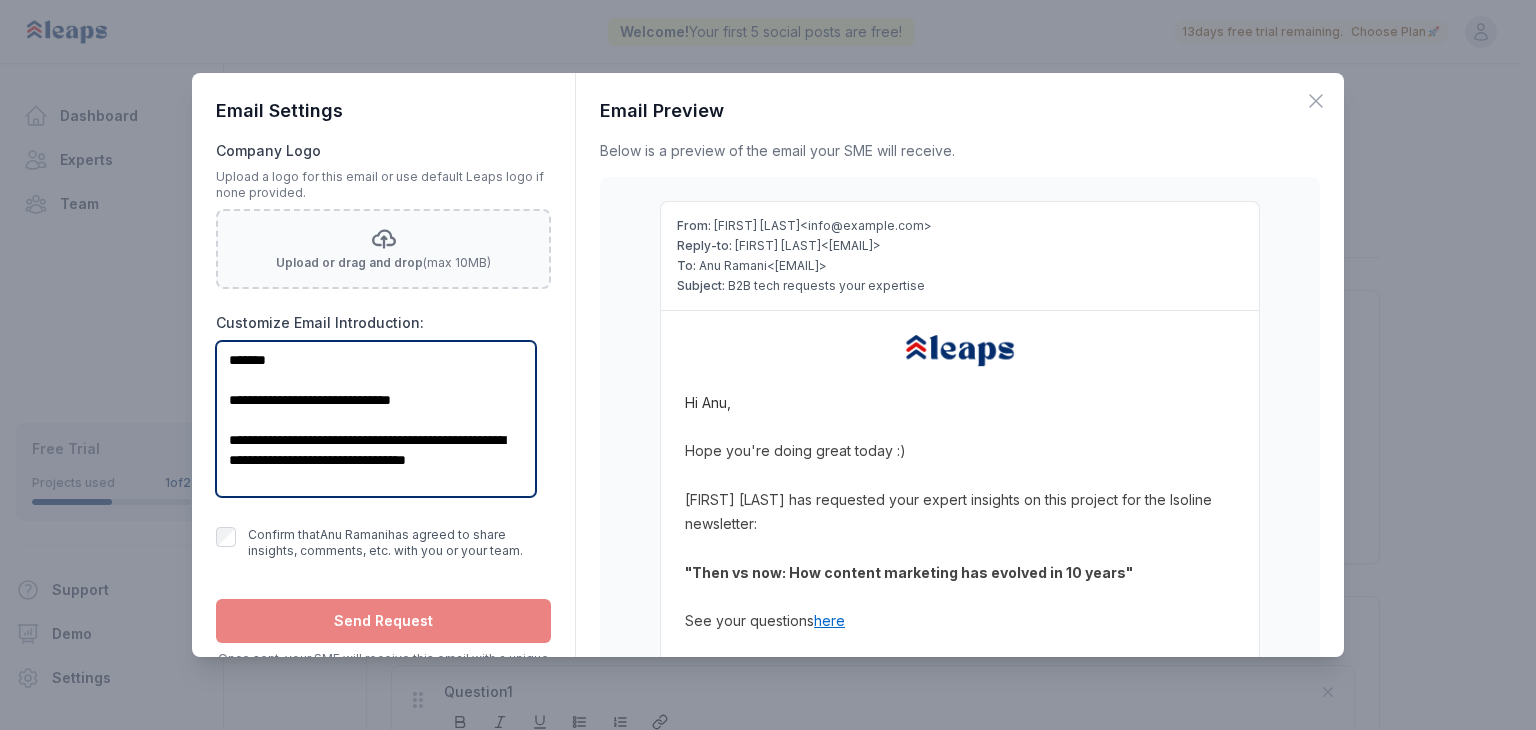 type on "**********" 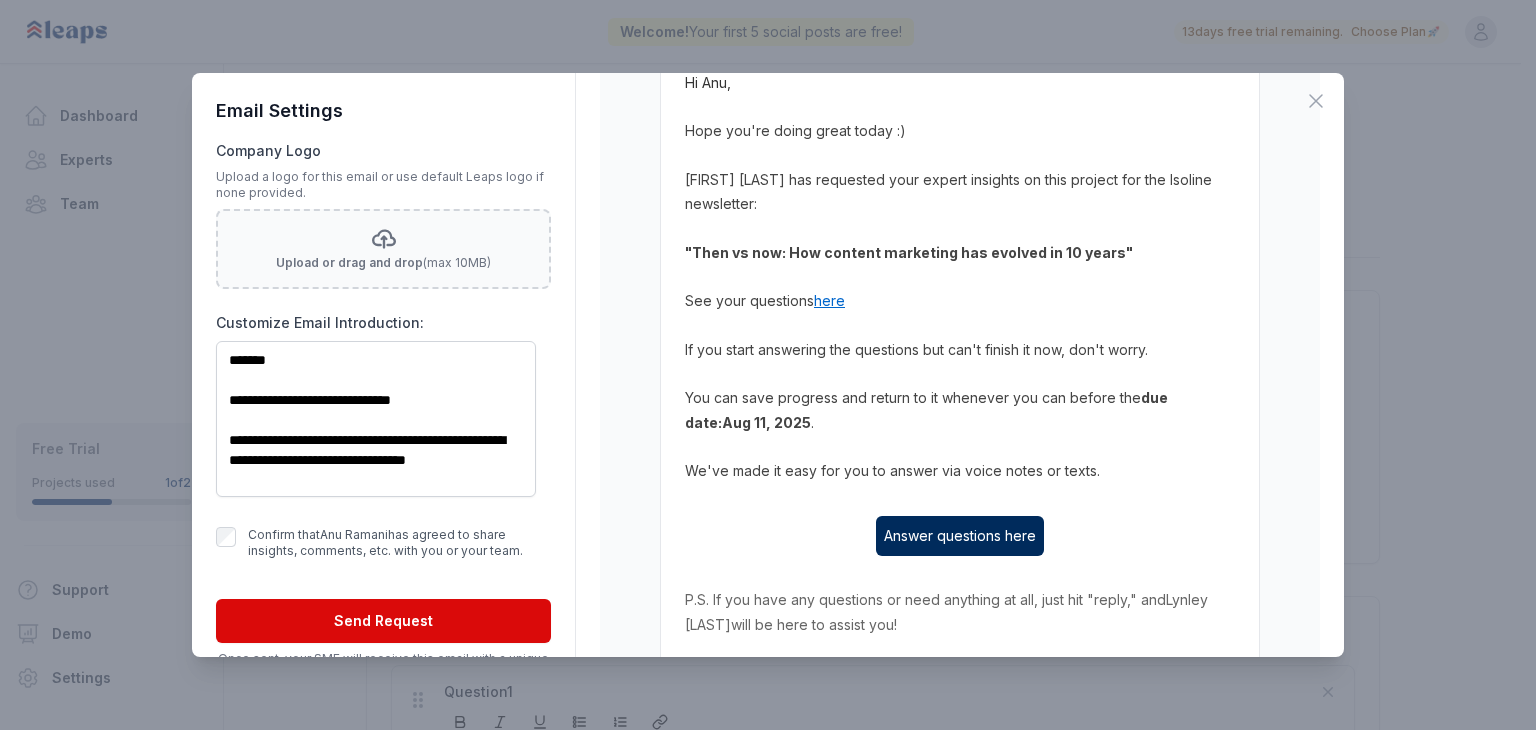 scroll, scrollTop: 462, scrollLeft: 0, axis: vertical 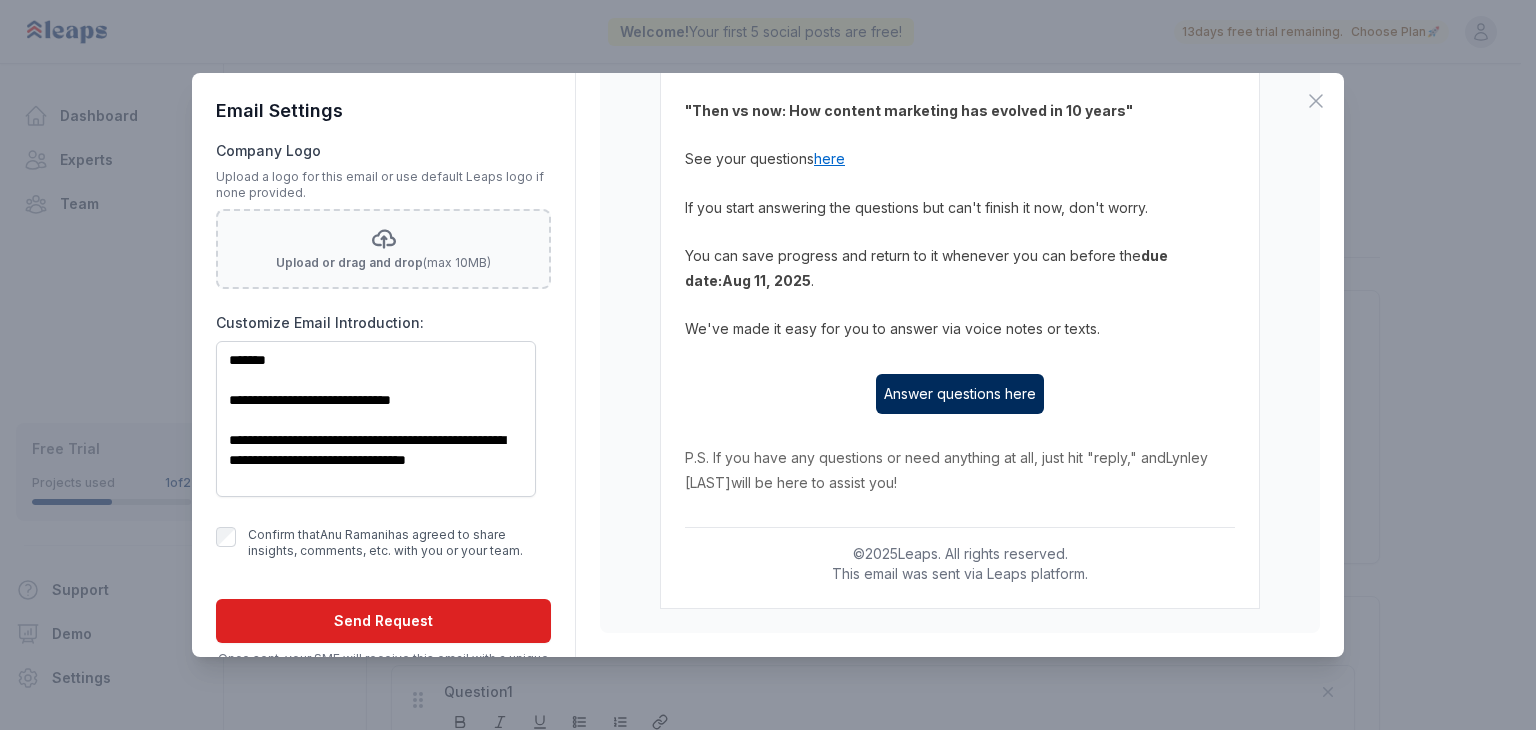 click on "Send Request" at bounding box center (383, 621) 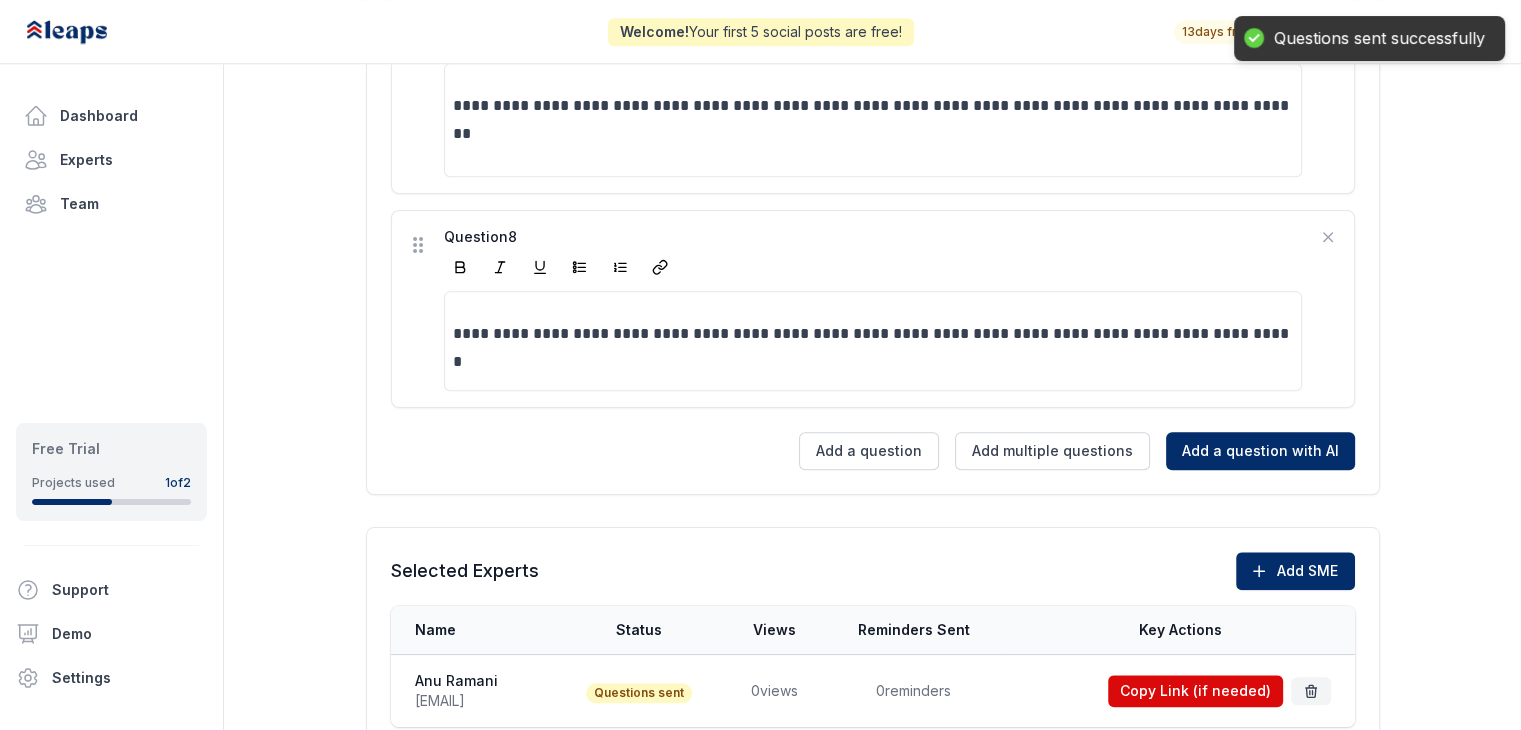 scroll, scrollTop: 2109, scrollLeft: 0, axis: vertical 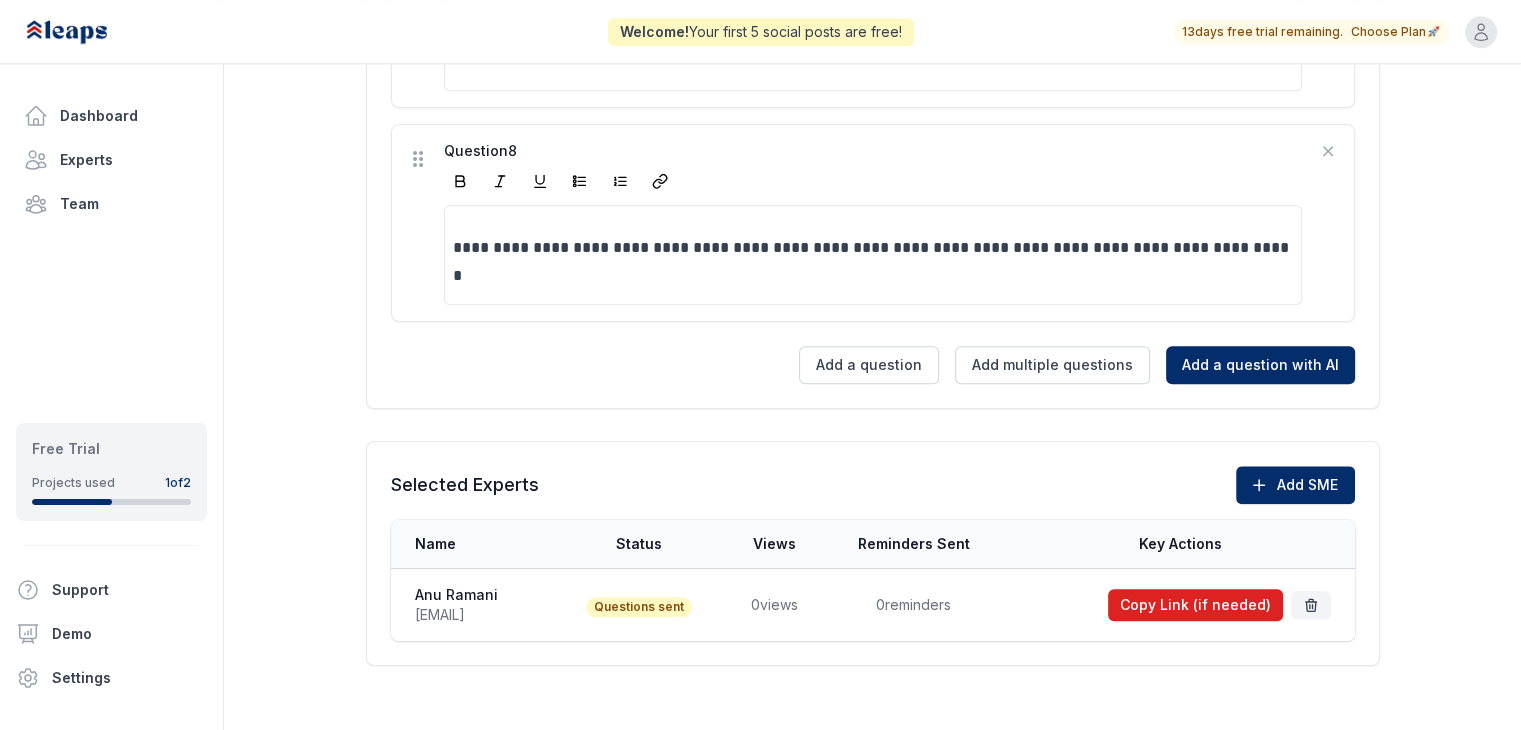 click on "Copy Link (if needed)" at bounding box center [1195, 605] 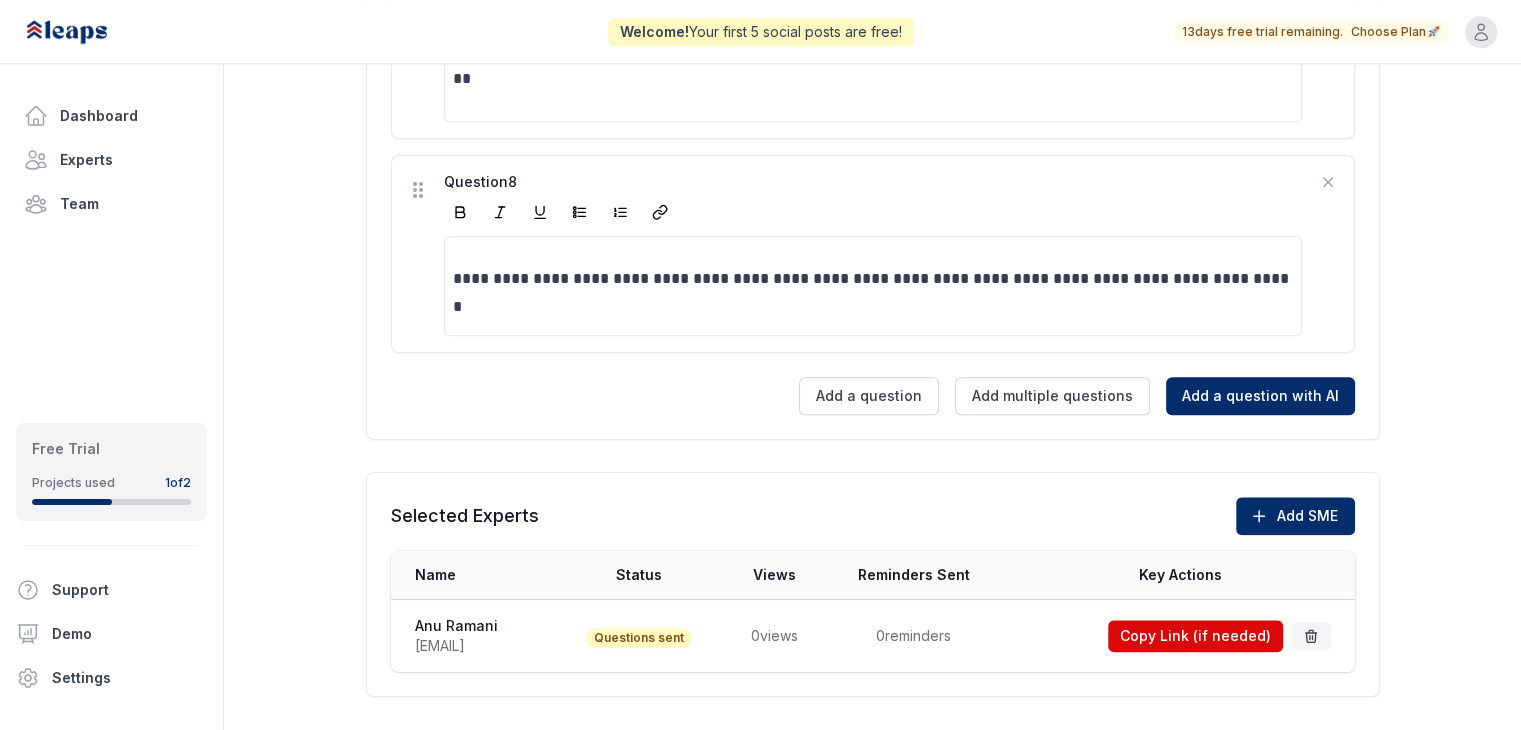 scroll, scrollTop: 2109, scrollLeft: 0, axis: vertical 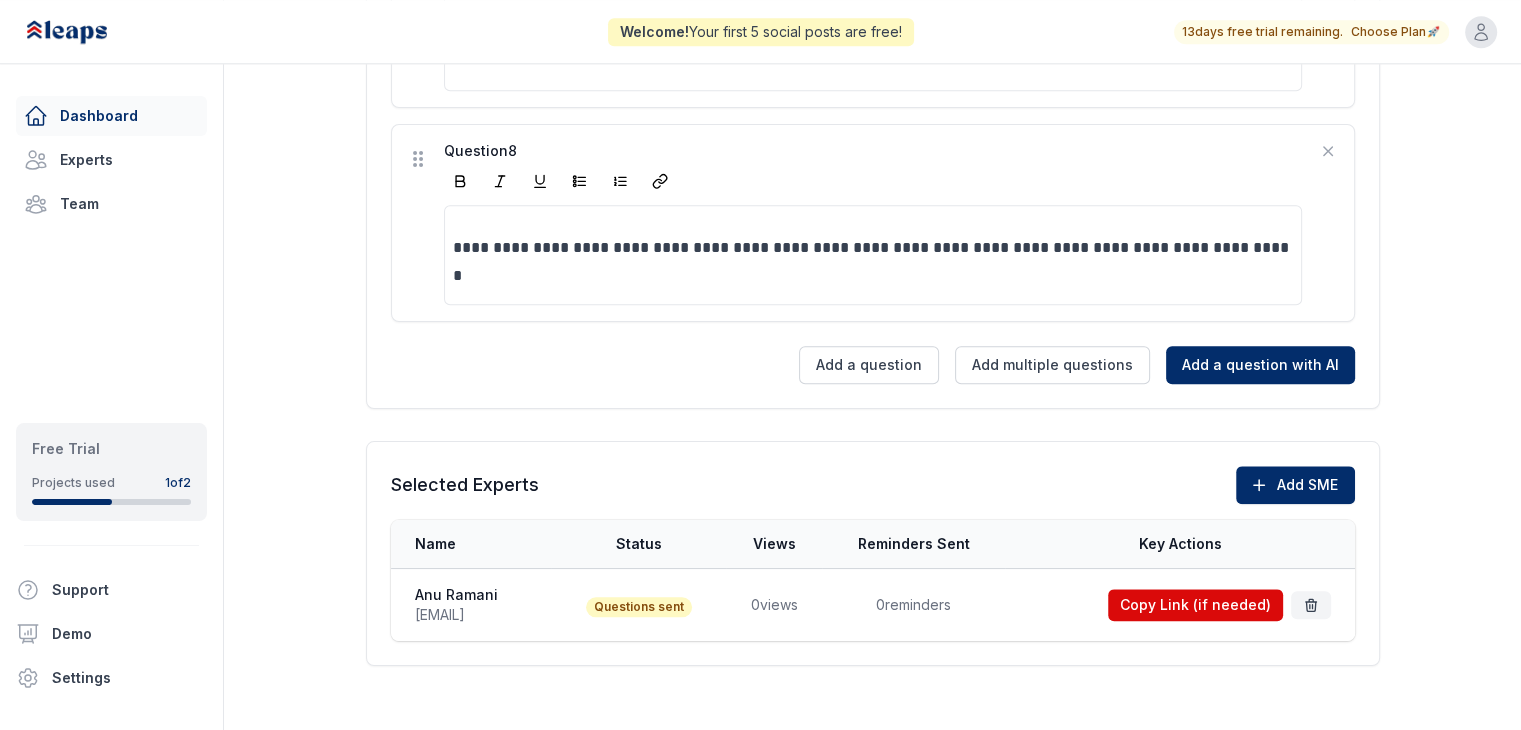 click on "Dashboard" at bounding box center (111, 116) 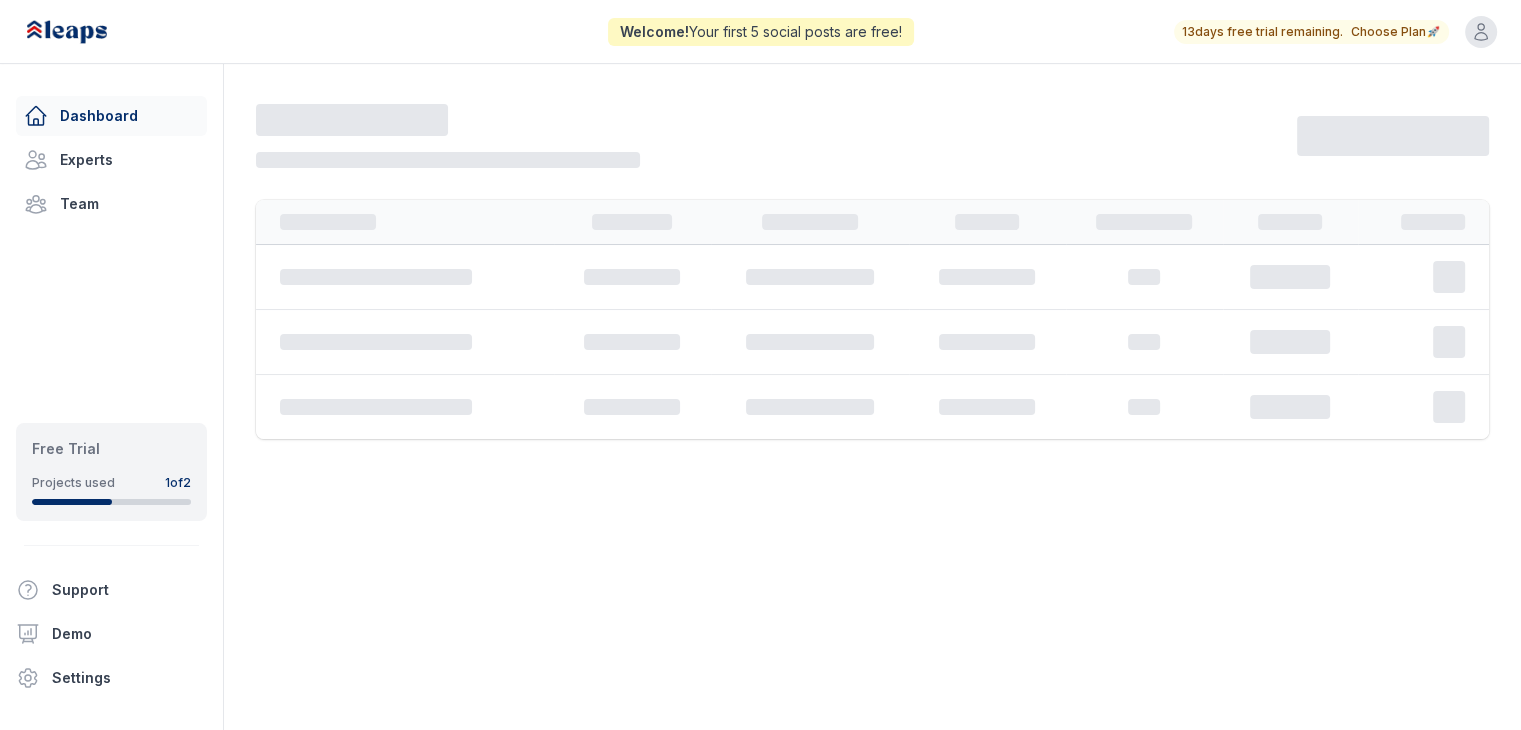 scroll, scrollTop: 0, scrollLeft: 0, axis: both 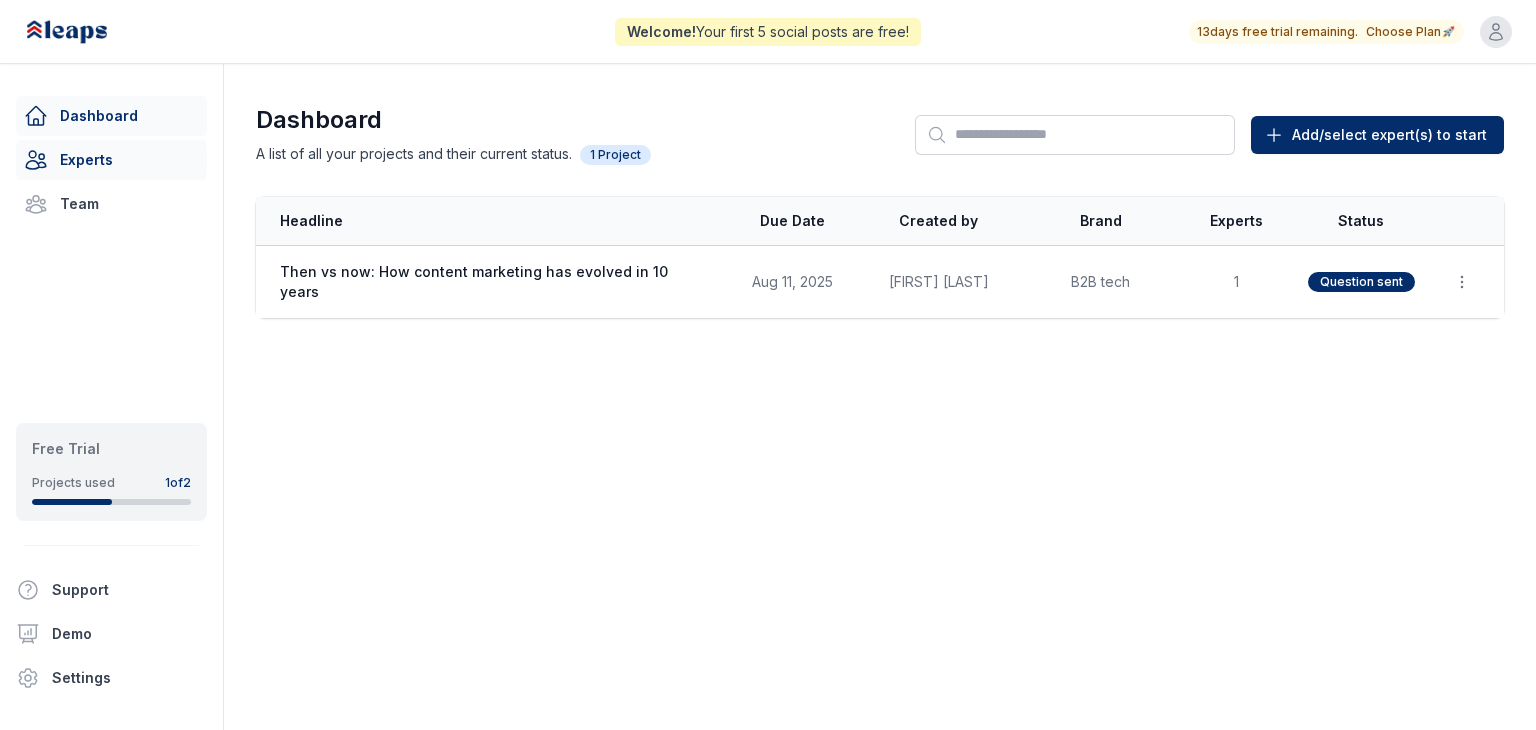 click on "Experts" at bounding box center [111, 160] 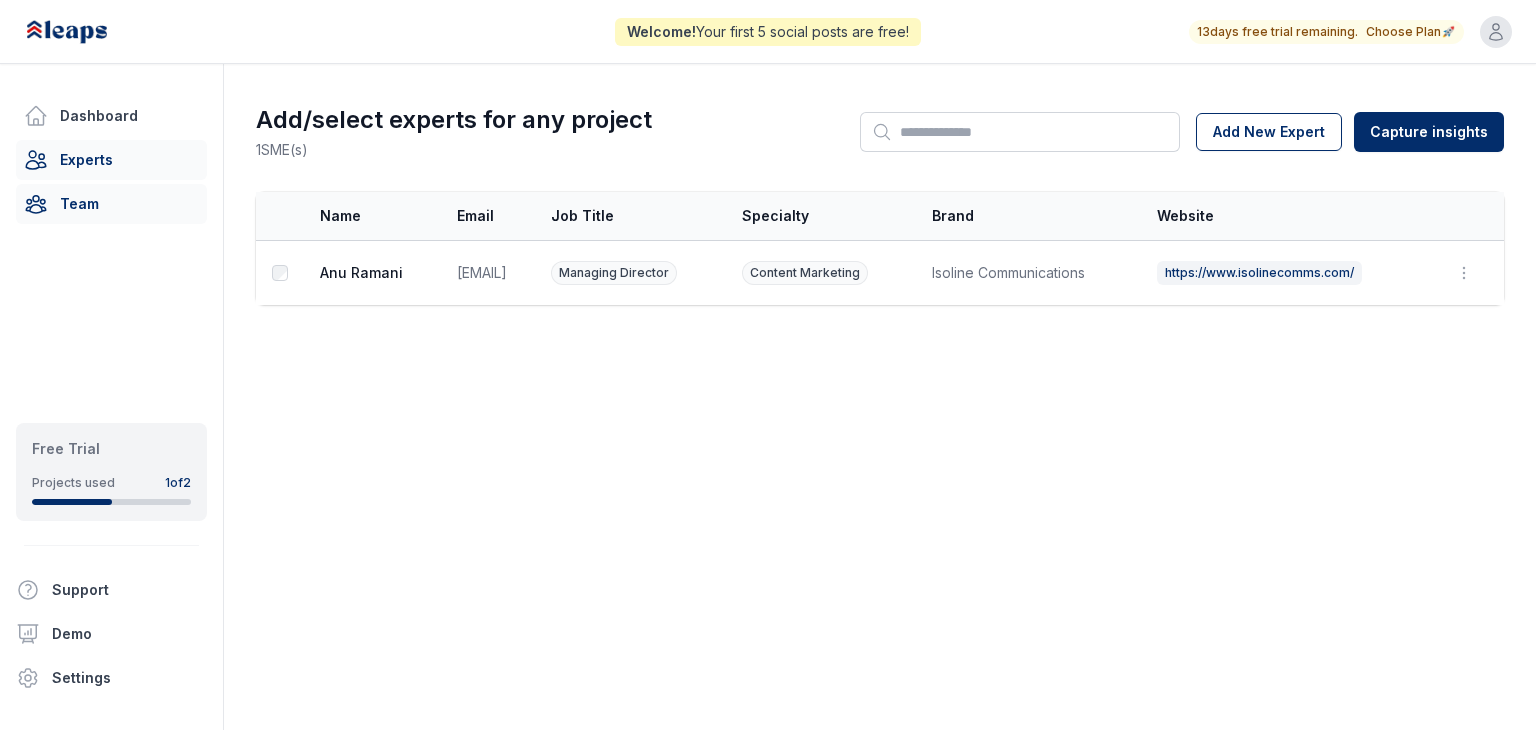 click on "Team" at bounding box center (111, 204) 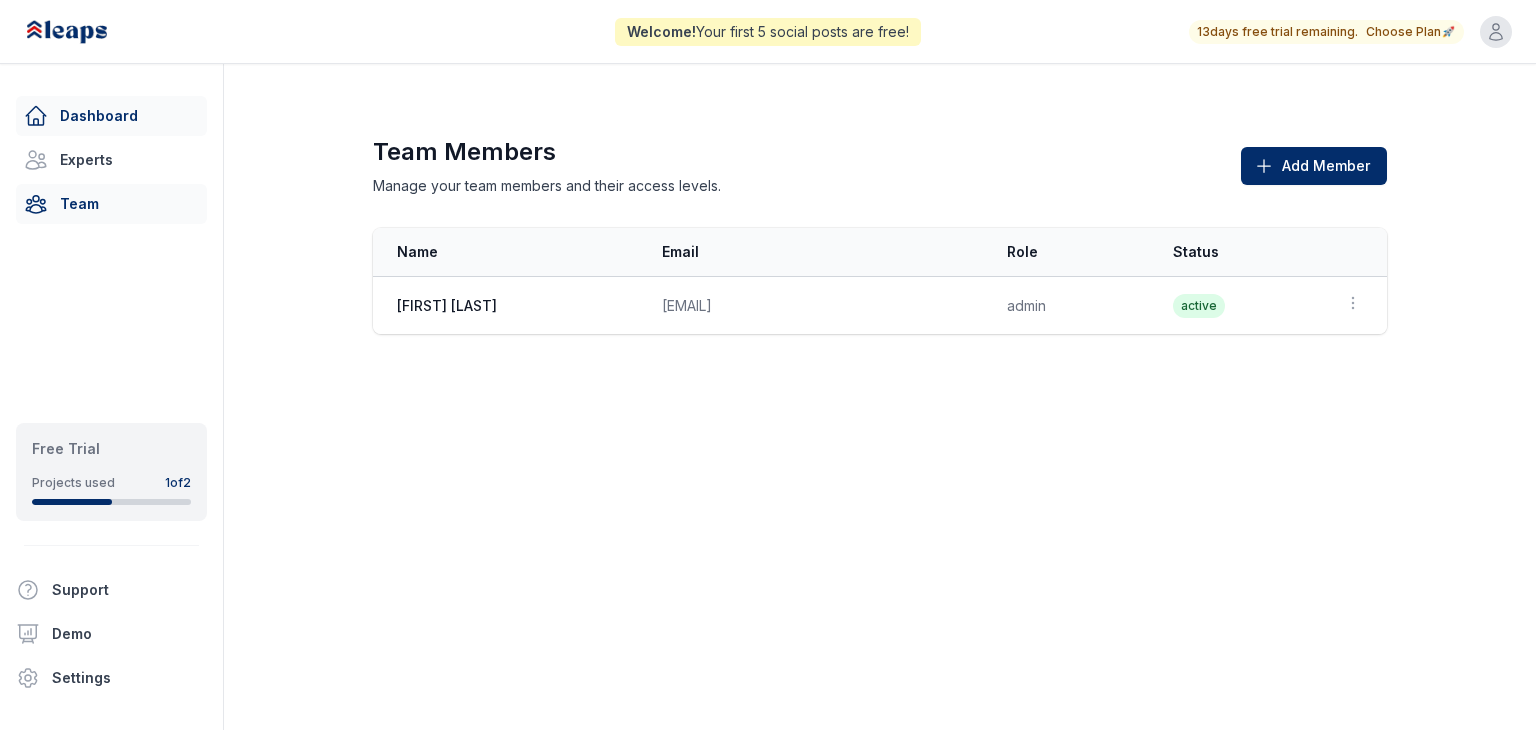 click on "Dashboard" at bounding box center (111, 116) 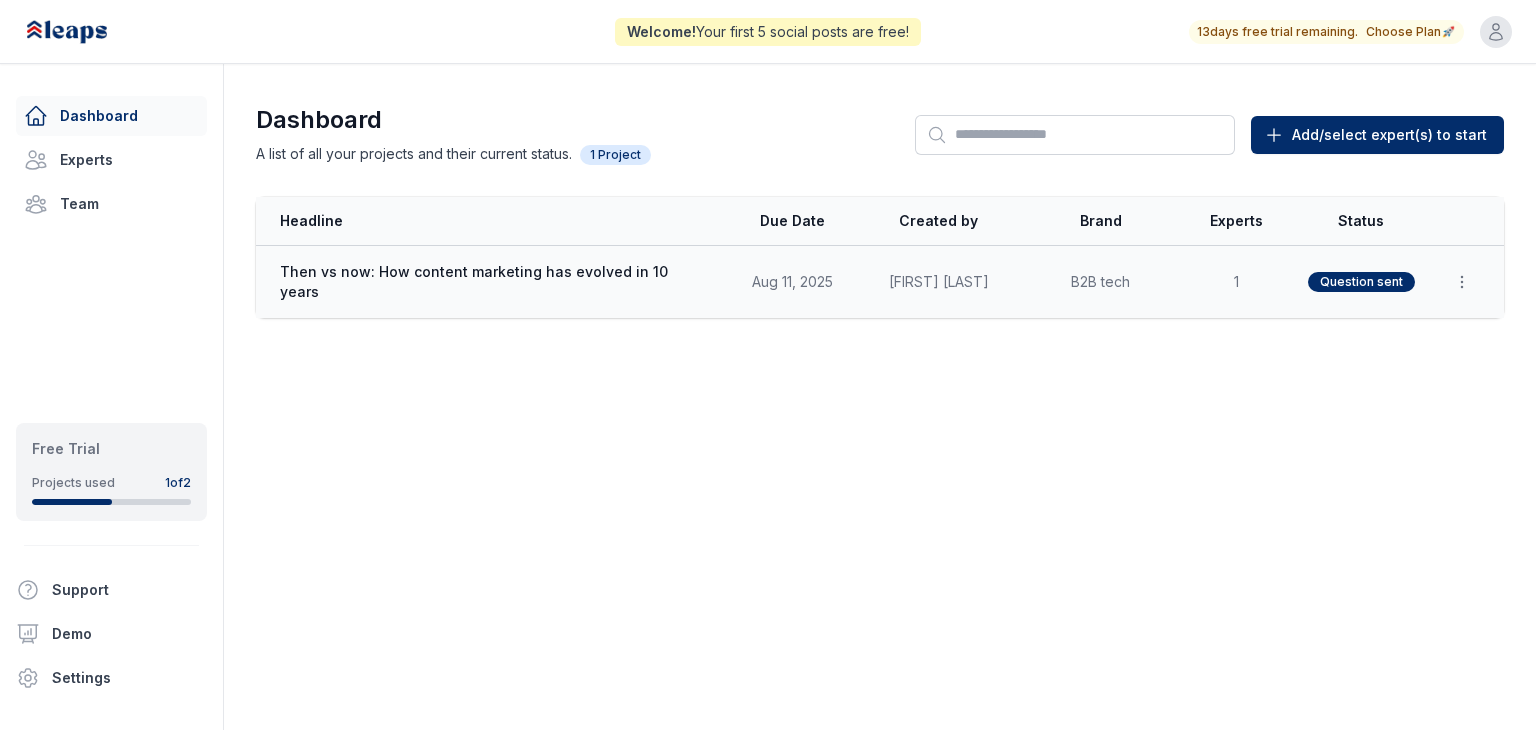 click on "Question sent" at bounding box center [1361, 282] 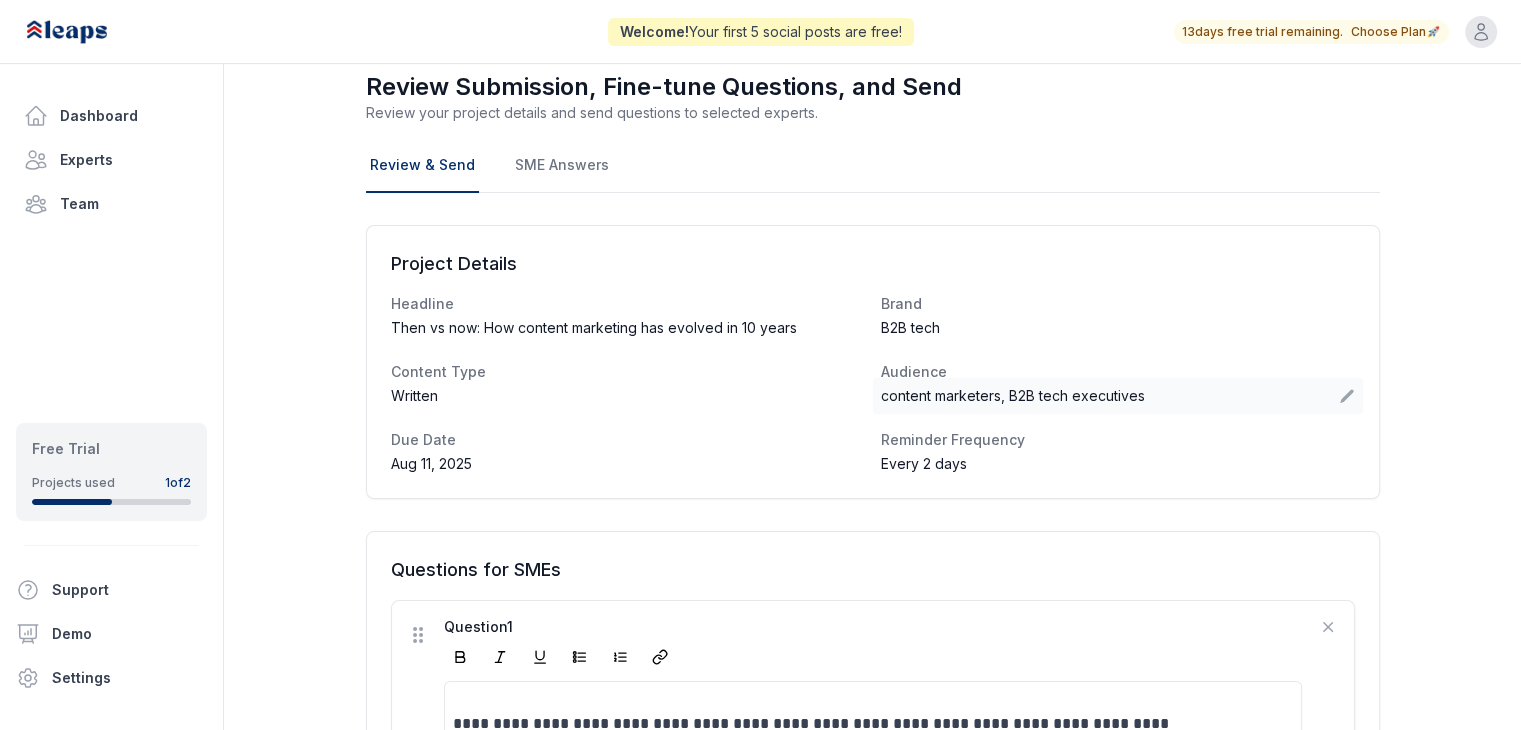 scroll, scrollTop: 100, scrollLeft: 0, axis: vertical 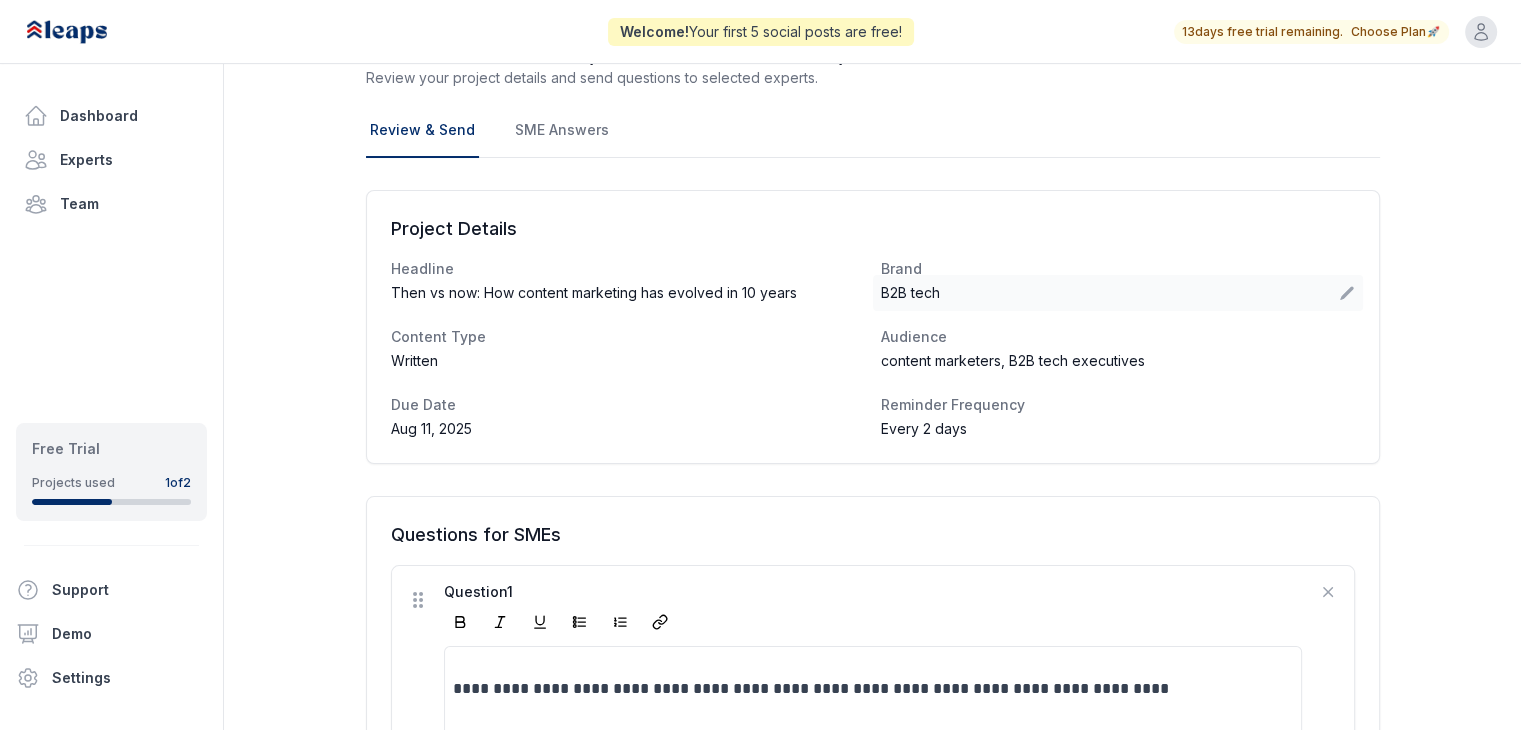 click 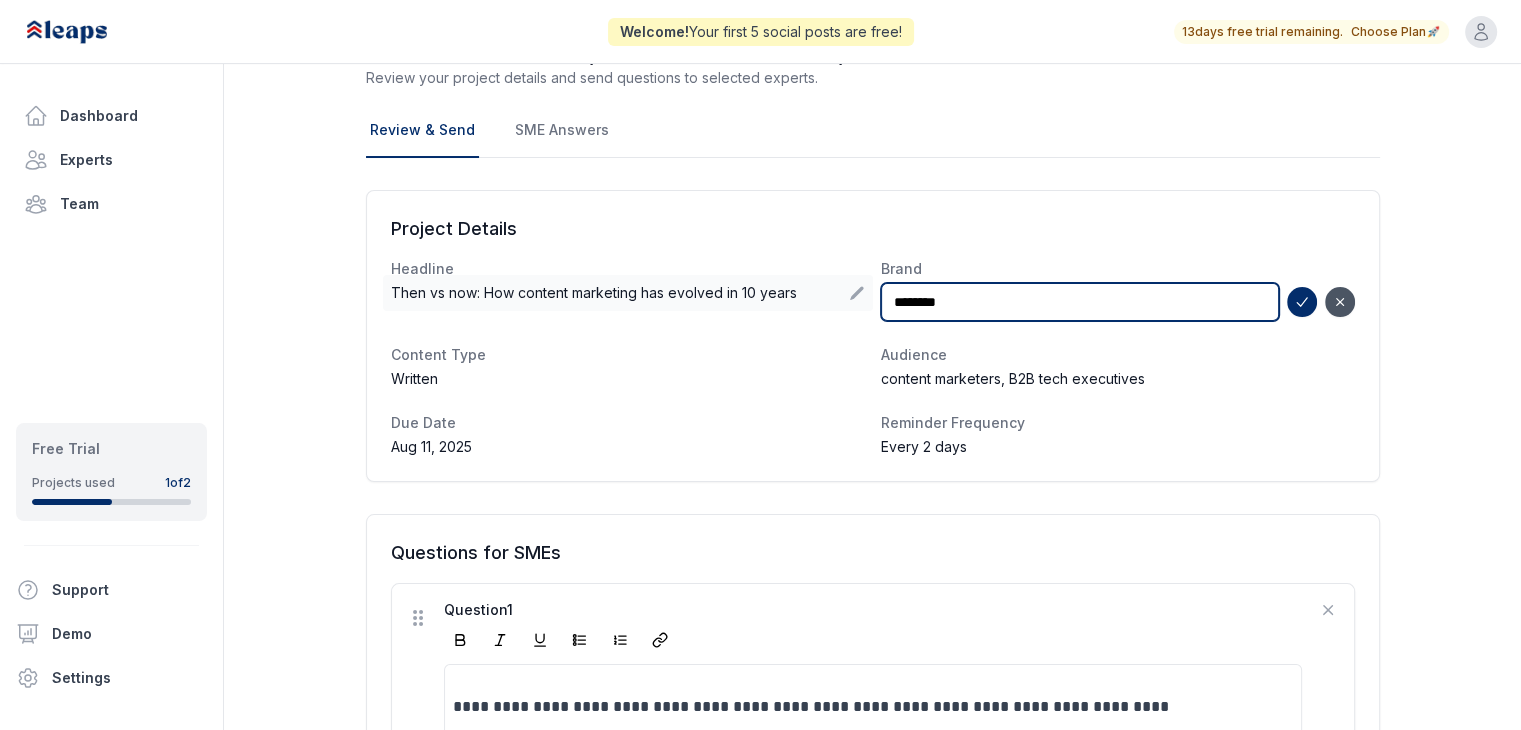 drag, startPoint x: 1009, startPoint y: 307, endPoint x: 781, endPoint y: 294, distance: 228.37032 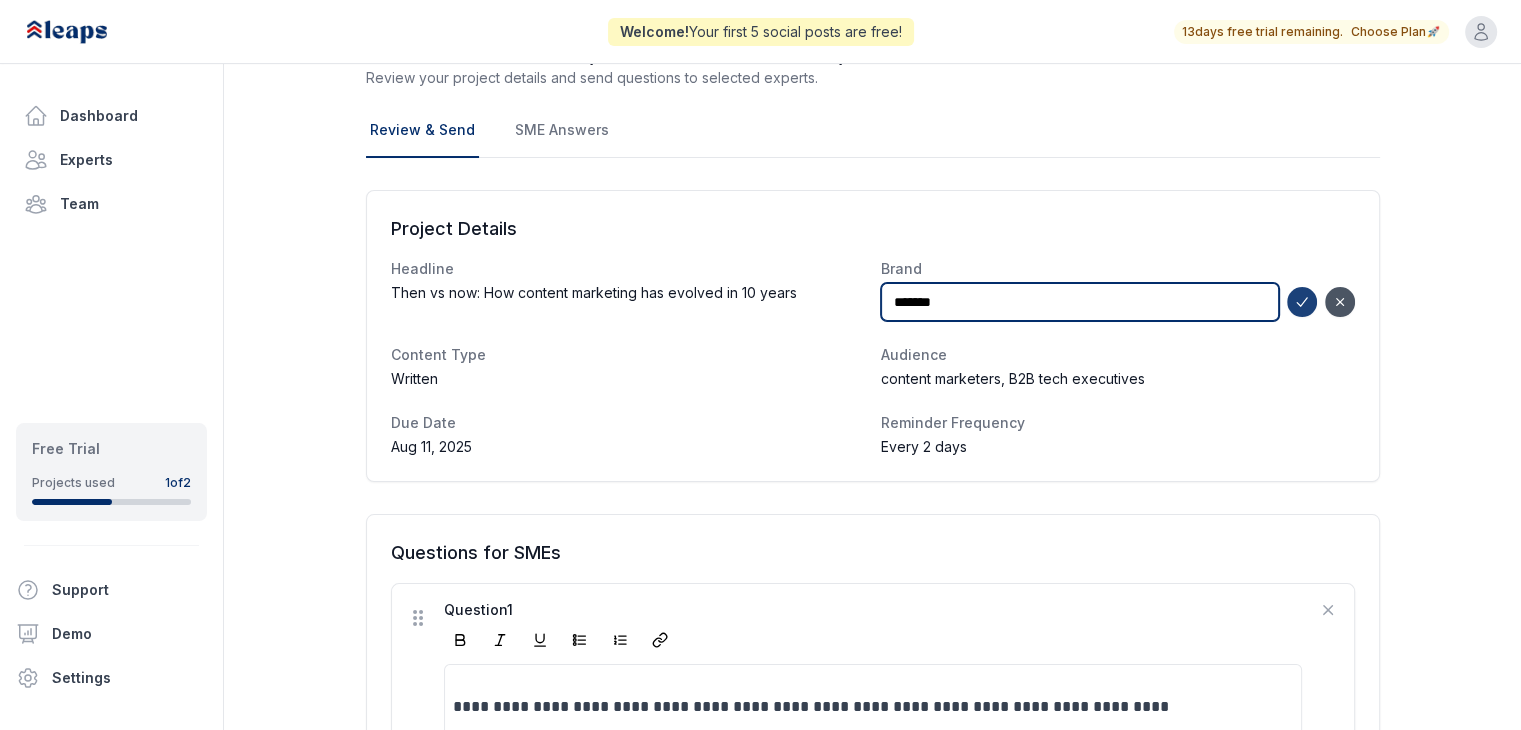 type on "*******" 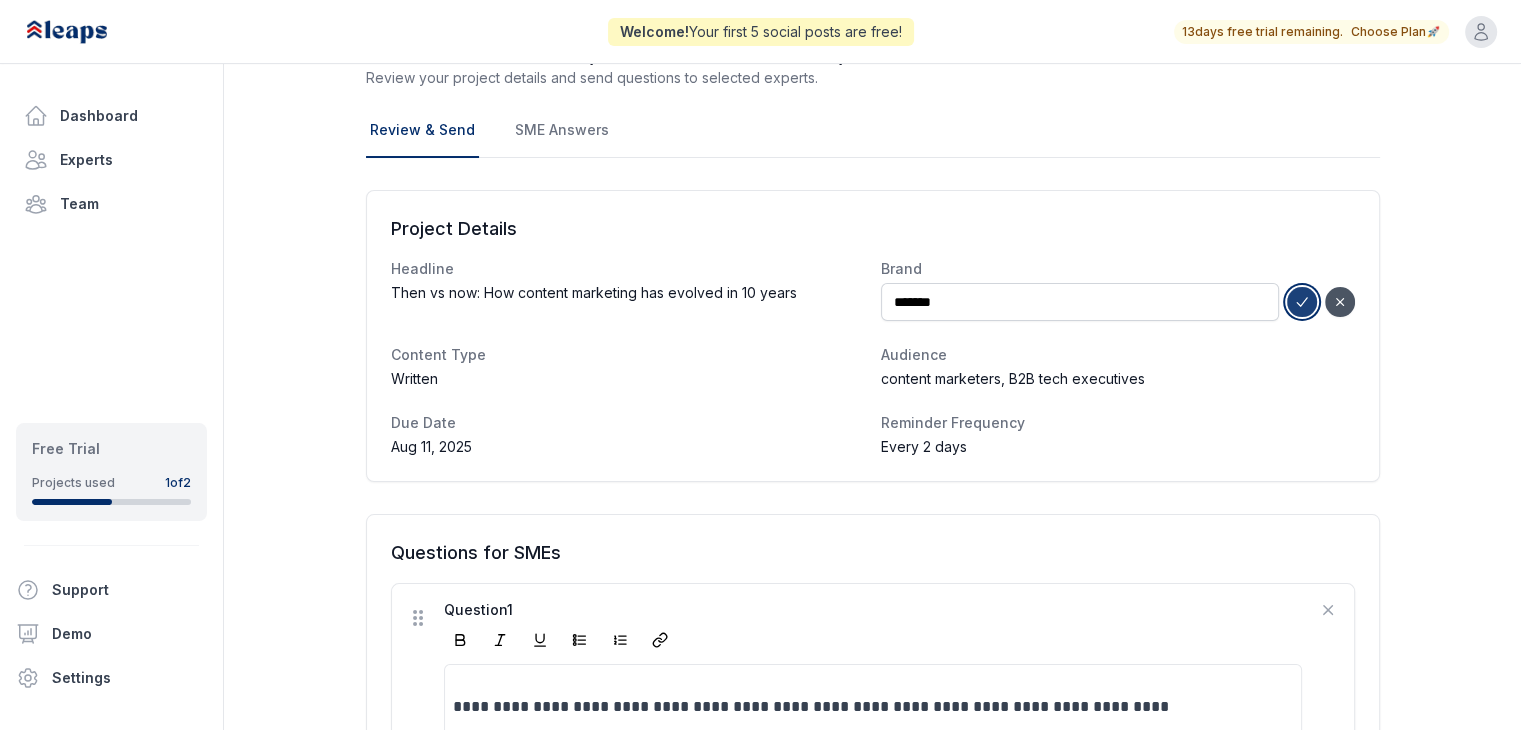 click 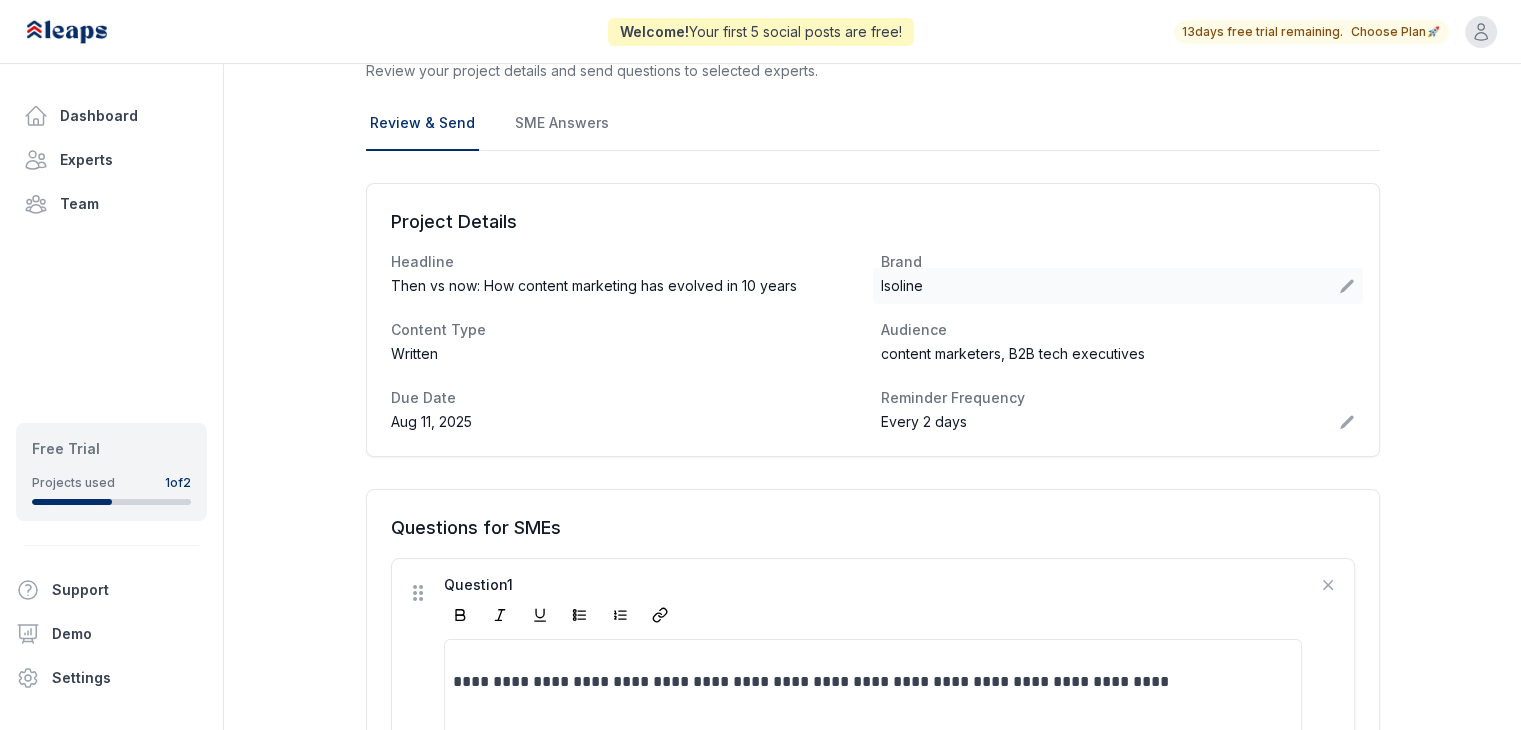 scroll, scrollTop: 0, scrollLeft: 0, axis: both 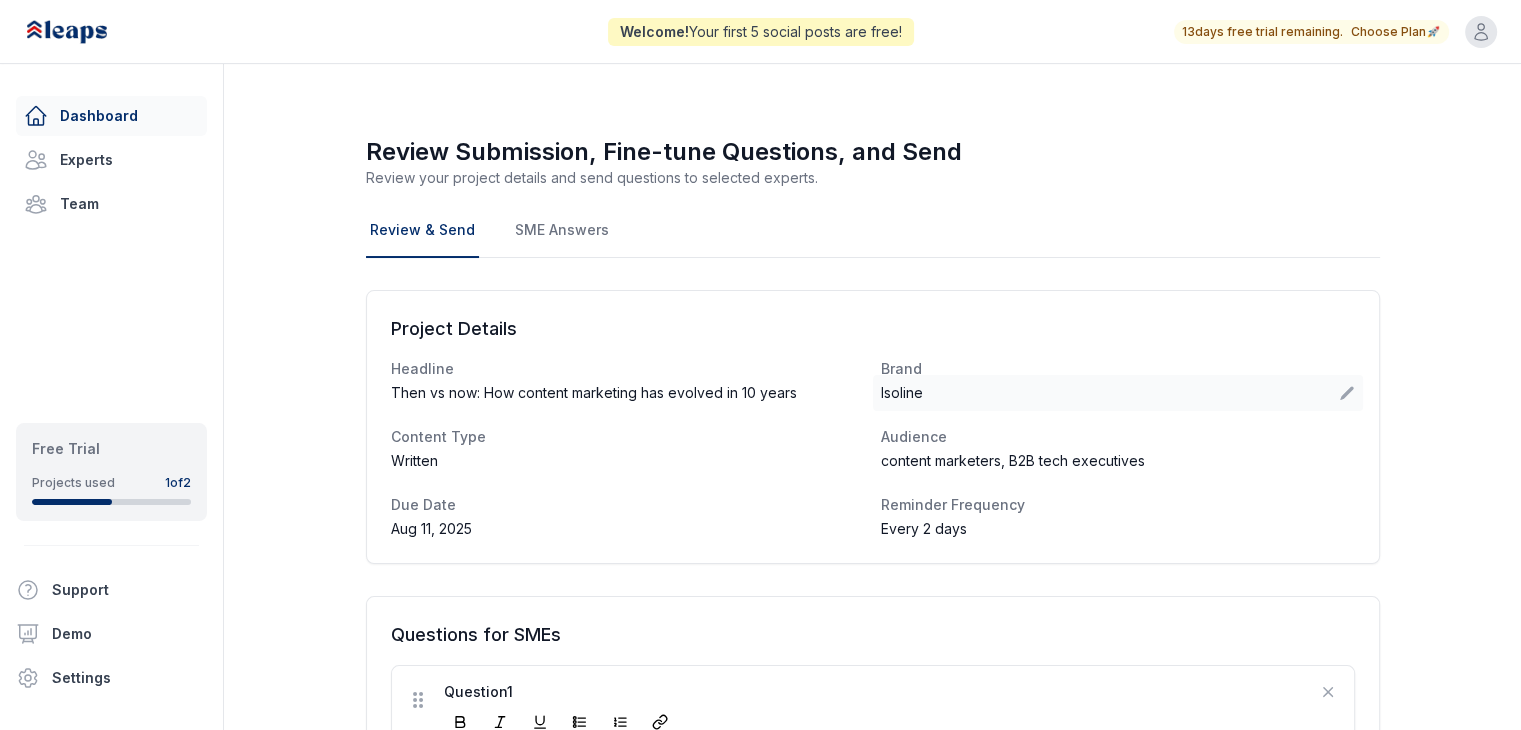 click on "Dashboard" at bounding box center (111, 116) 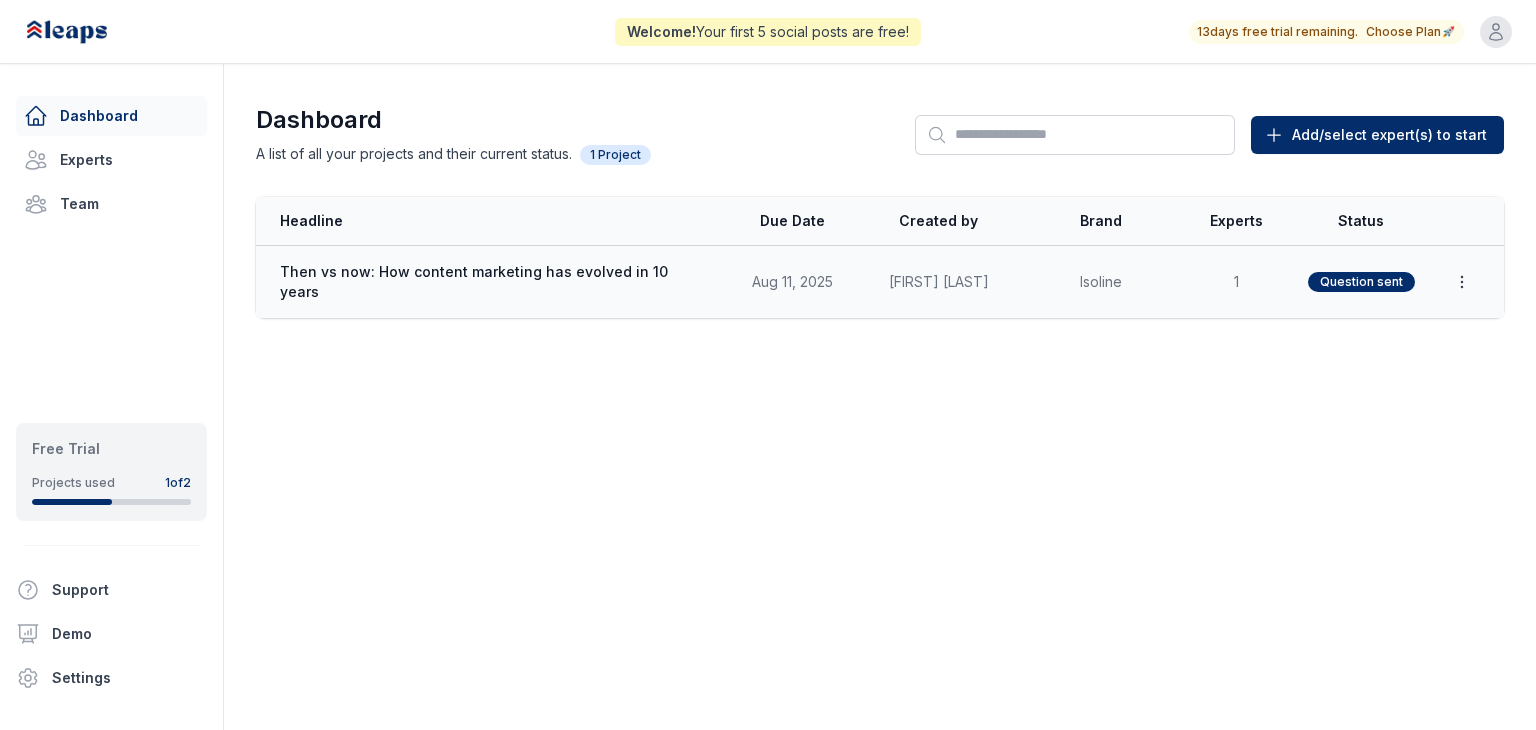 click 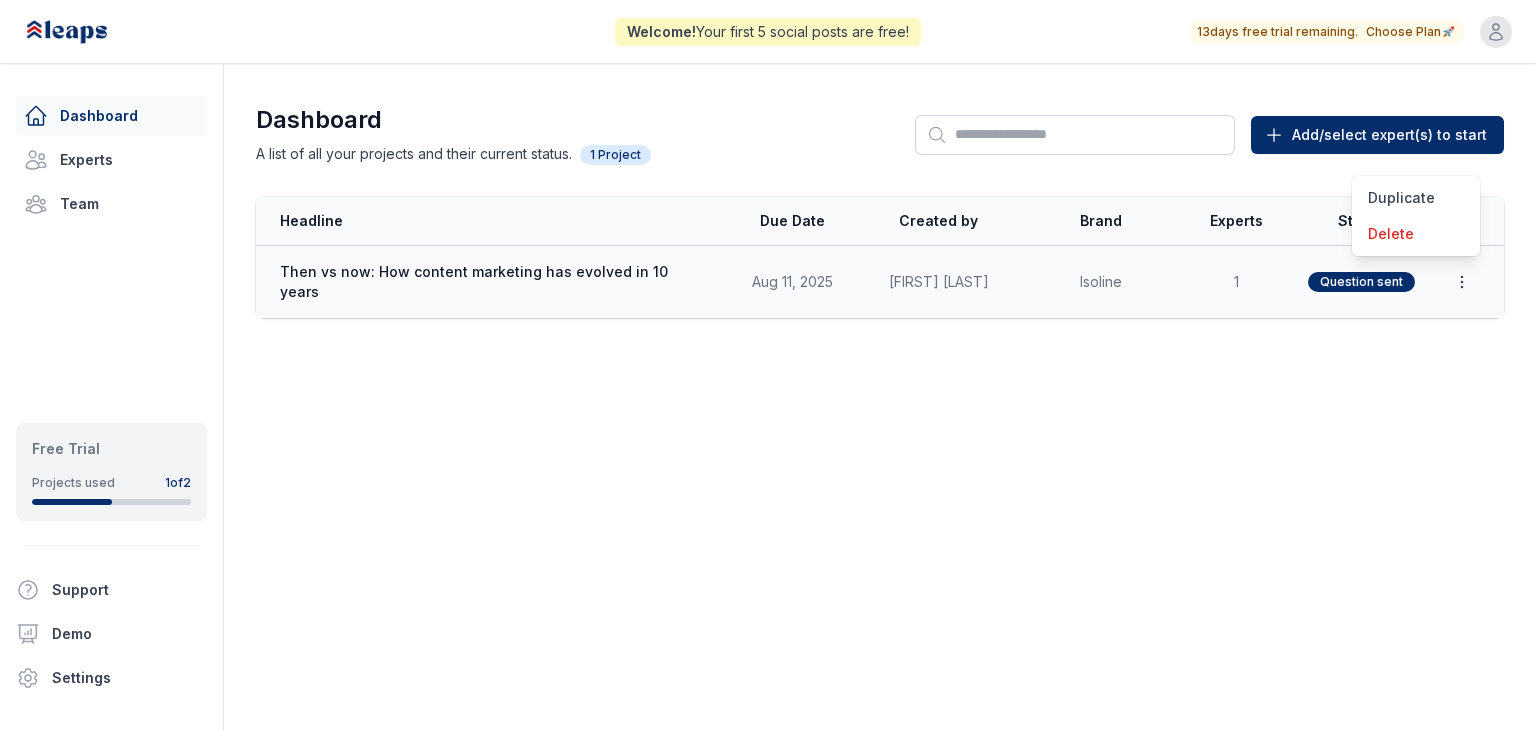 click 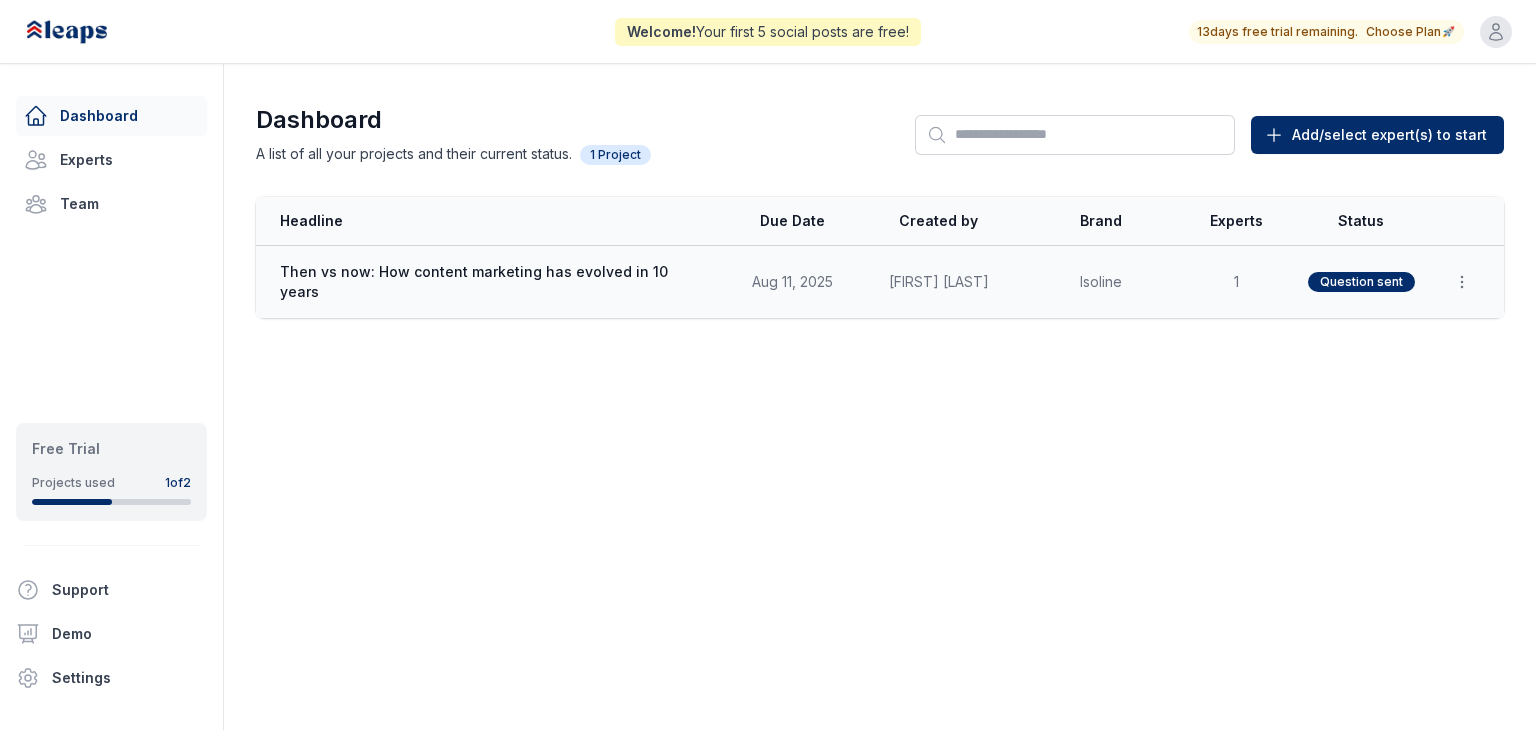 click on "Question sent" at bounding box center (1361, 282) 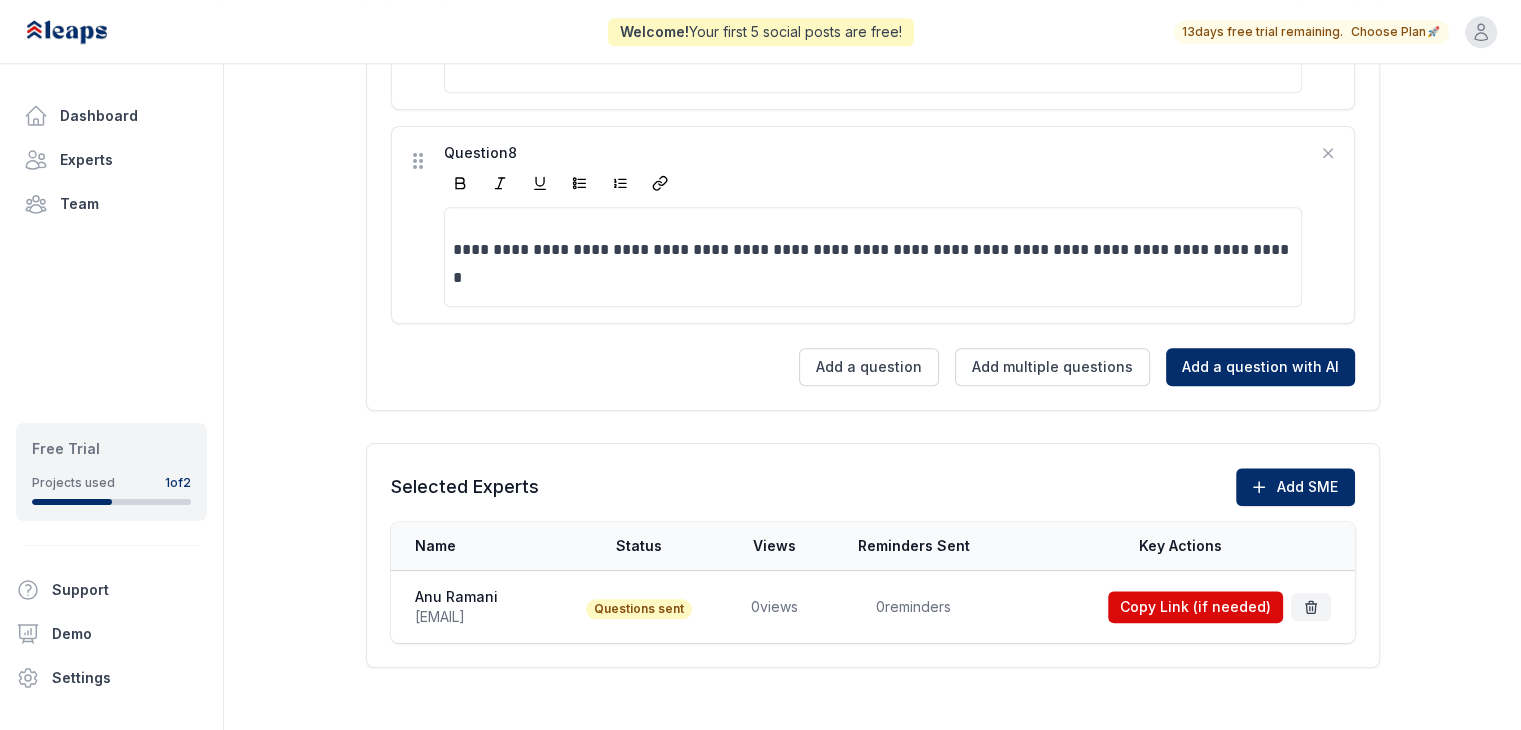scroll, scrollTop: 2109, scrollLeft: 0, axis: vertical 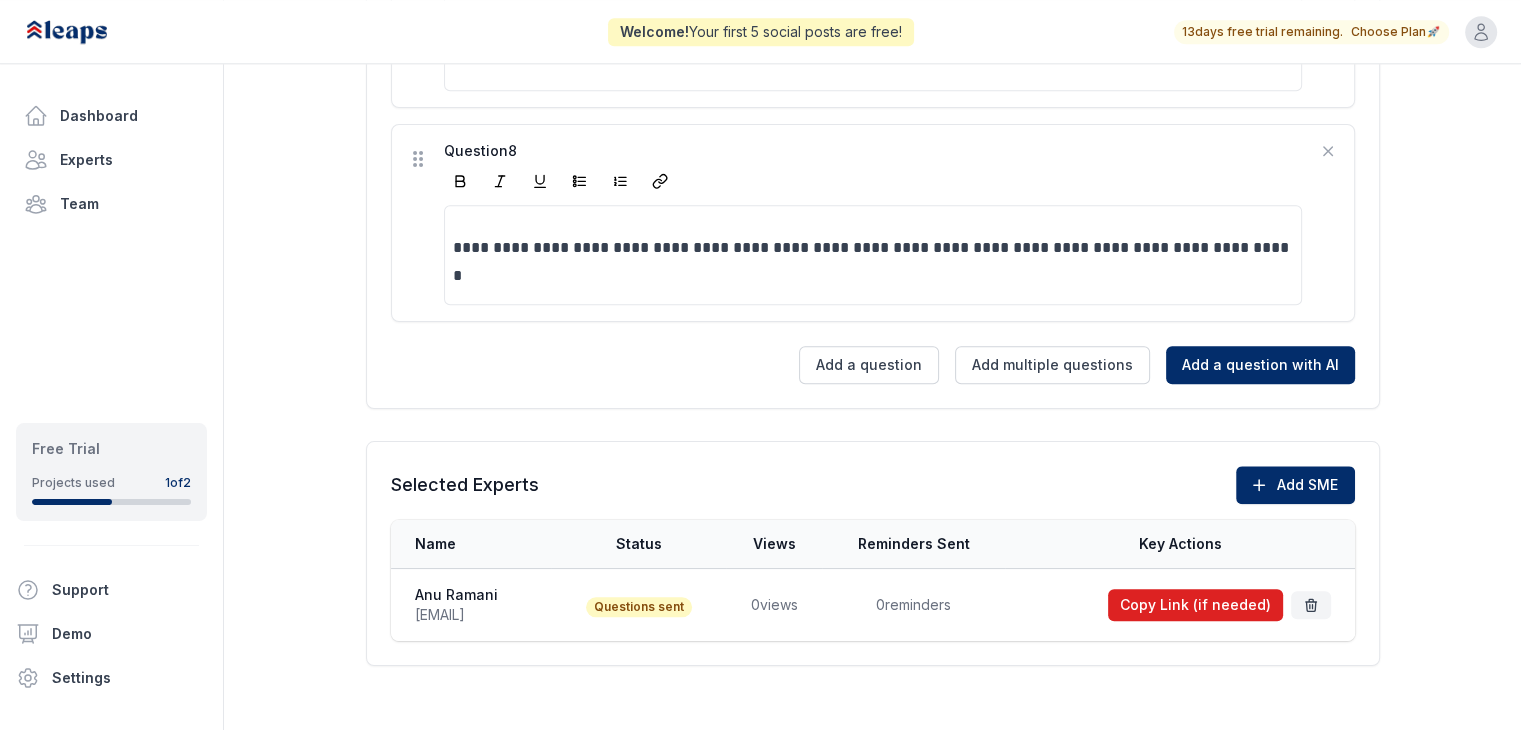 click on "Copy Link (if needed)" at bounding box center (1195, 605) 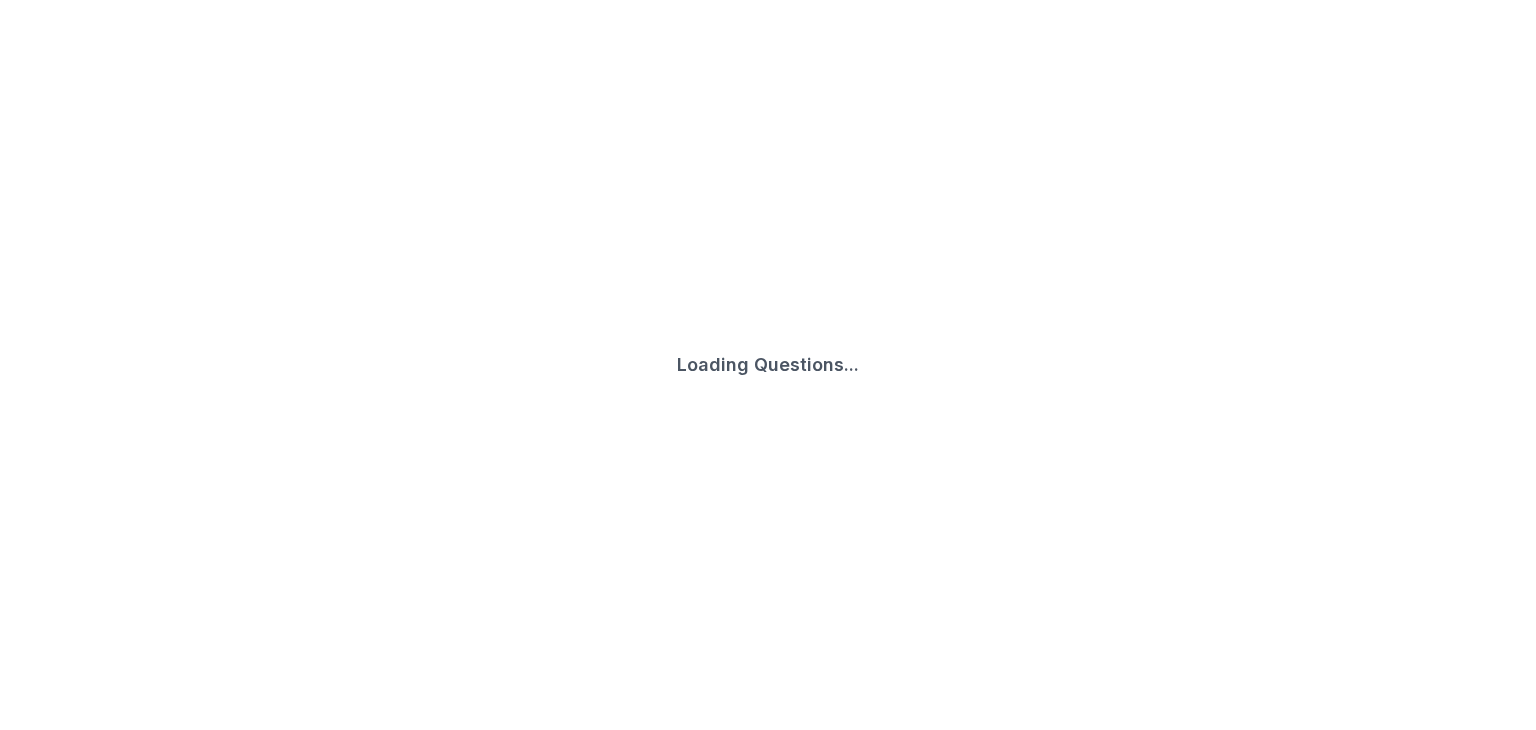 scroll, scrollTop: 0, scrollLeft: 0, axis: both 